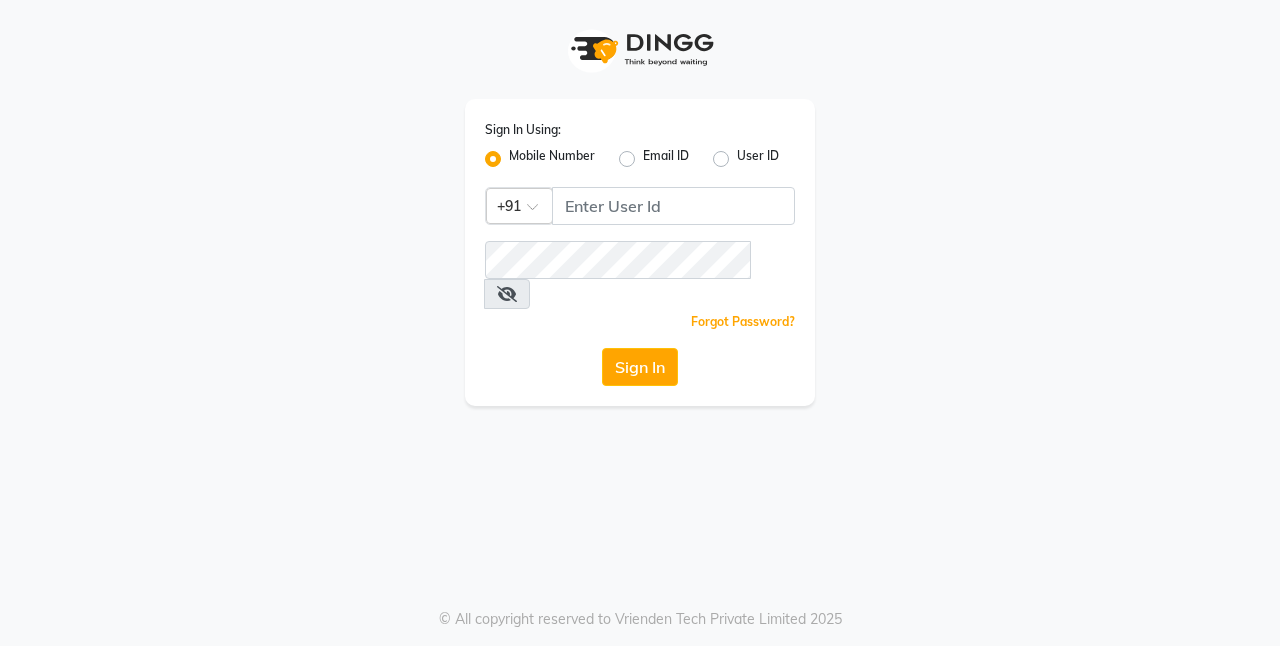 scroll, scrollTop: 0, scrollLeft: 0, axis: both 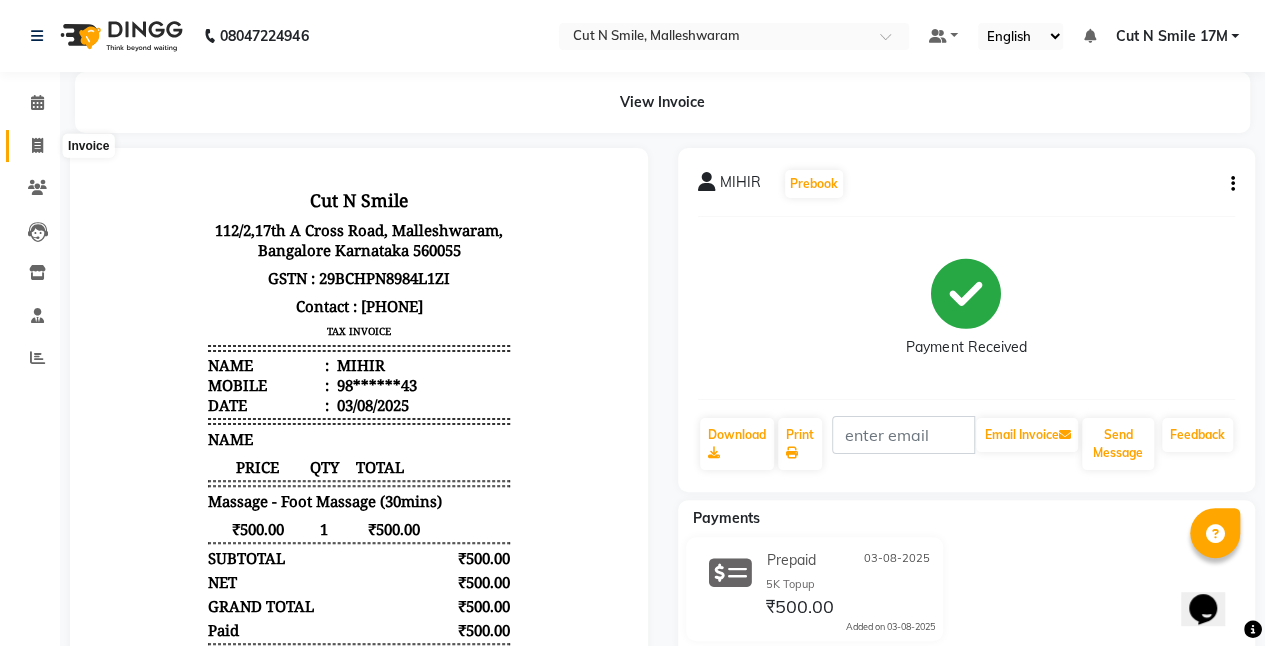 click 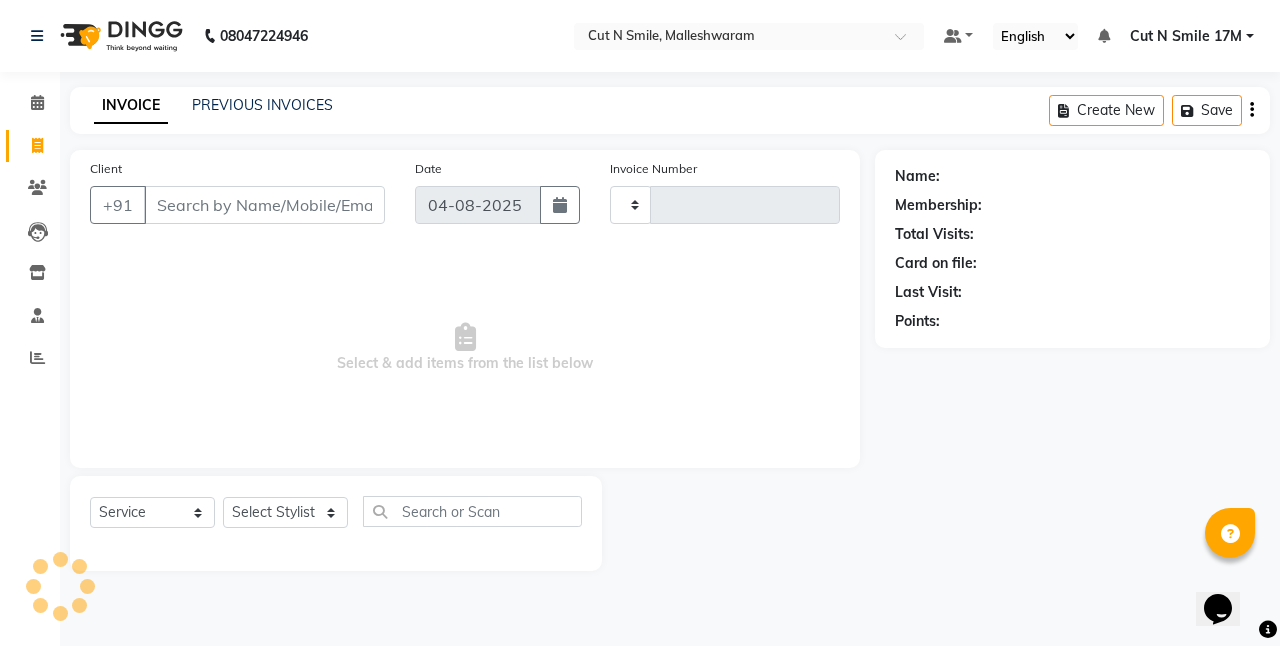type on "168" 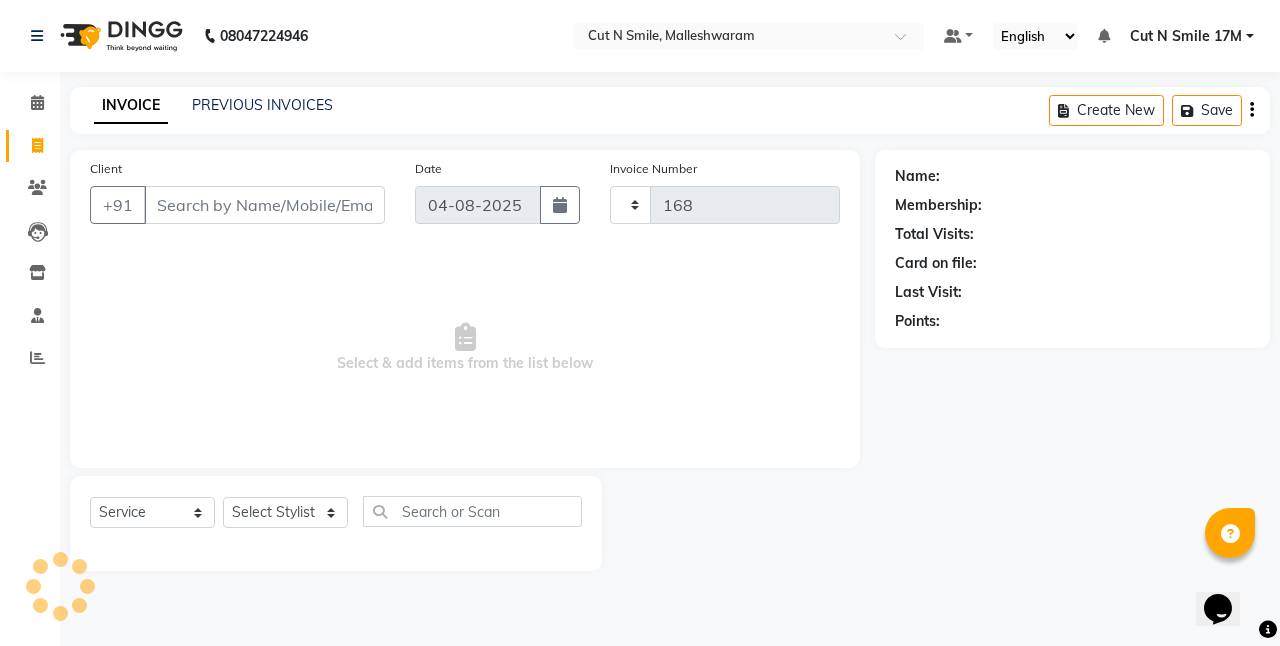 select on "7223" 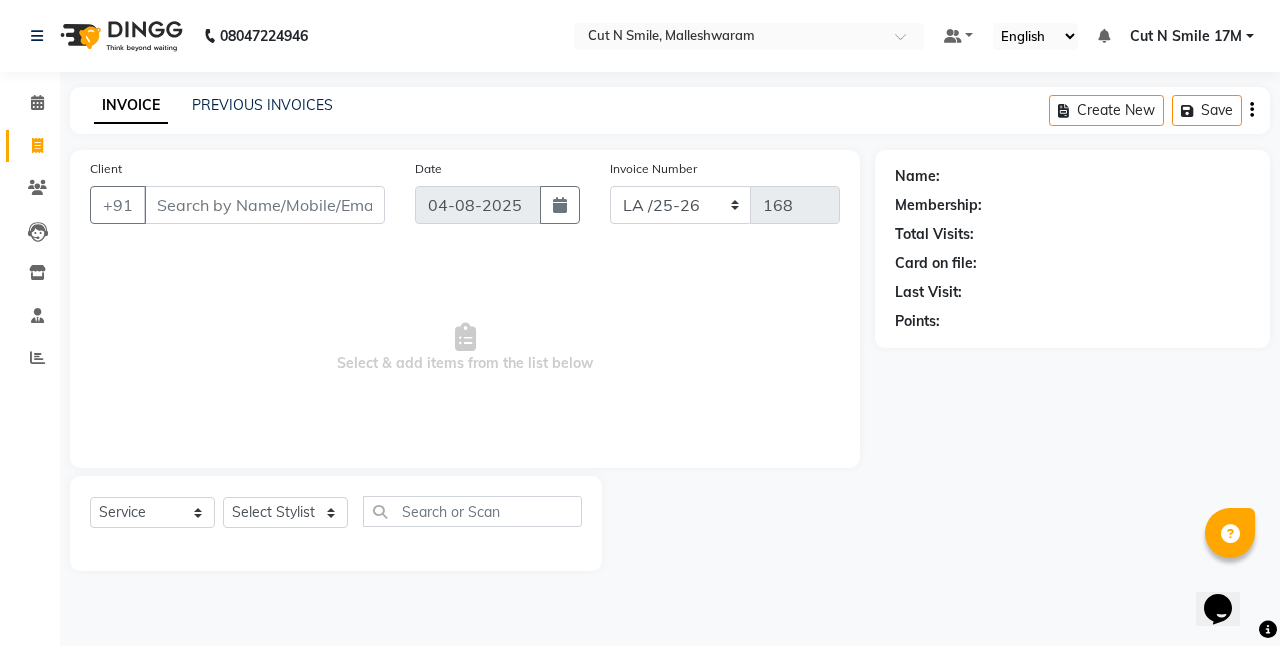 click on "Client" at bounding box center [264, 205] 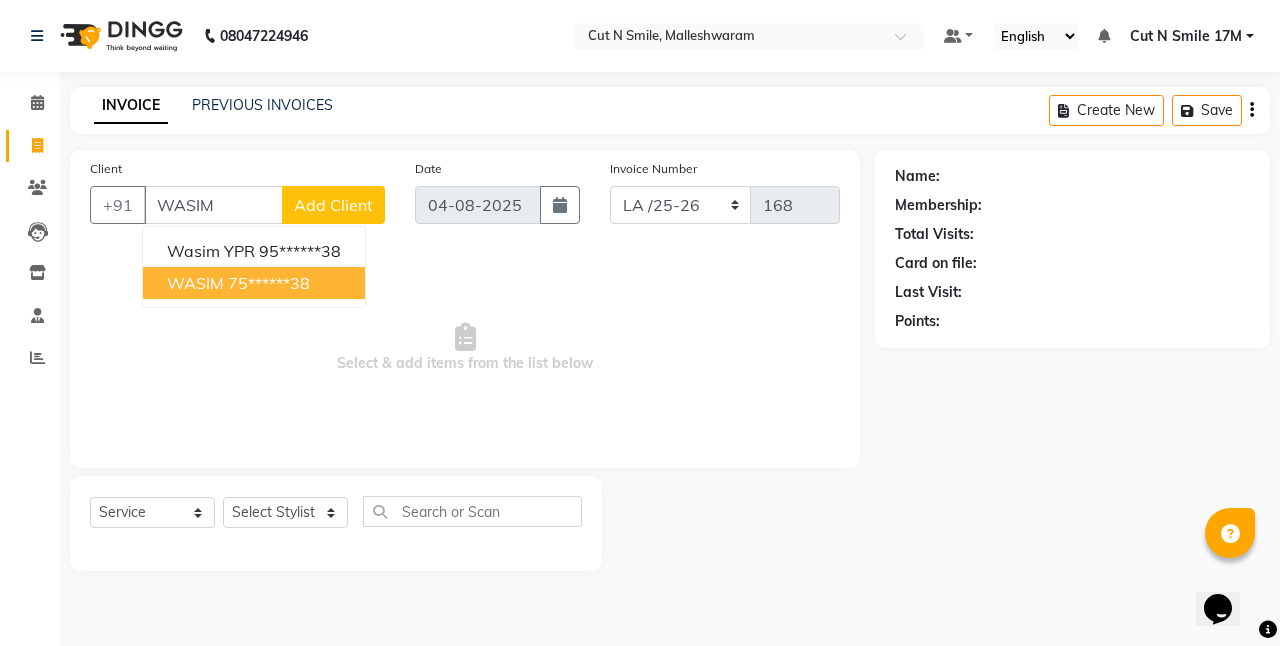 click on "75******38" at bounding box center (269, 283) 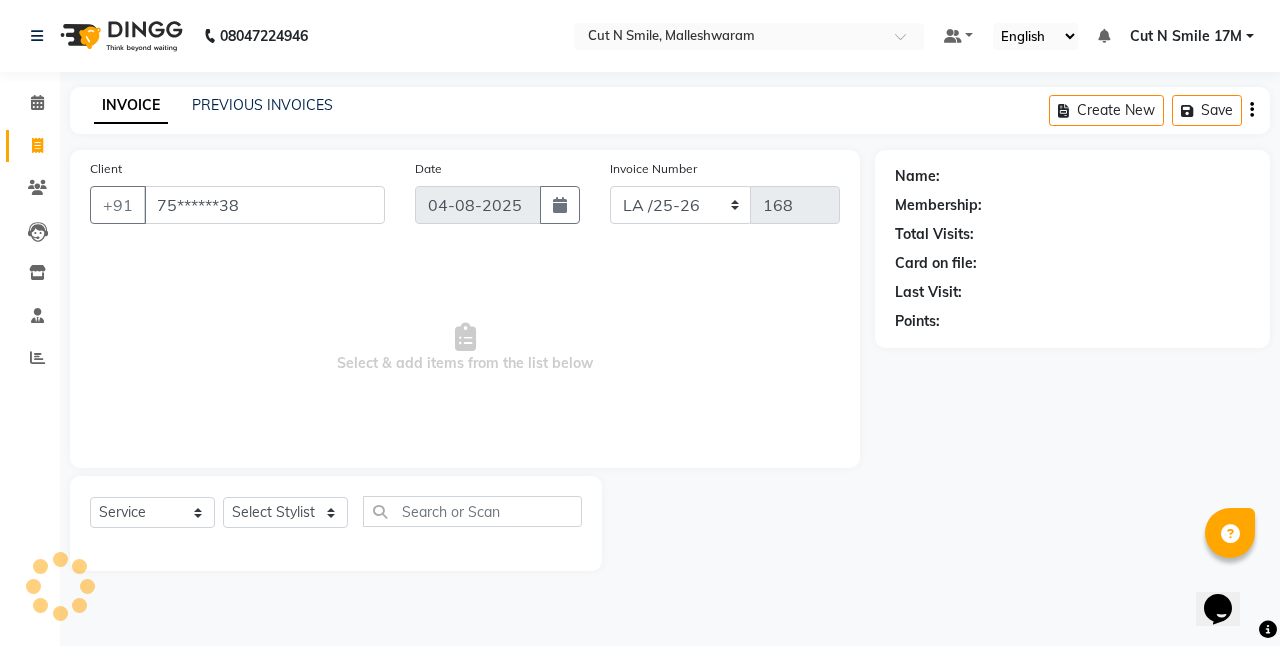 type on "75******38" 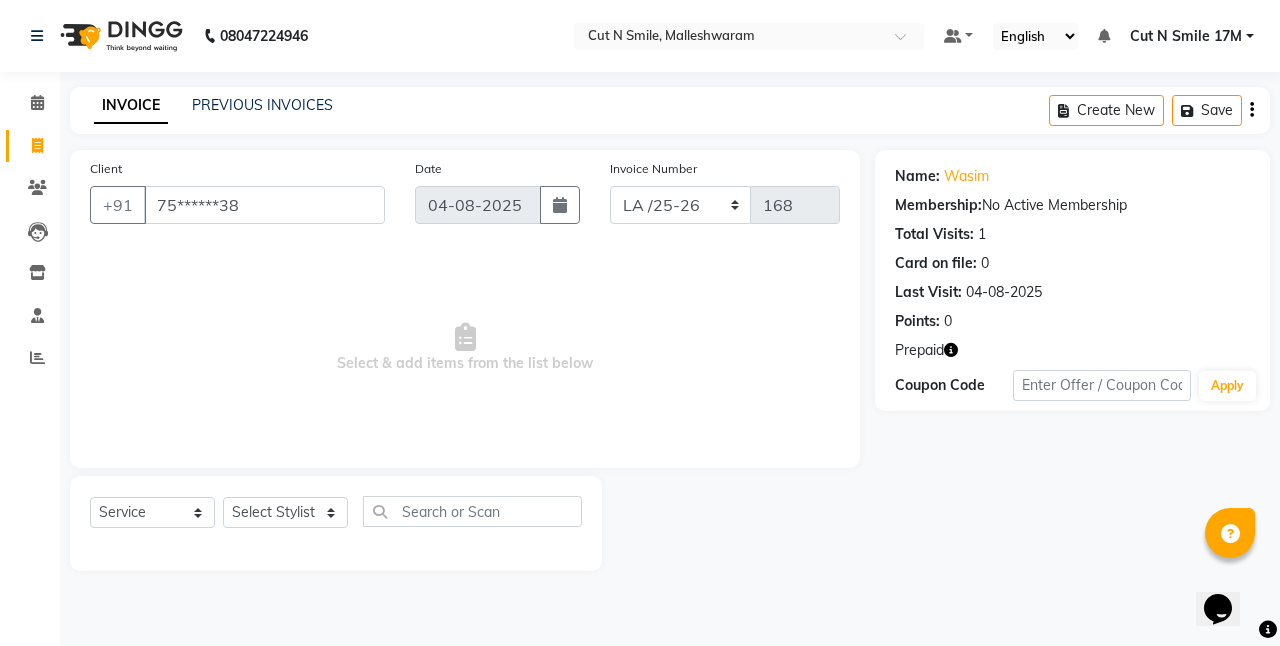 click 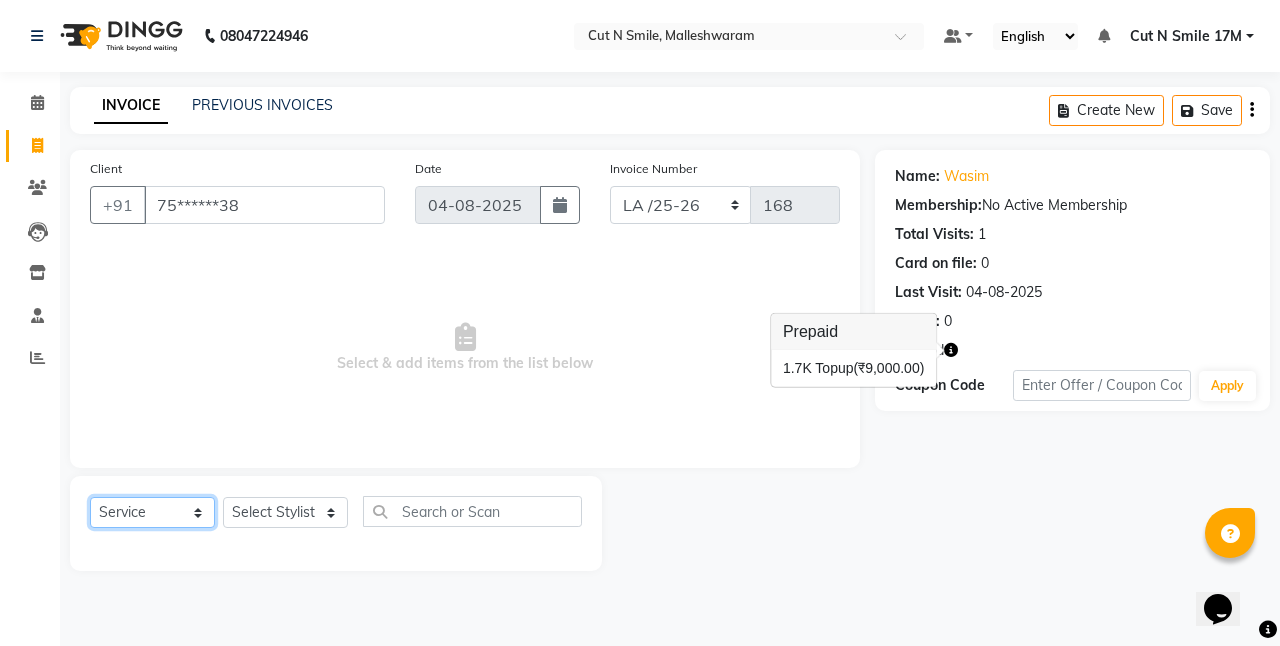 click on "Select  Service  Product  Membership  Package Voucher Prepaid Gift Card" 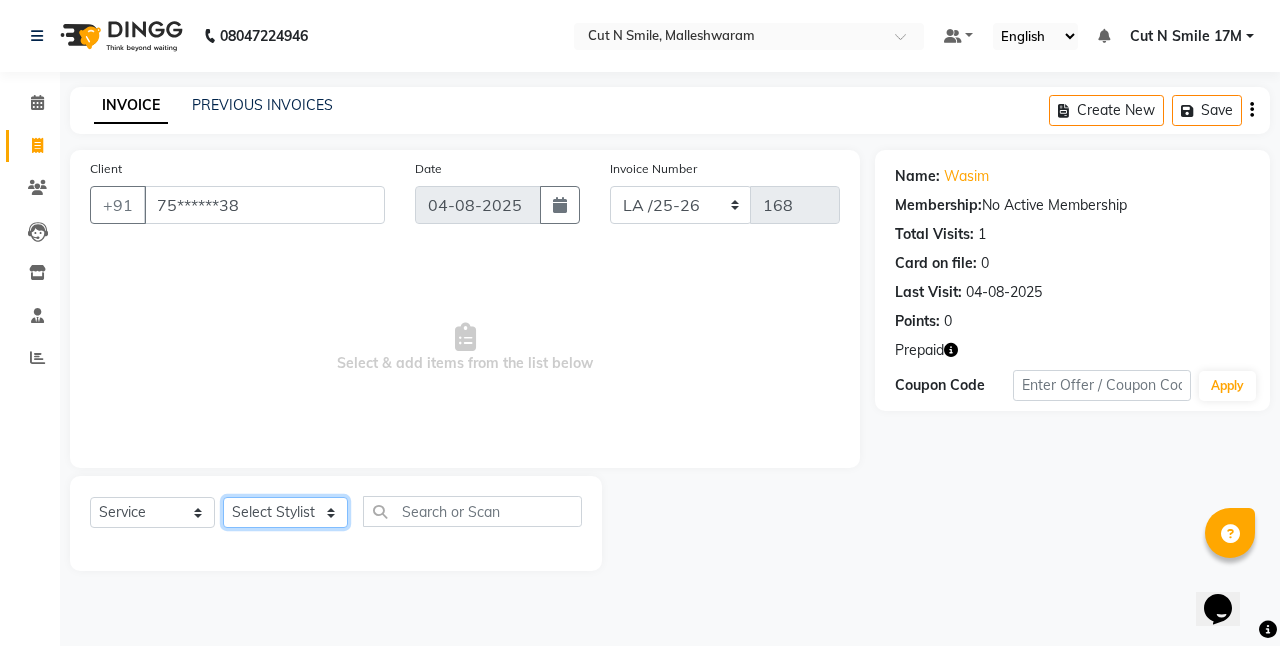 click on "Select Stylist Aarif 17M Adnan 9M Ajim 17M  Ali 17M Ali ML Alim ML Anjali 17M Armaan 17M Armaan 17O Arshad 17O Asahika ML Babbu ML  Cena 17M Chandrika 9M CNS 17 Malleshwaram CNS 9 Malleshwaram CNS Mahalakshmi Layout Cut N Smile 17O Deena 9M Dharani 17M  Fahim 9M Firoz ML Ganesh 9M Ganga 9M Govind ML Jessy 17M Madhu Thakur 17O Manjunath 17M Meena ML Mercy ML Mohammed 17M Monika 17M Mosim ML Nabijan 9M Nagrathna 9M Naveed 17M Pankaj 17M  Pavan Pavithra 9M Prashanth 9M Raghu 17M Rahil 9M Rajan ML Raju 9M Ranjith 9M Raza Raza 17M Riyaz 17O Sandeep 9M Sangeetha 17M Shakeel 17ML Shakir ML Shameem 17M Sharafath ML Sharanya  Sharanya ML SHubham 17M Sopna ML Sushila Suvarna 17M Tanjua 9M Teja 17M Tofeek 9M Tulsi 17O Viresh 17M Vishal 17M Vishal Bhatti 17O  Wasim ML" 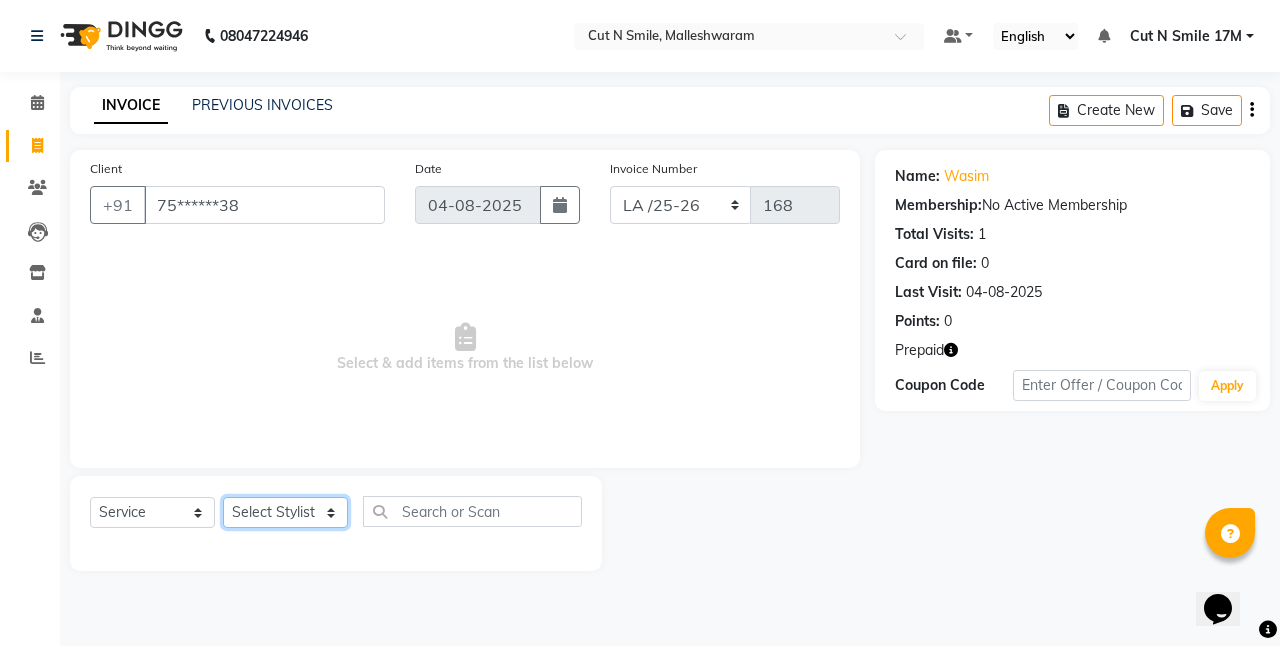 select on "60630" 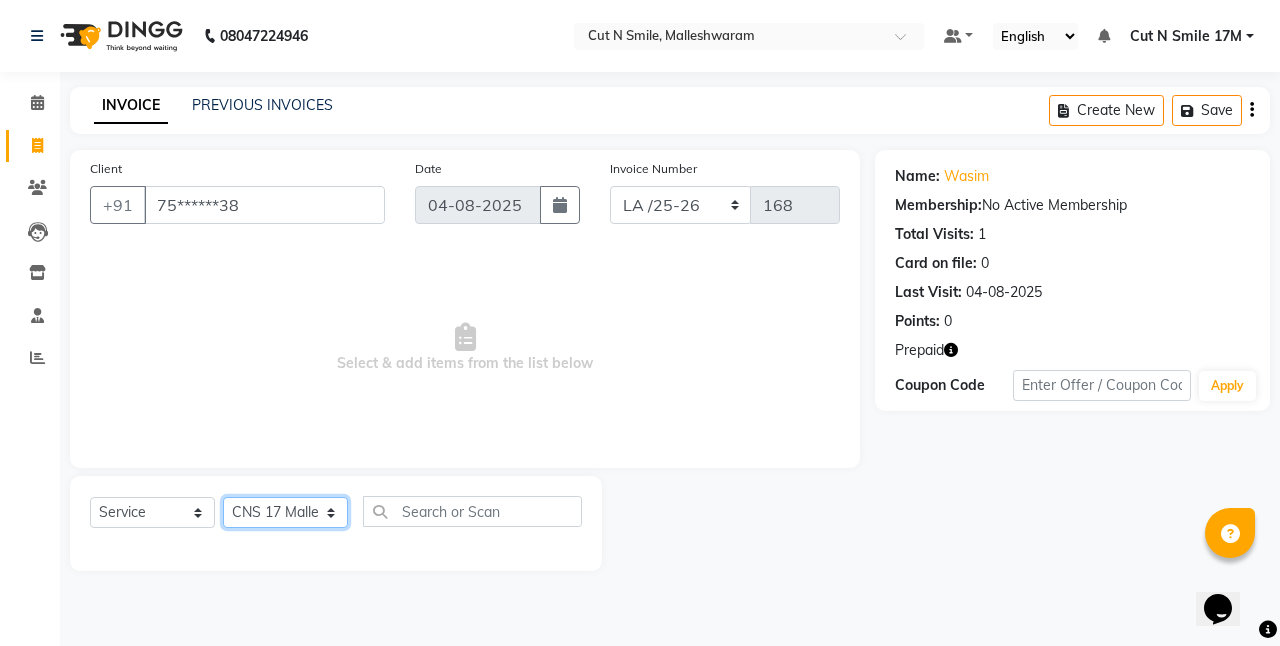 click on "Select Stylist Aarif 17M Adnan 9M Ajim 17M  Ali 17M Ali ML Alim ML Anjali 17M Armaan 17M Armaan 17O Arshad 17O Asahika ML Babbu ML  Cena 17M Chandrika 9M CNS 17 Malleshwaram CNS 9 Malleshwaram CNS Mahalakshmi Layout Cut N Smile 17O Deena 9M Dharani 17M  Fahim 9M Firoz ML Ganesh 9M Ganga 9M Govind ML Jessy 17M Madhu Thakur 17O Manjunath 17M Meena ML Mercy ML Mohammed 17M Monika 17M Mosim ML Nabijan 9M Nagrathna 9M Naveed 17M Pankaj 17M  Pavan Pavithra 9M Prashanth 9M Raghu 17M Rahil 9M Rajan ML Raju 9M Ranjith 9M Raza Raza 17M Riyaz 17O Sandeep 9M Sangeetha 17M Shakeel 17ML Shakir ML Shameem 17M Sharafath ML Sharanya  Sharanya ML SHubham 17M Sopna ML Sushila Suvarna 17M Tanjua 9M Teja 17M Tofeek 9M Tulsi 17O Viresh 17M Vishal 17M Vishal Bhatti 17O  Wasim ML" 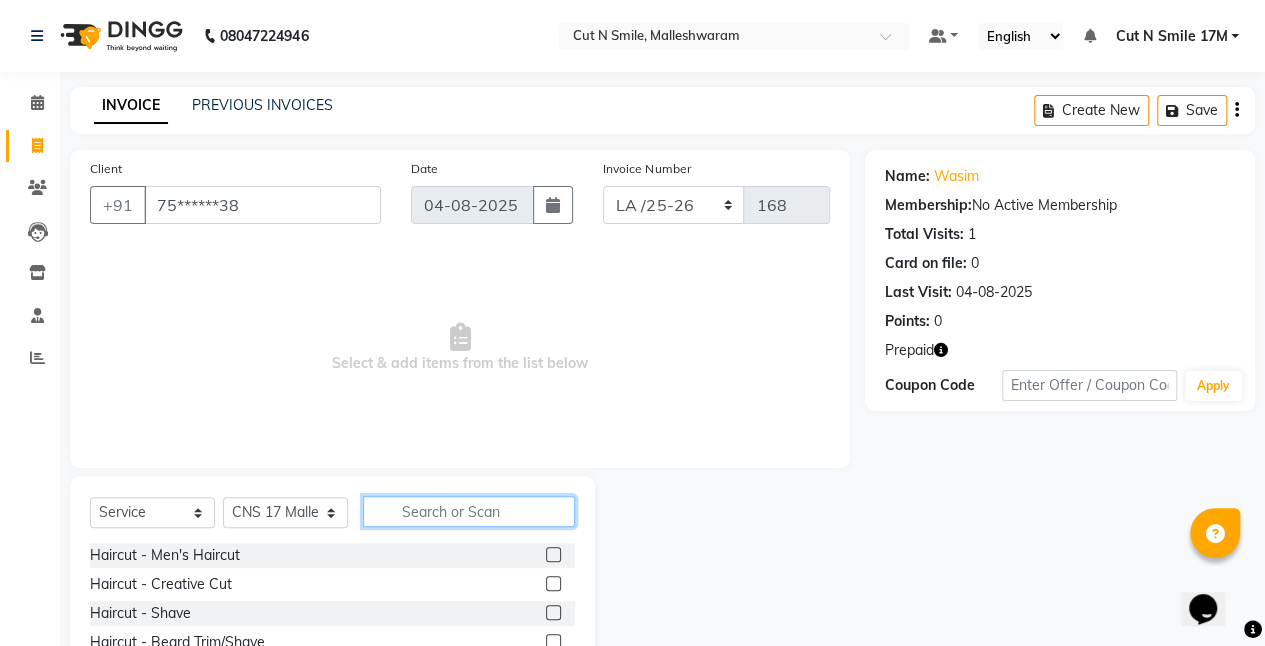 click 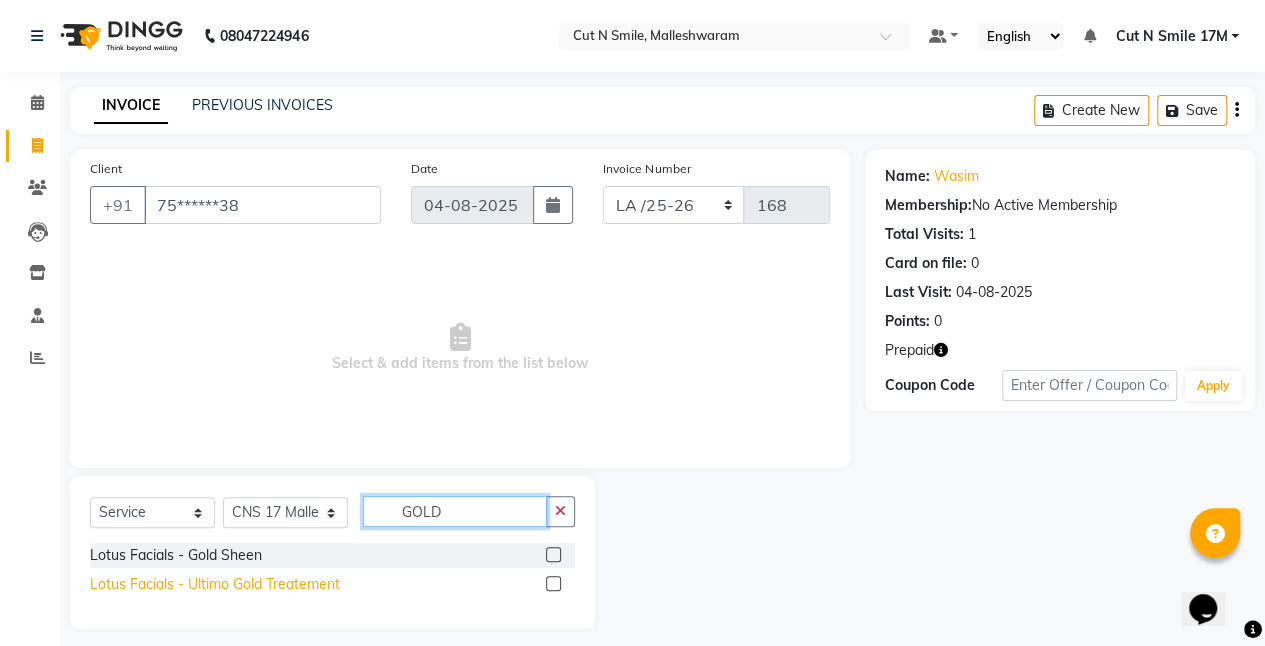 type on "GOLD" 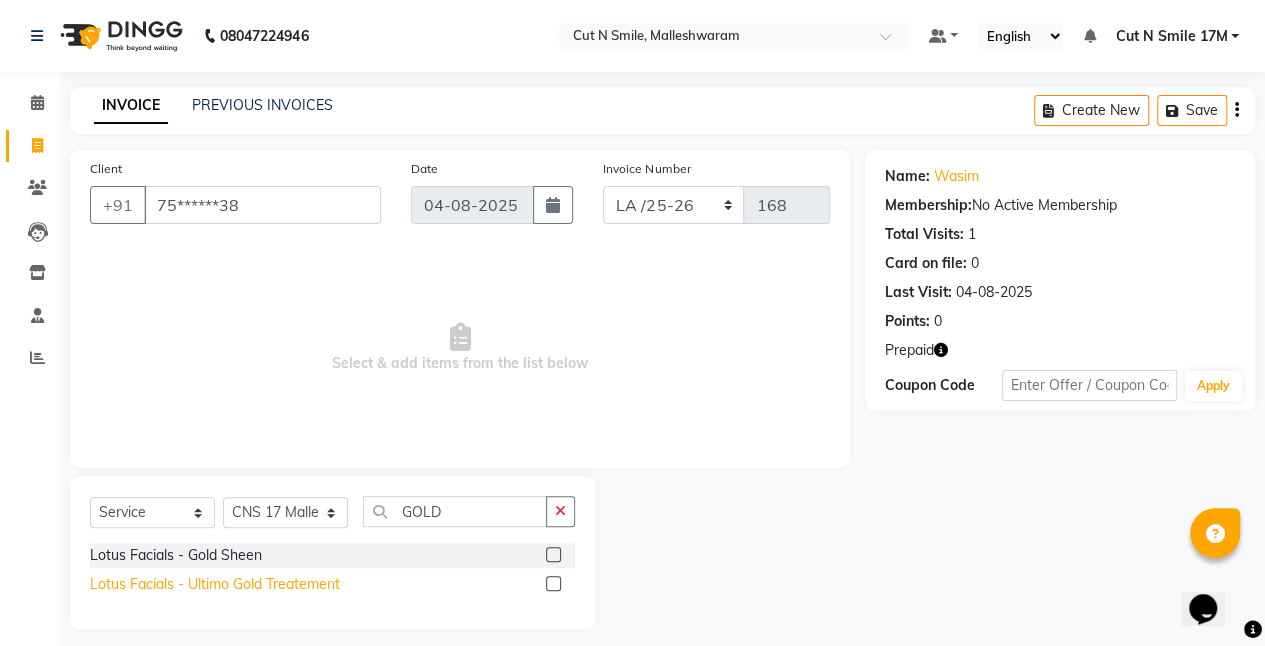 click on "Lotus Facials  - Ultimo Gold Treatement" 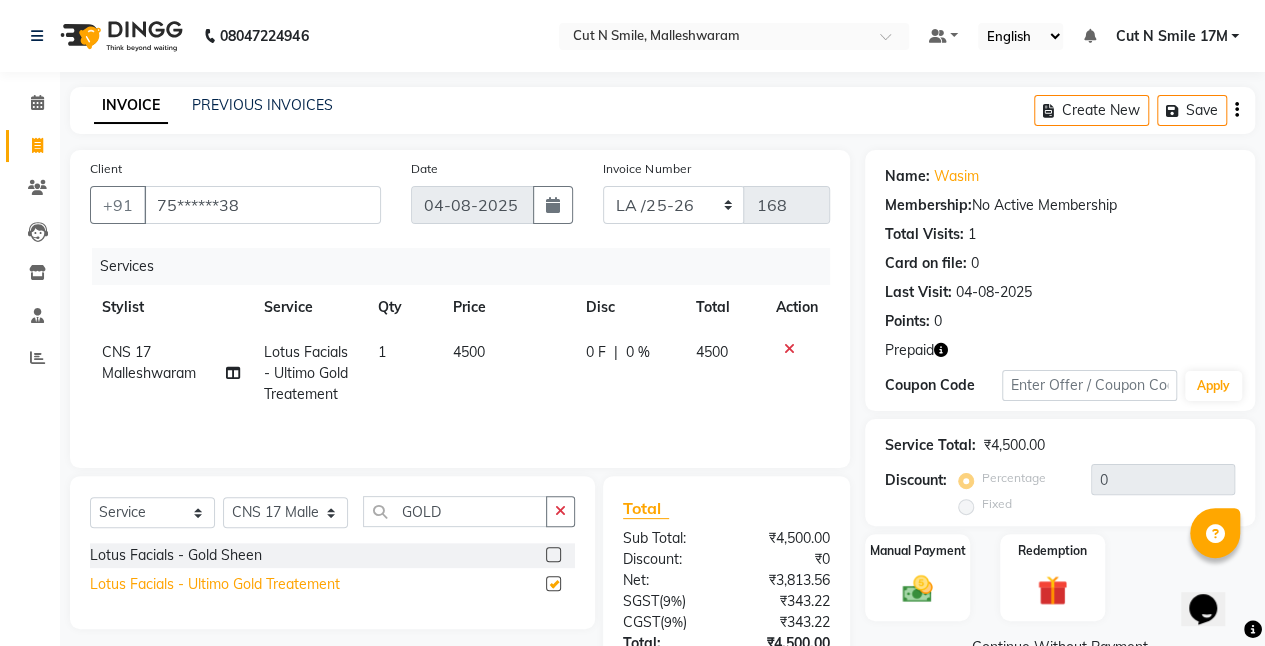 checkbox on "false" 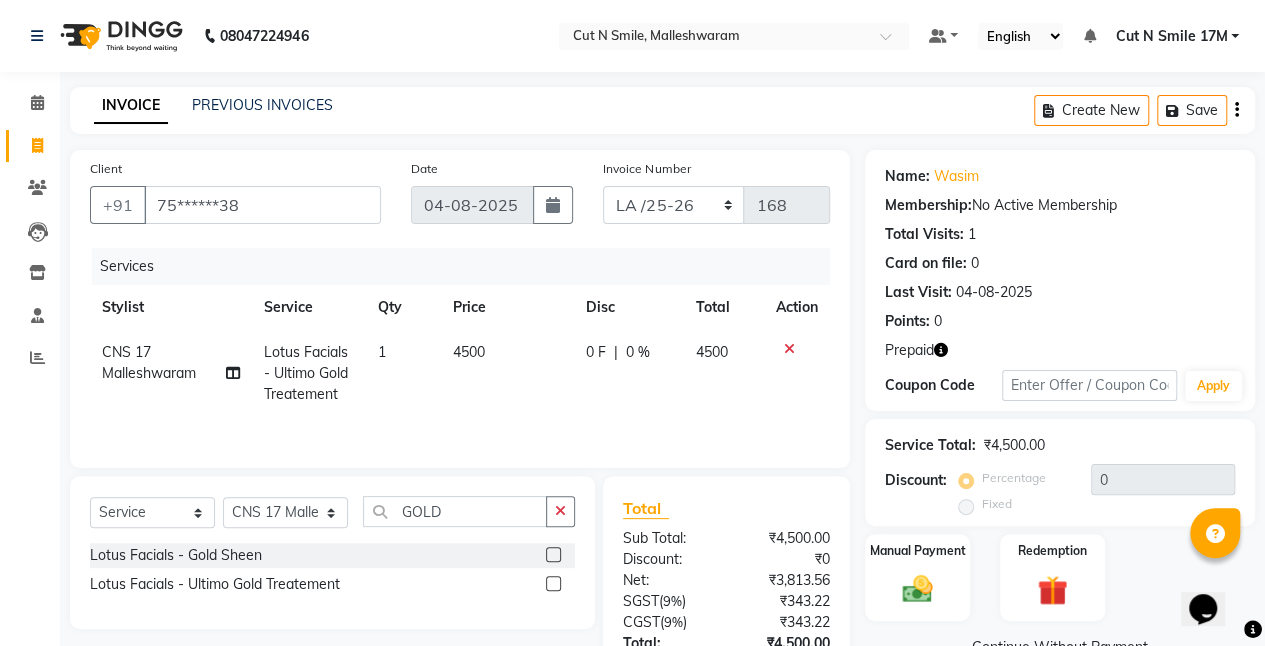 click on "4500" 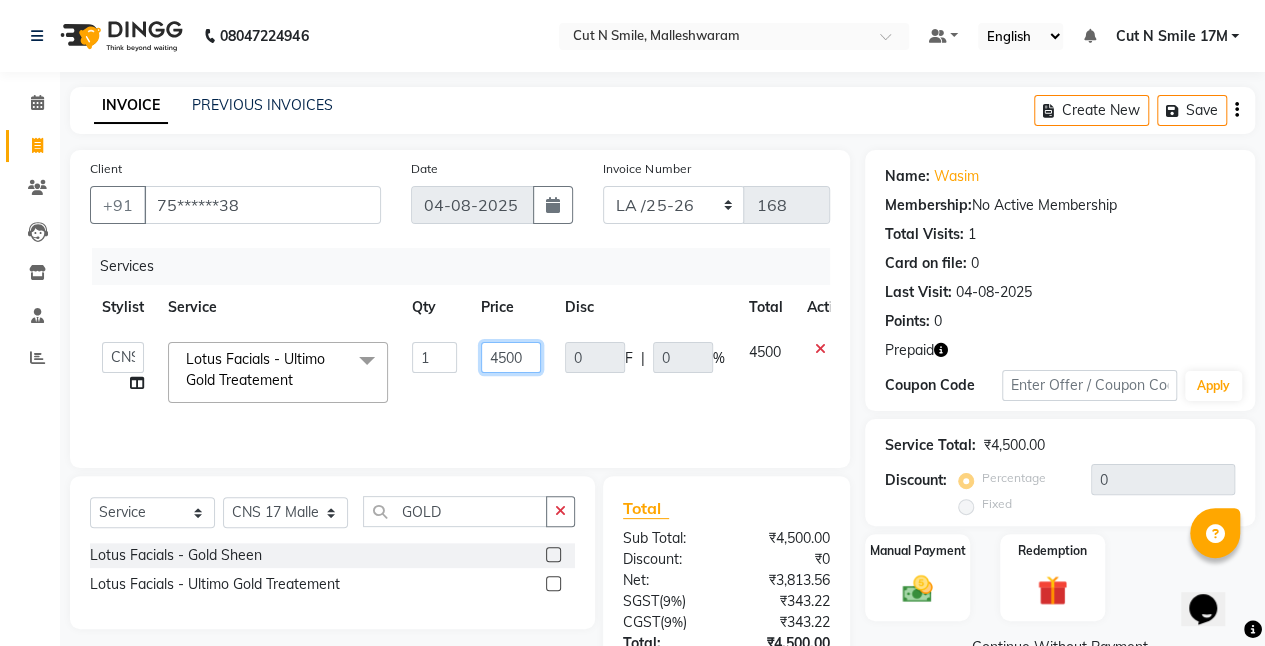 drag, startPoint x: 535, startPoint y: 360, endPoint x: 413, endPoint y: 340, distance: 123.62848 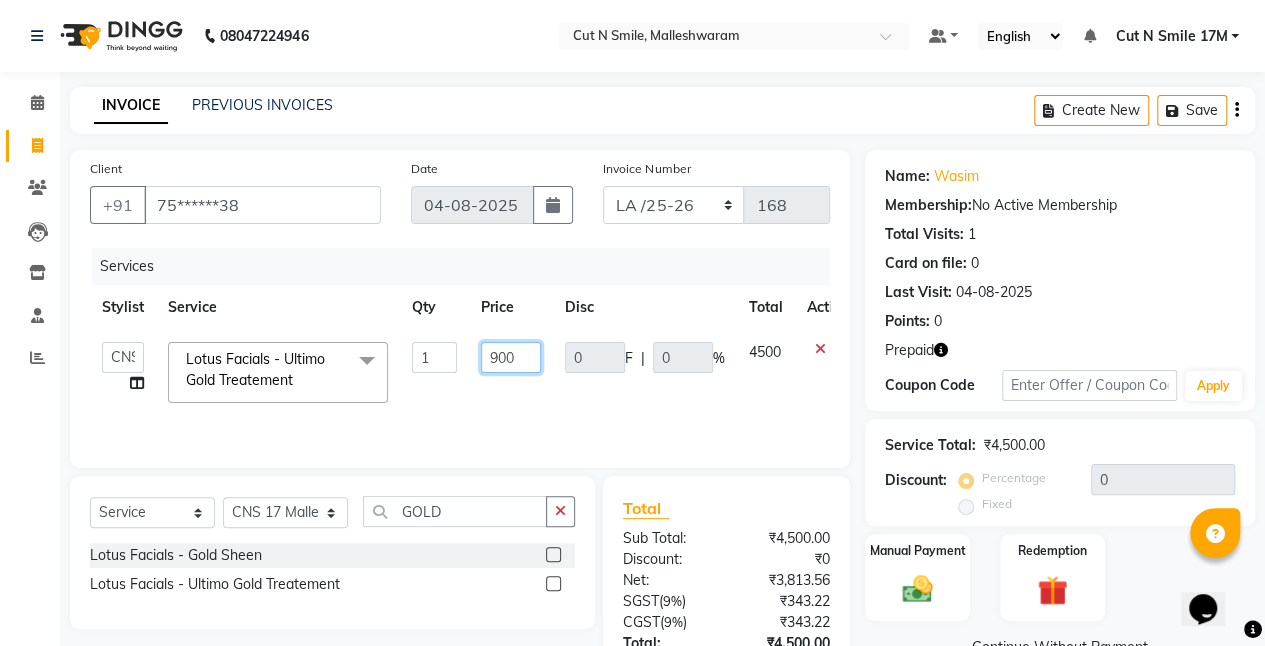type on "9000" 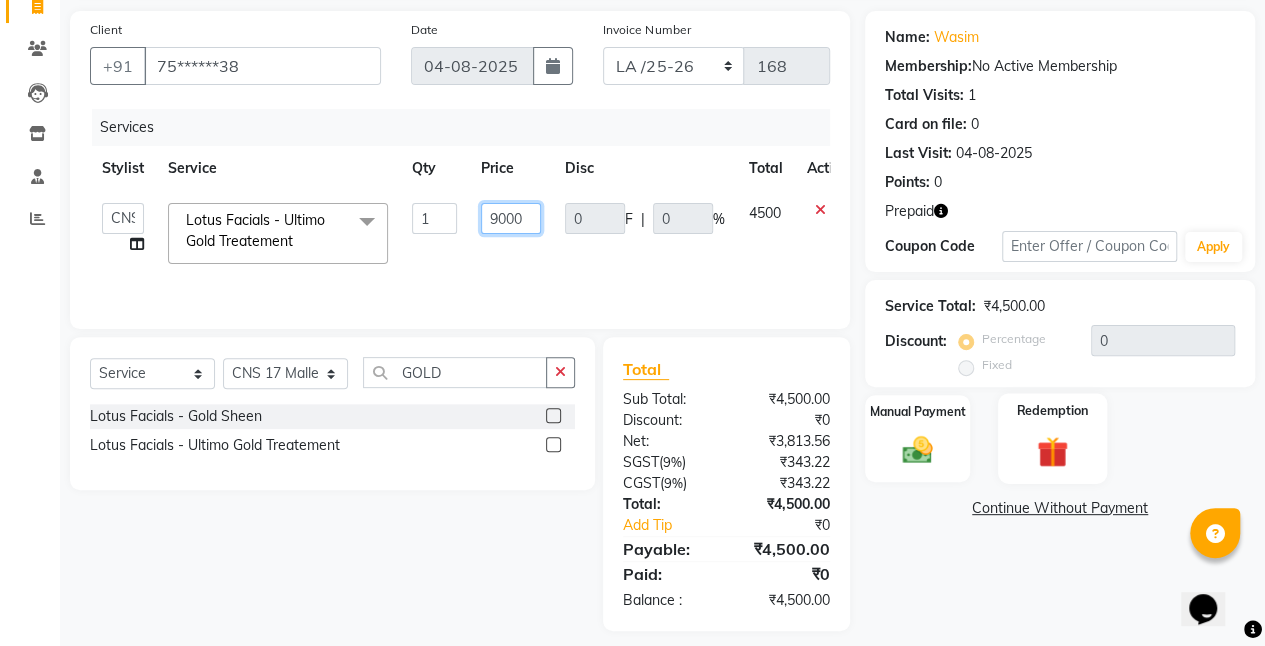scroll, scrollTop: 152, scrollLeft: 0, axis: vertical 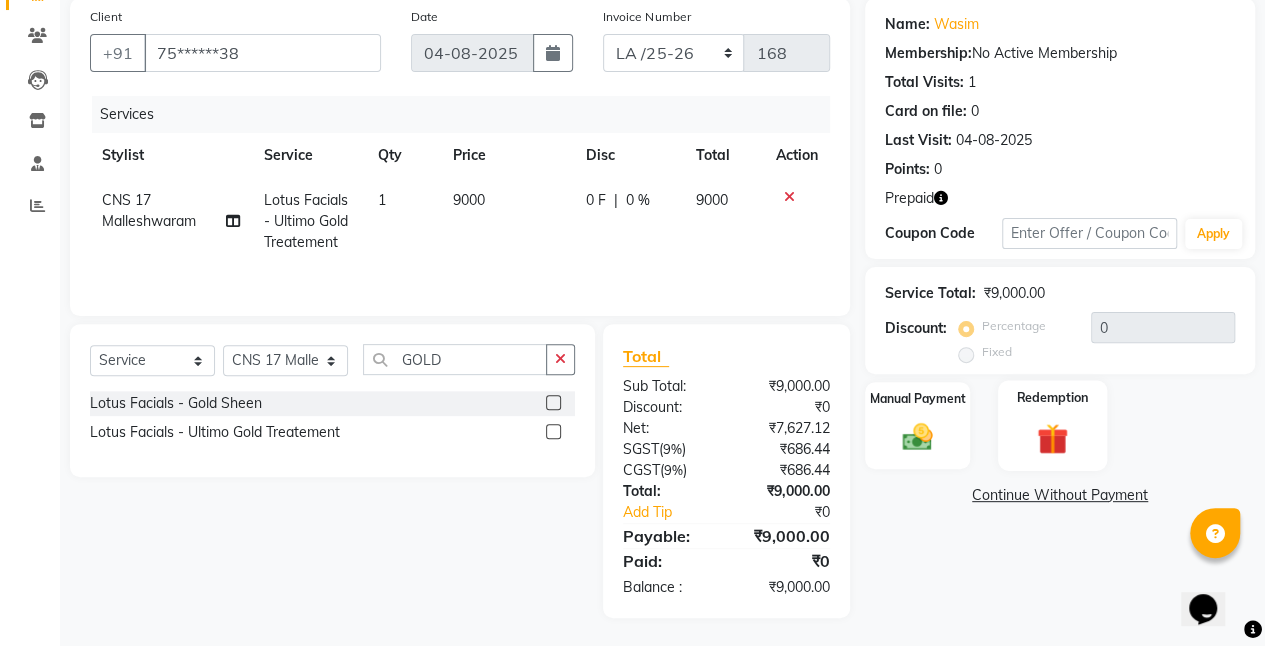 click 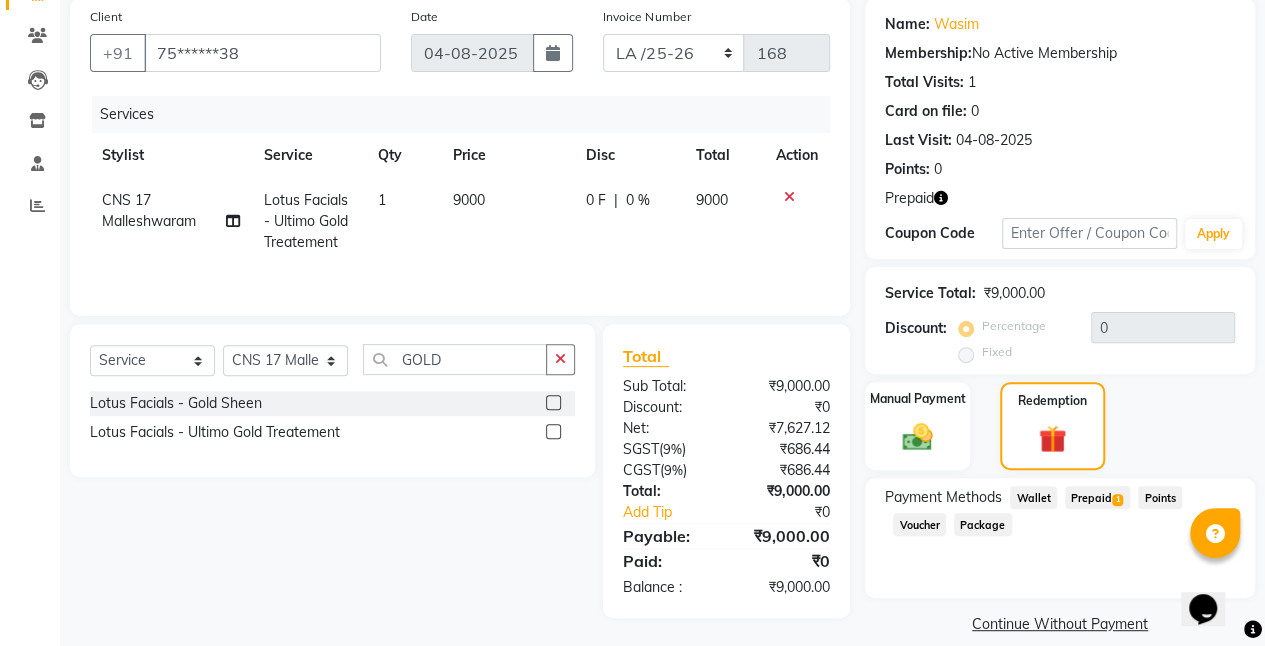 click on "Prepaid  1" 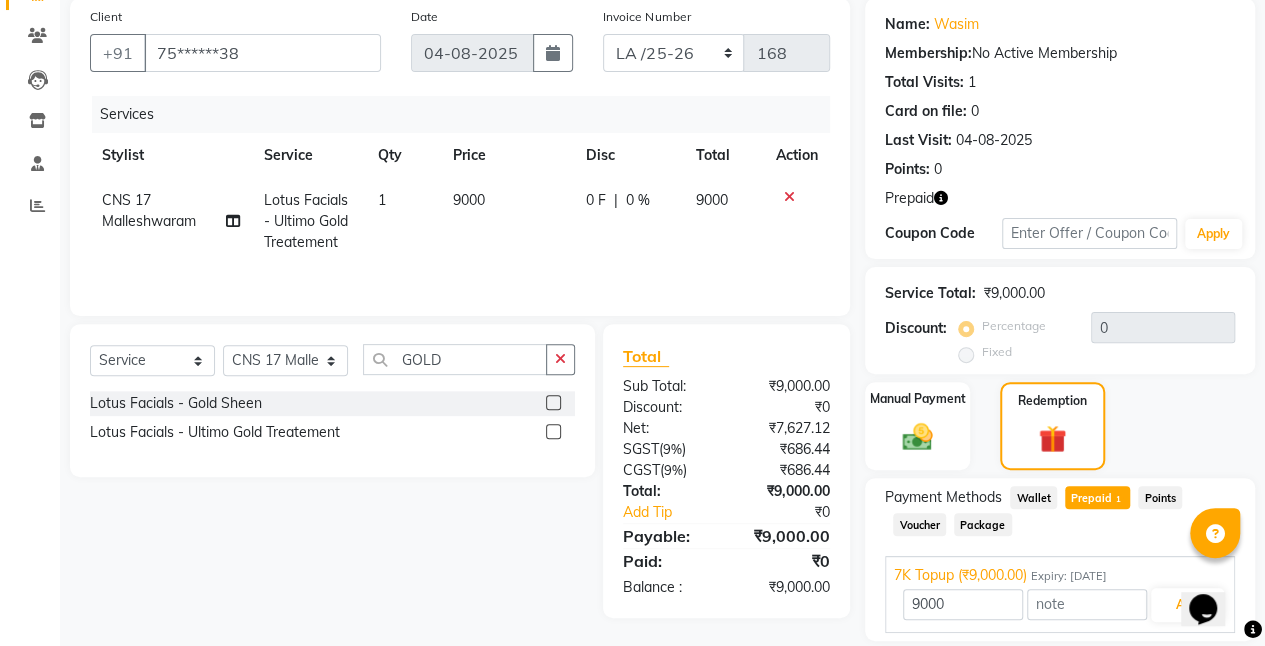 scroll, scrollTop: 218, scrollLeft: 0, axis: vertical 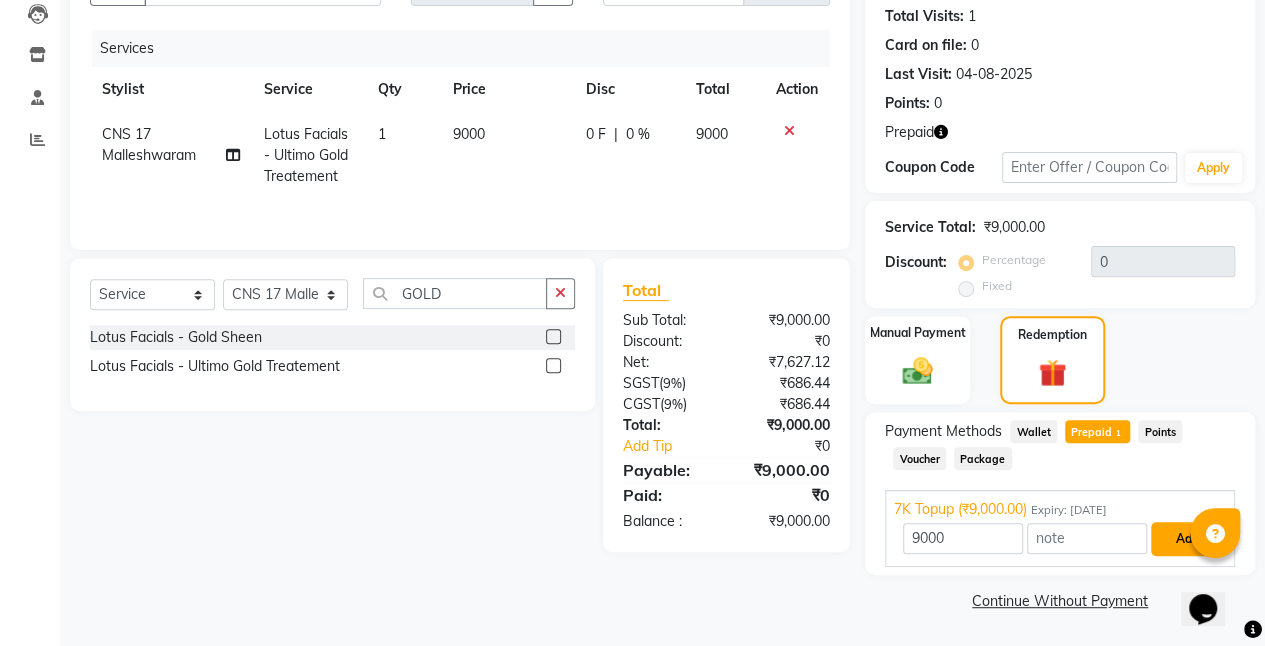 click on "Add" at bounding box center (1187, 539) 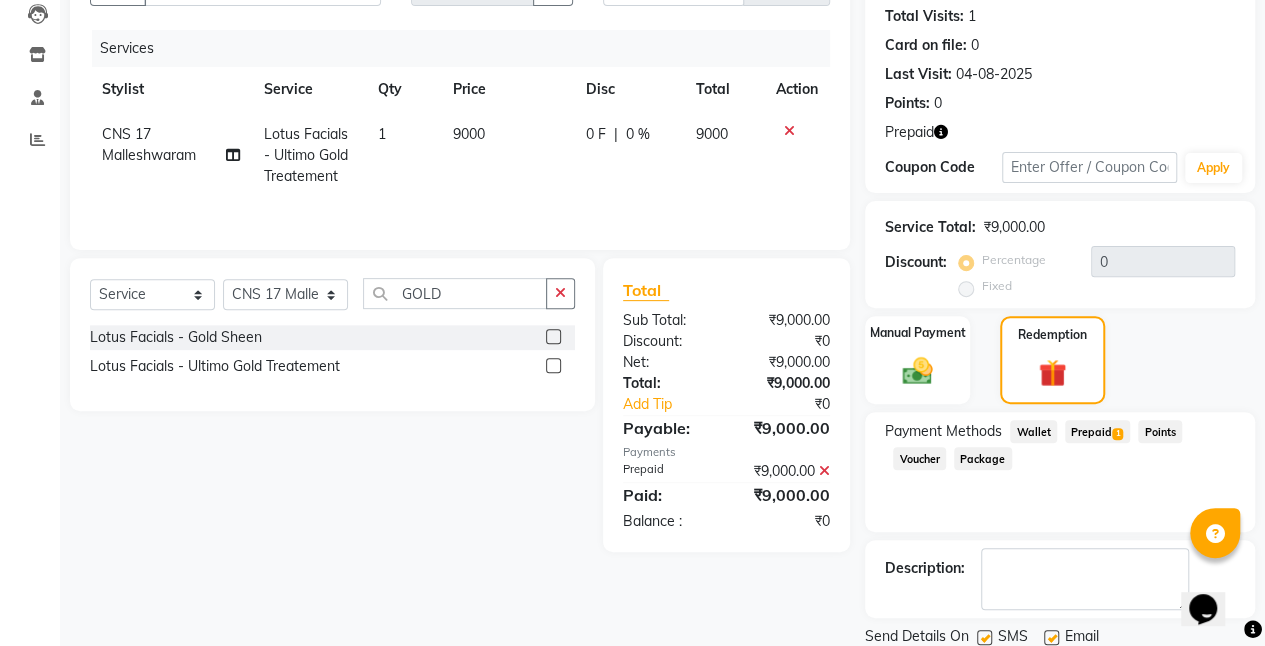 scroll, scrollTop: 286, scrollLeft: 0, axis: vertical 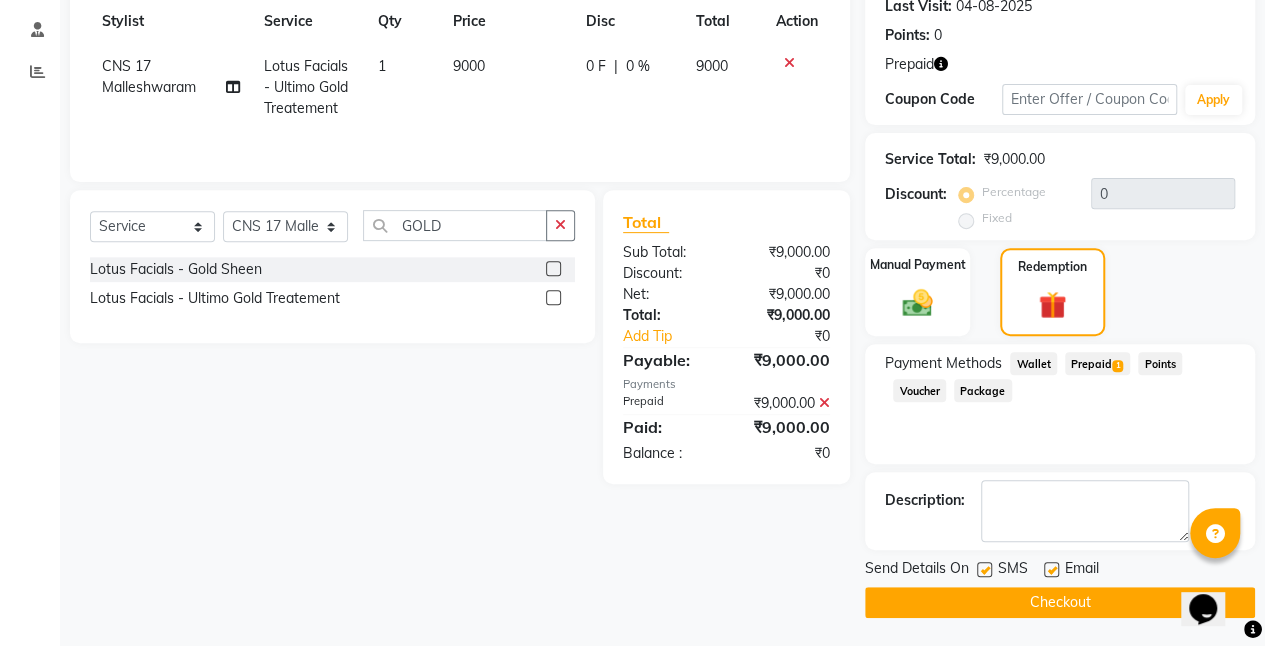 click 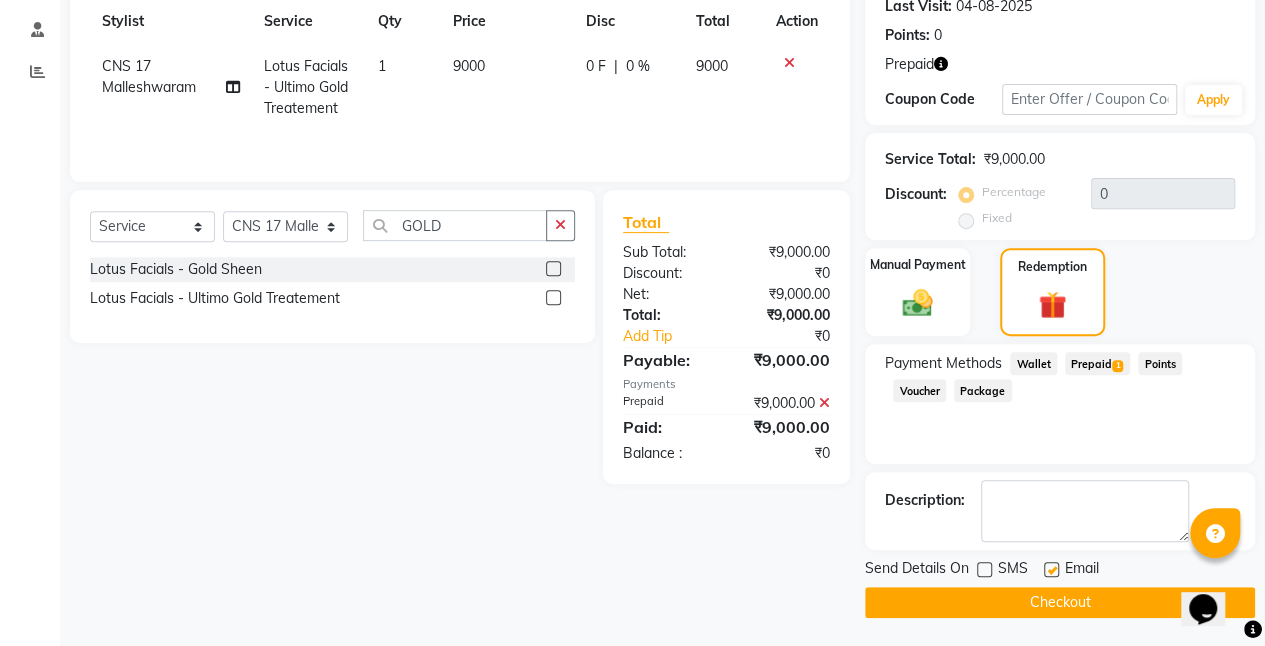 click 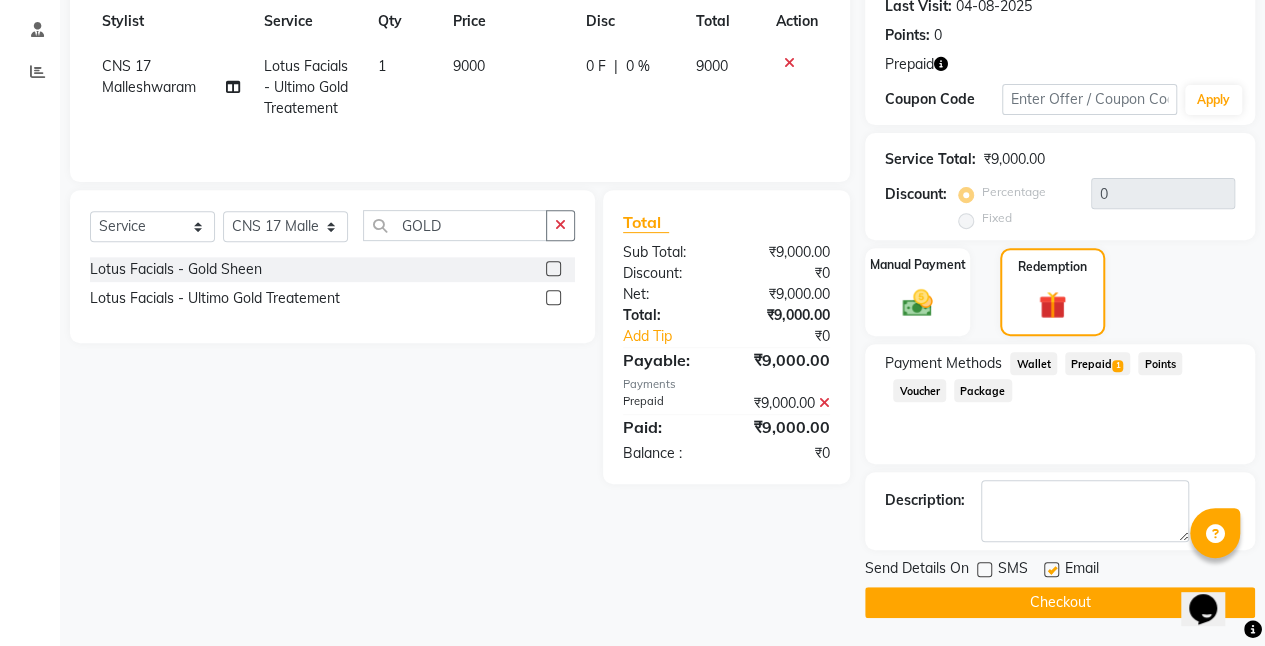 click at bounding box center (1050, 570) 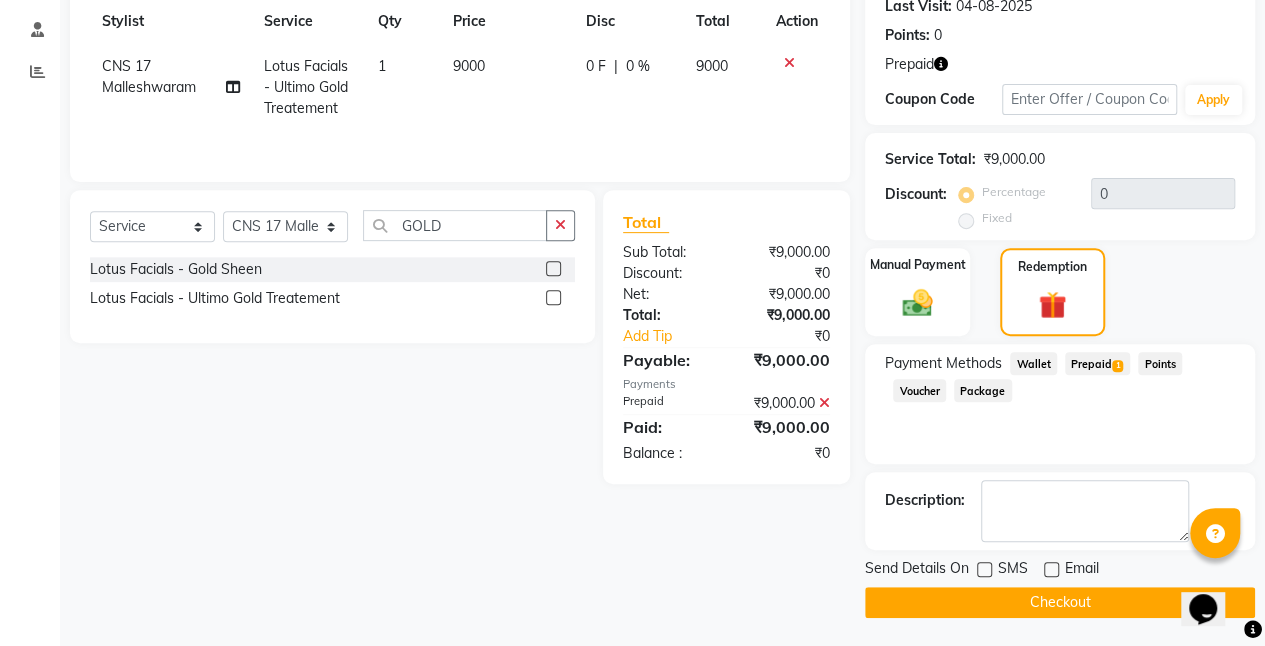 click on "Checkout" 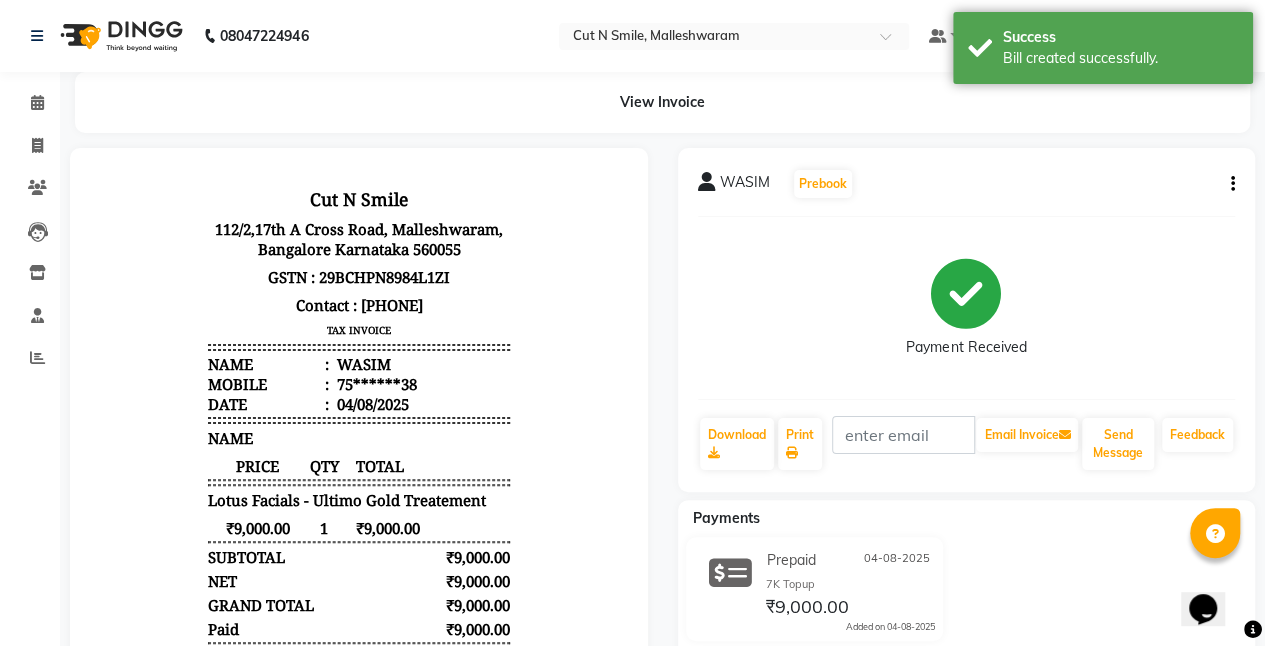 scroll, scrollTop: 0, scrollLeft: 0, axis: both 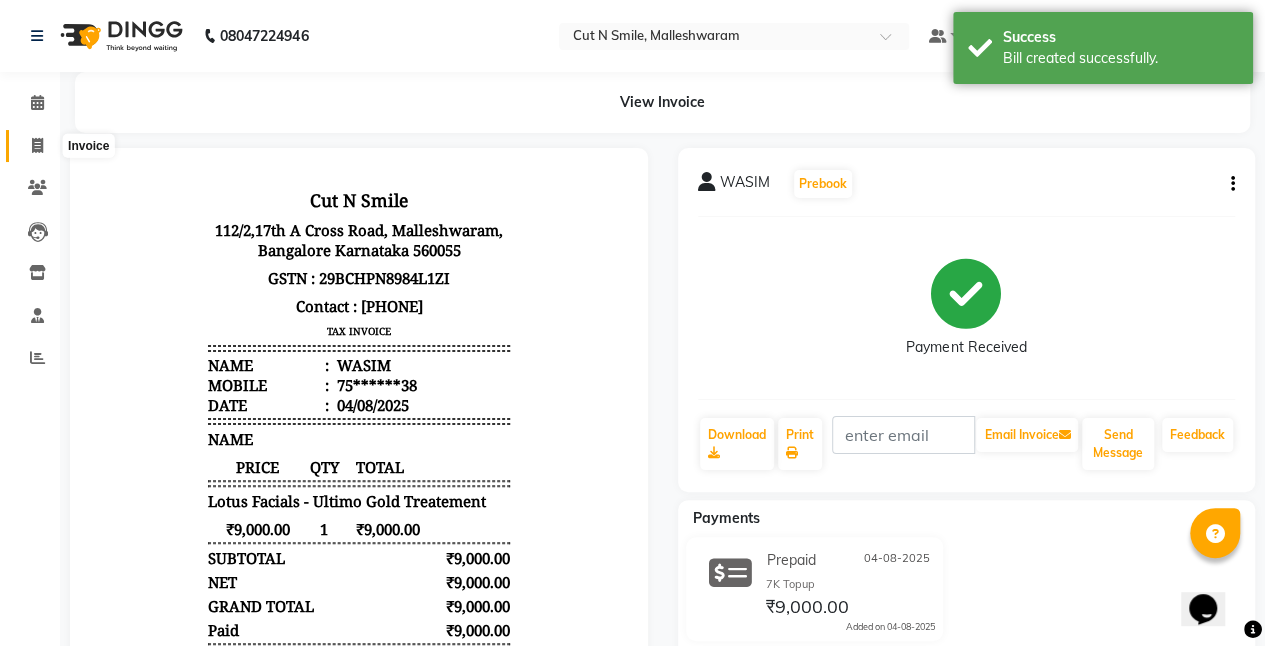 click 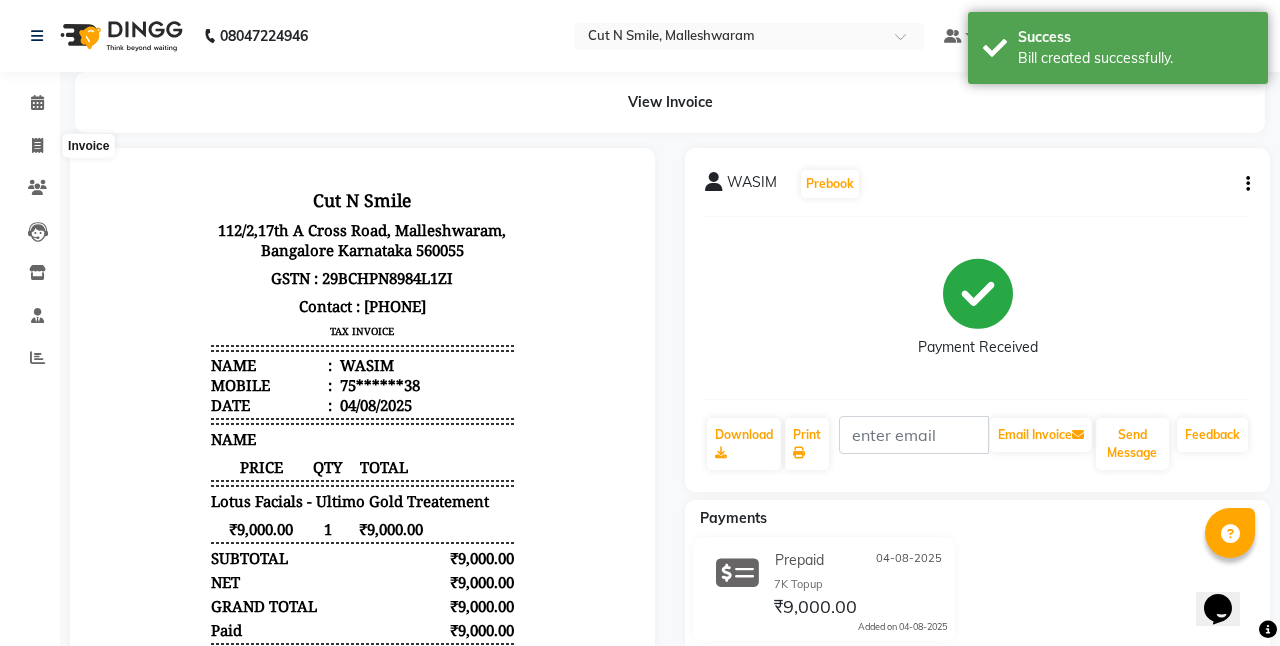 select on "7223" 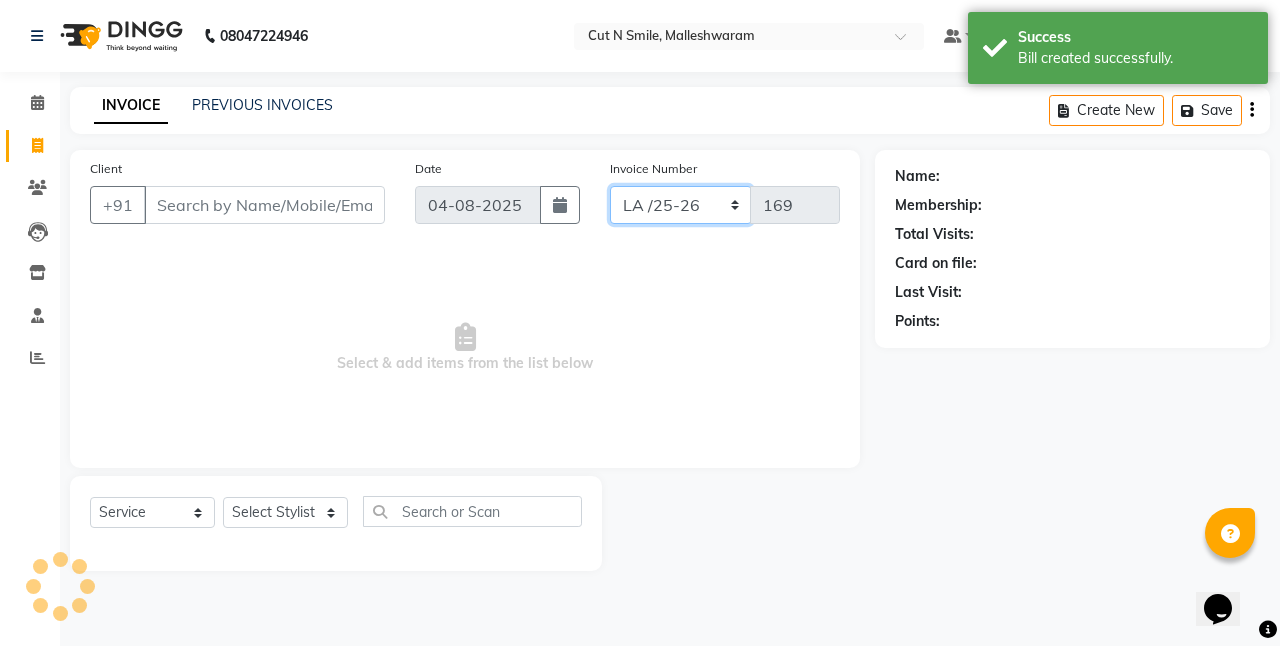 click on "NW/25-26 SW/2025-26 NA/2025-26 VN/25-26 LA /25-26" 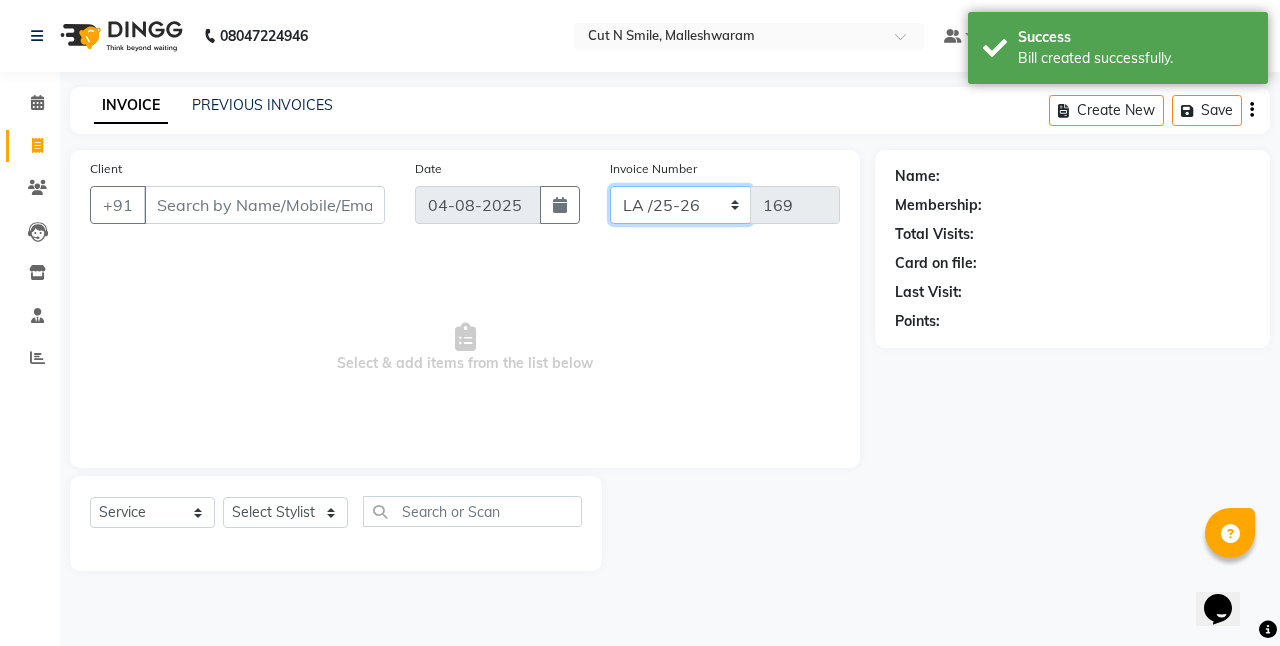 select on "7225" 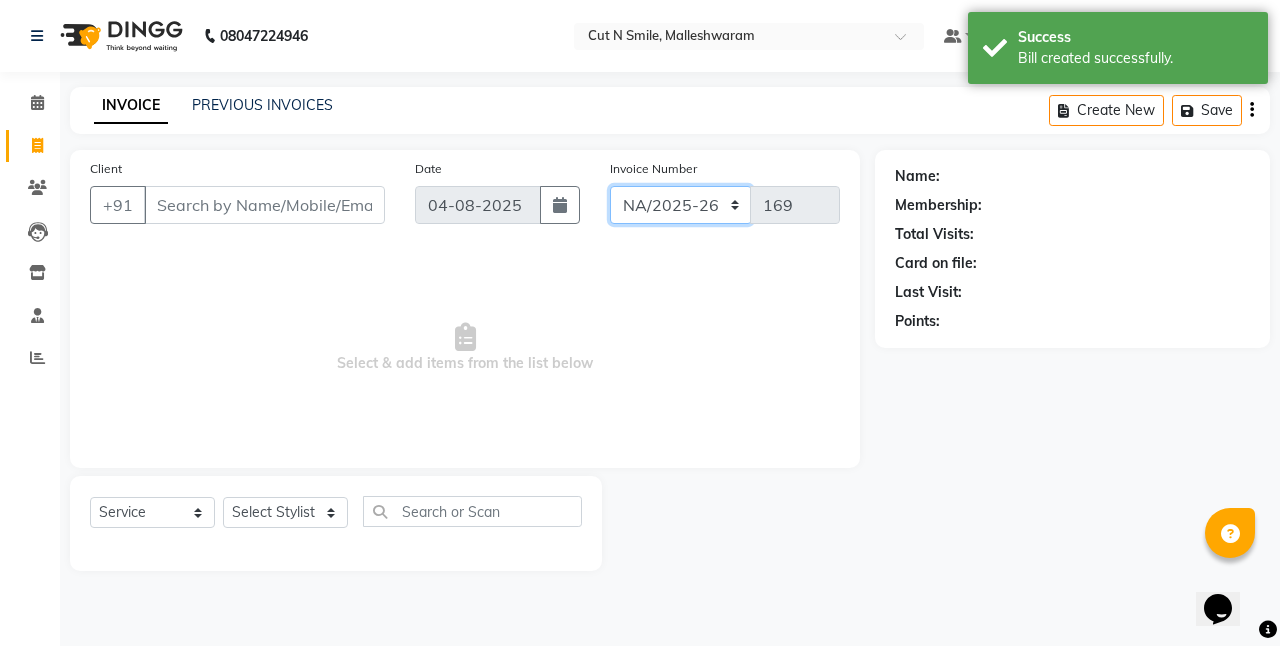 click on "NW/25-26 SW/2025-26 NA/2025-26 VN/25-26 LA /25-26" 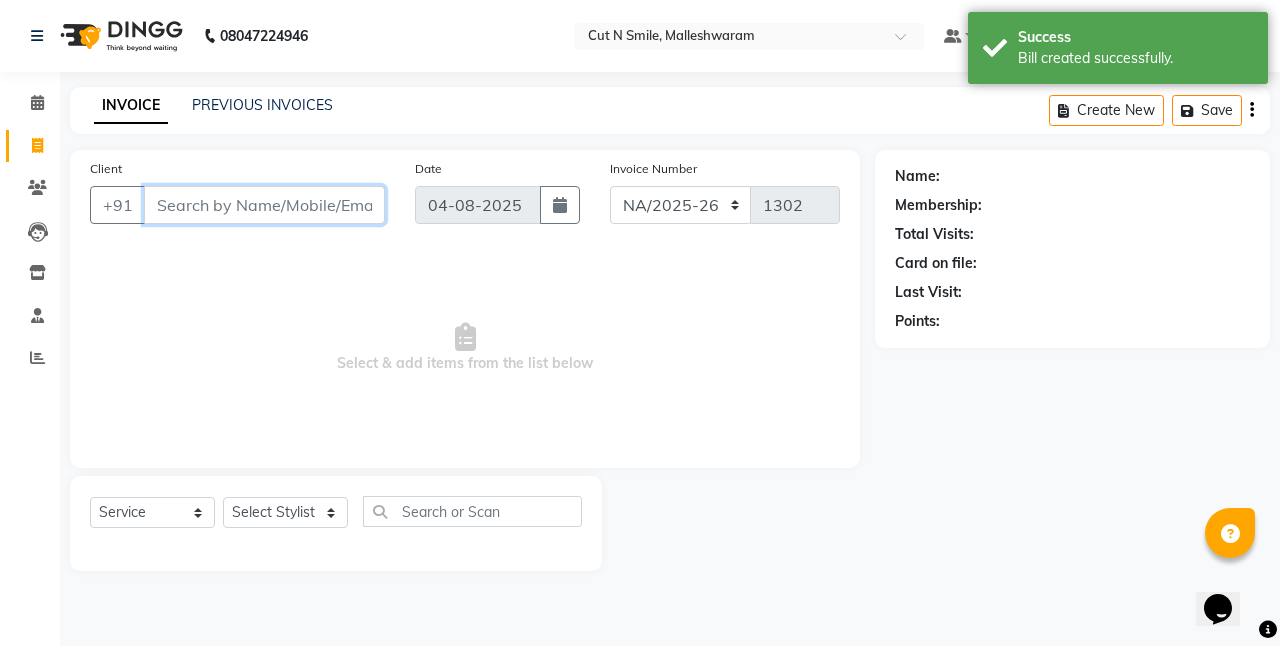 click on "Client" at bounding box center [264, 205] 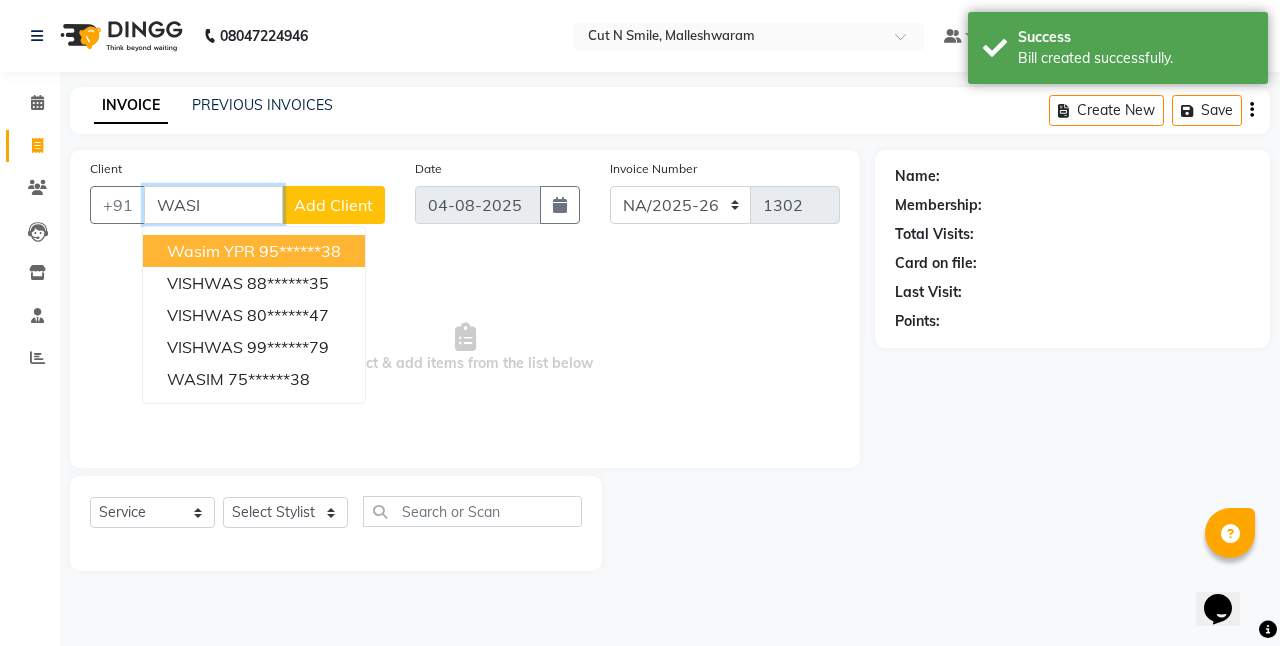 type on "WASIM" 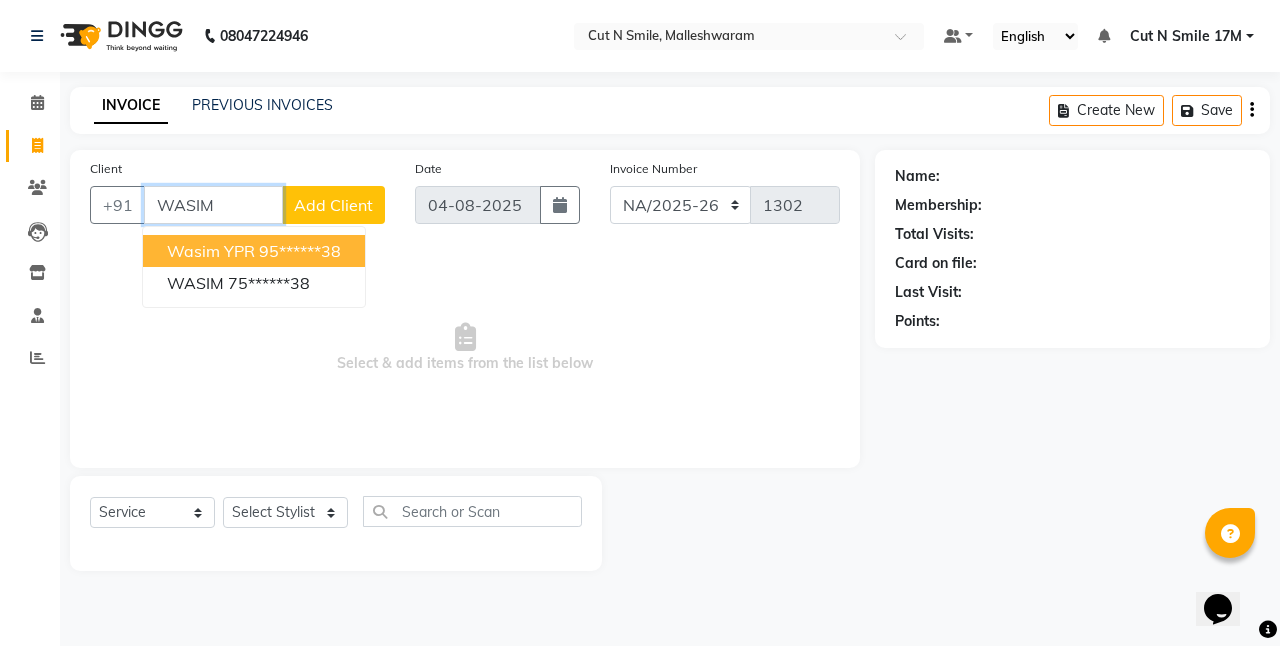 drag, startPoint x: 217, startPoint y: 215, endPoint x: 57, endPoint y: 194, distance: 161.37224 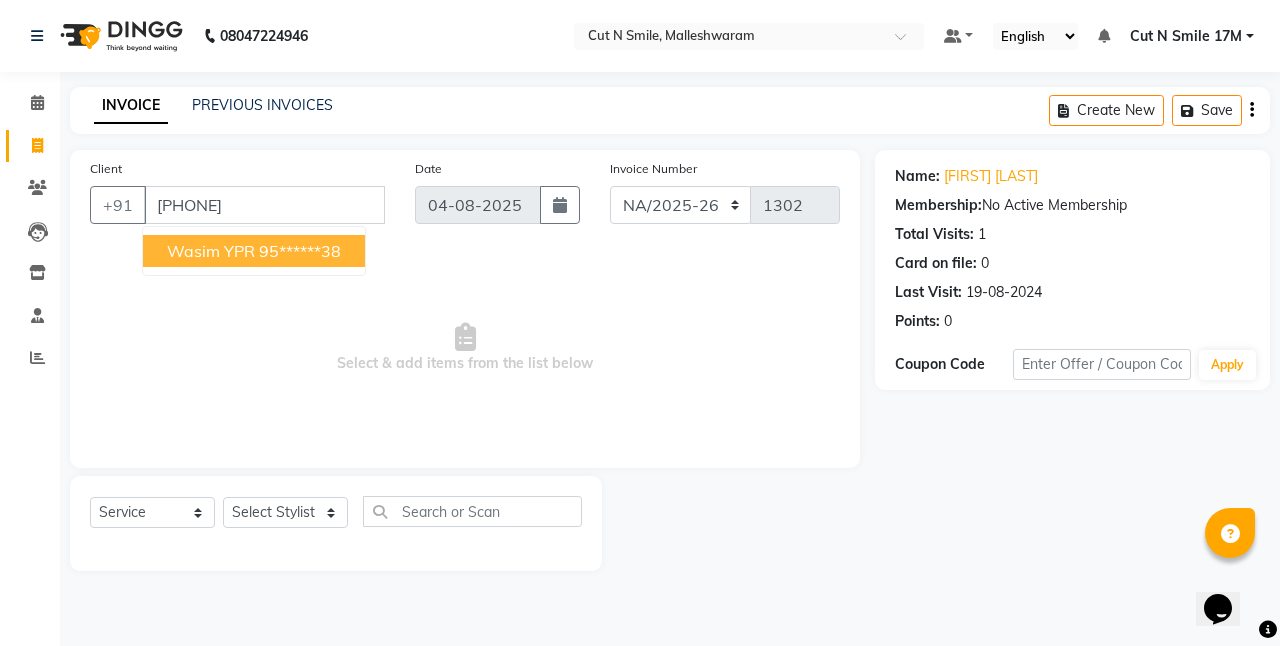 click on "95******38" at bounding box center (300, 251) 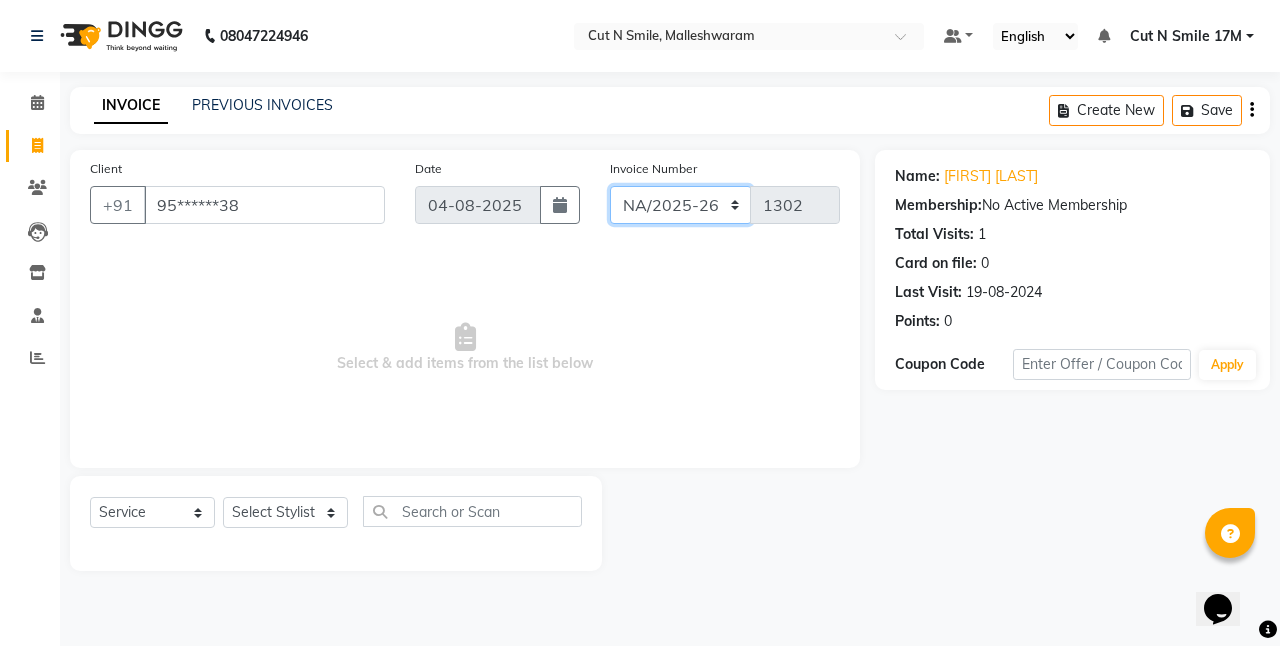 click on "NW/25-26 SW/2025-26 NA/2025-26 VN/25-26 LA /25-26" 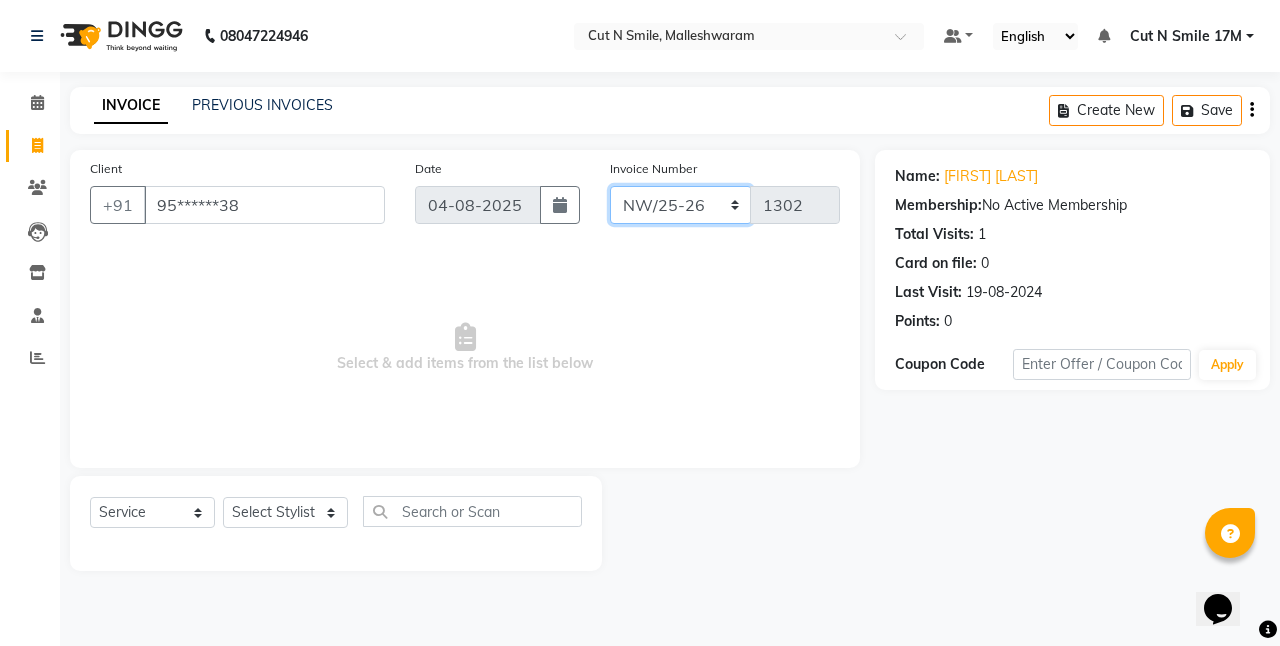 click on "NW/25-26 SW/2025-26 NA/2025-26 VN/25-26 LA /25-26" 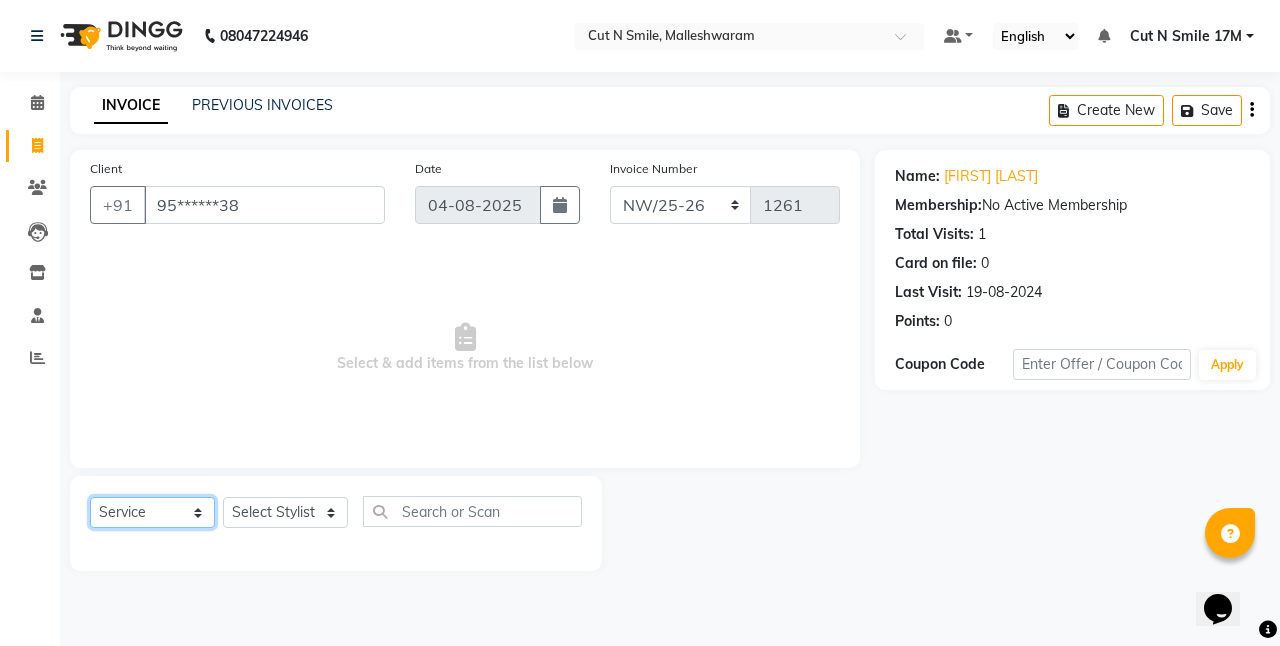 click on "Select  Service  Product  Membership  Package Voucher Prepaid Gift Card" 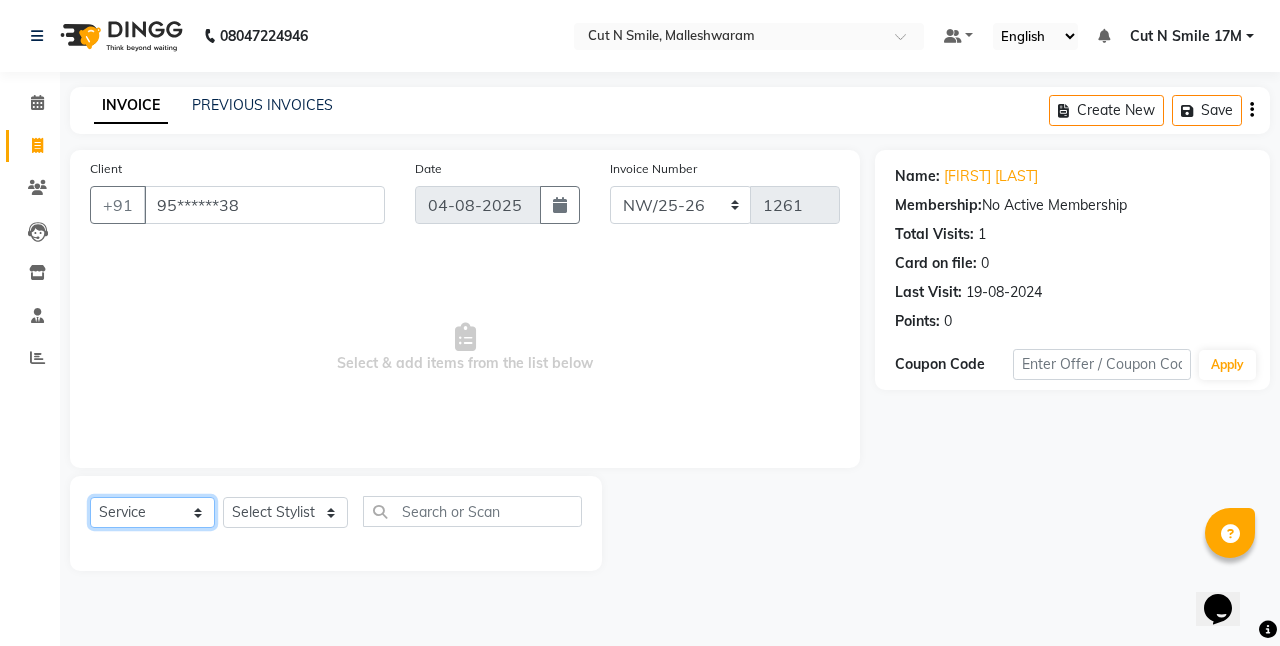 select on "P" 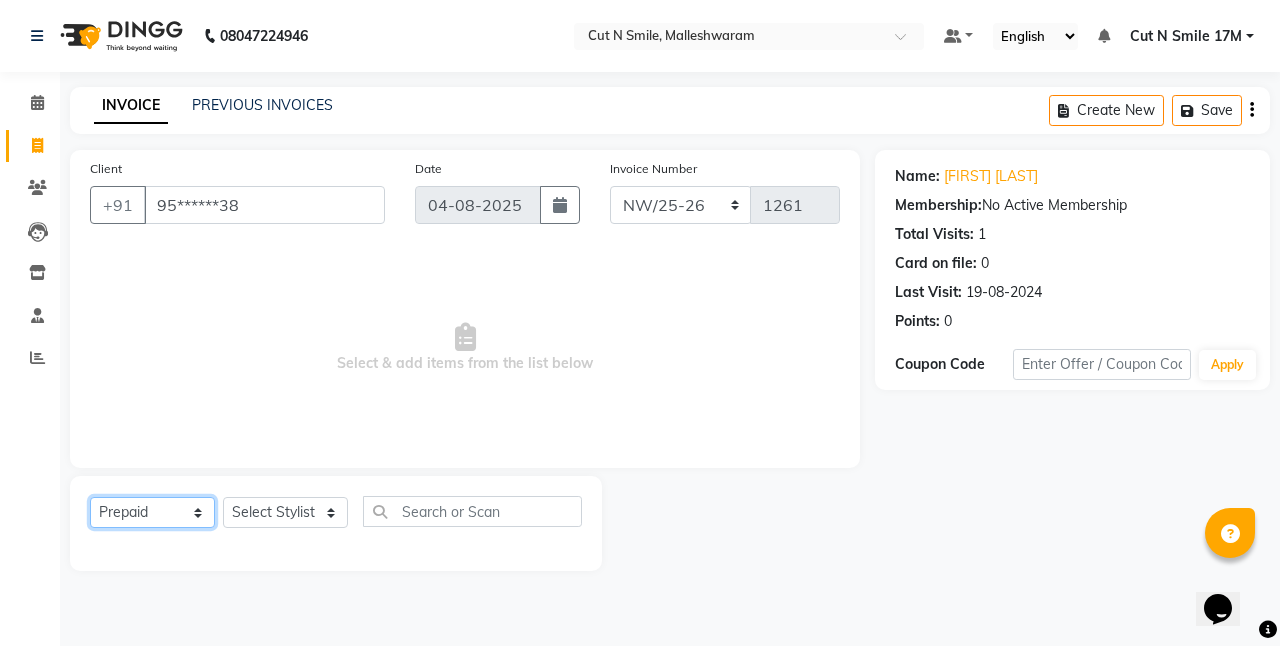 click on "Select  Service  Product  Membership  Package Voucher Prepaid Gift Card" 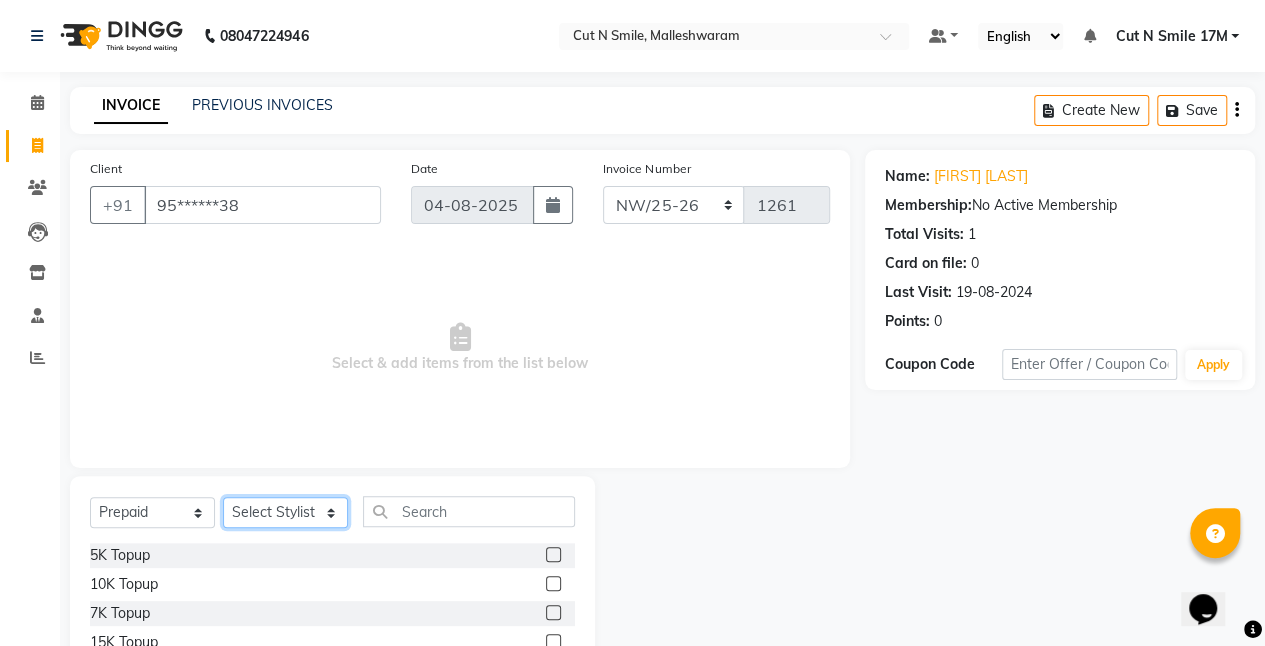 click on "Select Stylist Aarif 17M Adnan 9M Ajim 17M  Ali 17M Ali ML Alim ML Anjali 17M Armaan 17M Armaan 17O Arshad 17O Asahika ML Babbu ML  Cena 17M Chandrika 9M CNS 17 Malleshwaram CNS 9 Malleshwaram CNS Mahalakshmi Layout Cut N Smile 17O Deena 9M Dharani 17M  Fahim 9M Firoz ML Ganesh 9M Ganga 9M Govind ML Jessy 17M Madhu Thakur 17O Manjunath 17M Meena ML Mercy ML Mohammed 17M Monika 17M Mosim ML Nabijan 9M Nagrathna 9M Naveed 17M Pankaj 17M  Pavan Pavithra 9M Prashanth 9M Raghu 17M Rahil 9M Rajan ML Raju 9M Ranjith 9M Raza Raza 17M Riyaz 17O Sandeep 9M Sangeetha 17M Shakeel 17ML Shakir ML Shameem 17M Sharafath ML Sharanya  Sharanya ML SHubham 17M Sopna ML Sushila Suvarna 17M Tanjua 9M Teja 17M Tofeek 9M Tulsi 17O Viresh 17M Vishal 17M Vishal Bhatti 17O  Wasim ML" 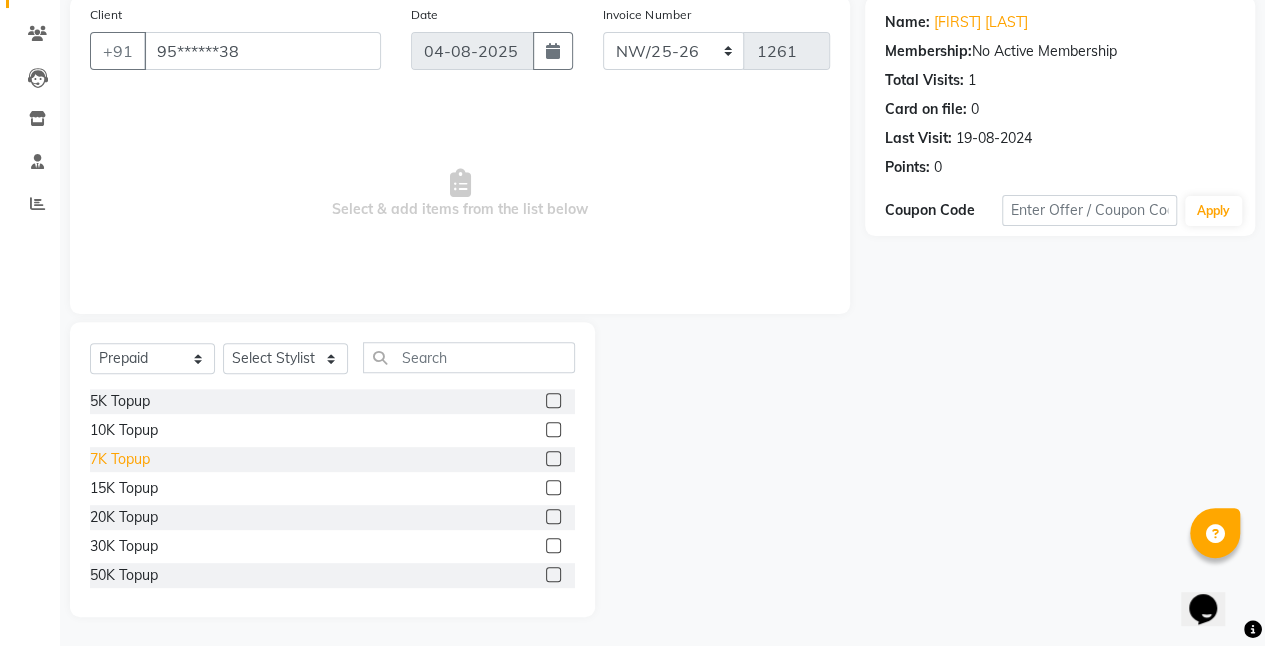 click on "7K Topup" 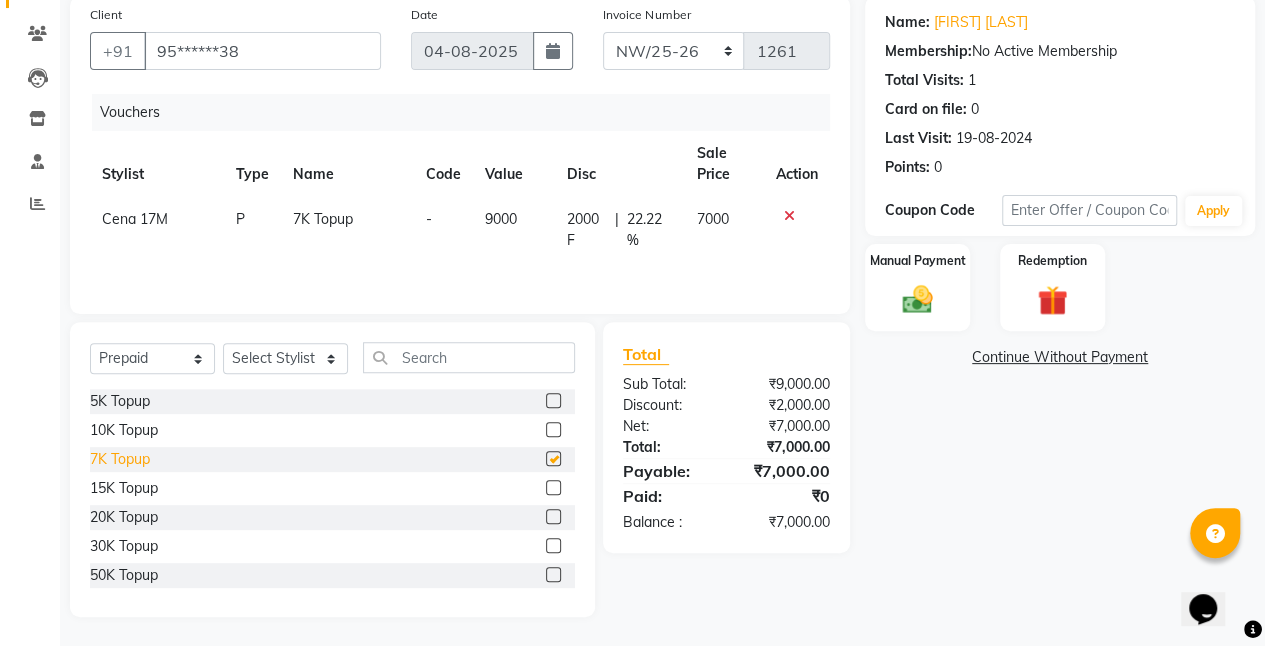 checkbox on "false" 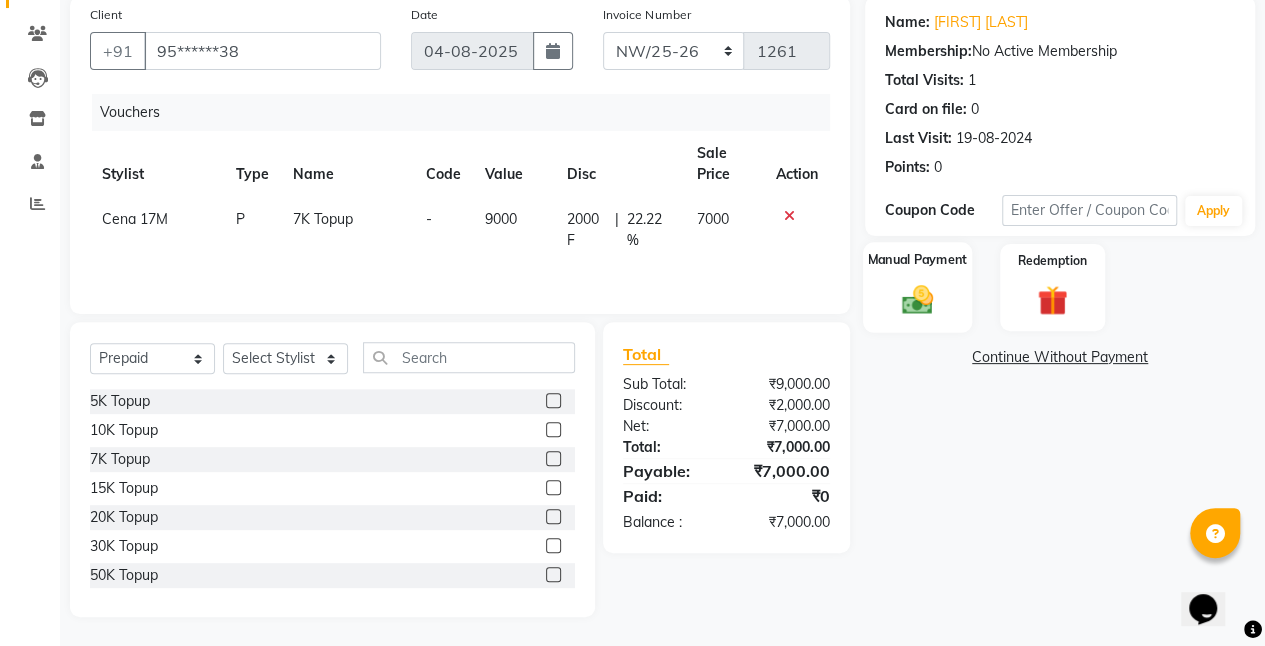 click 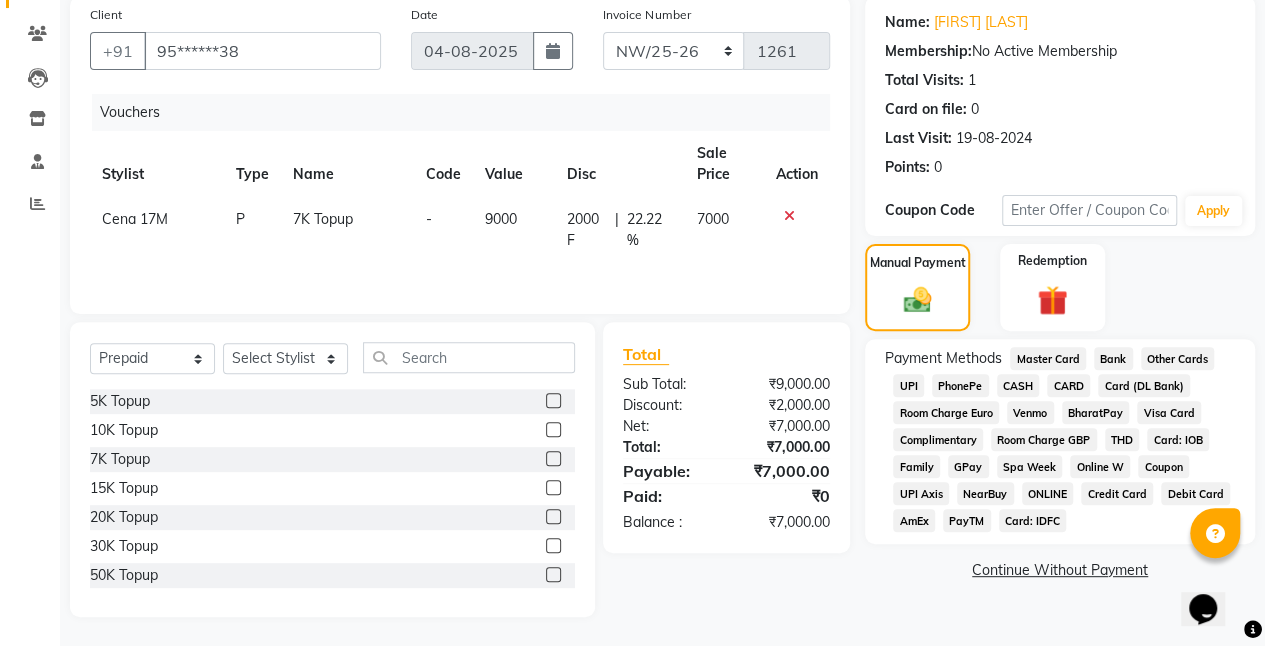 click on "CARD" 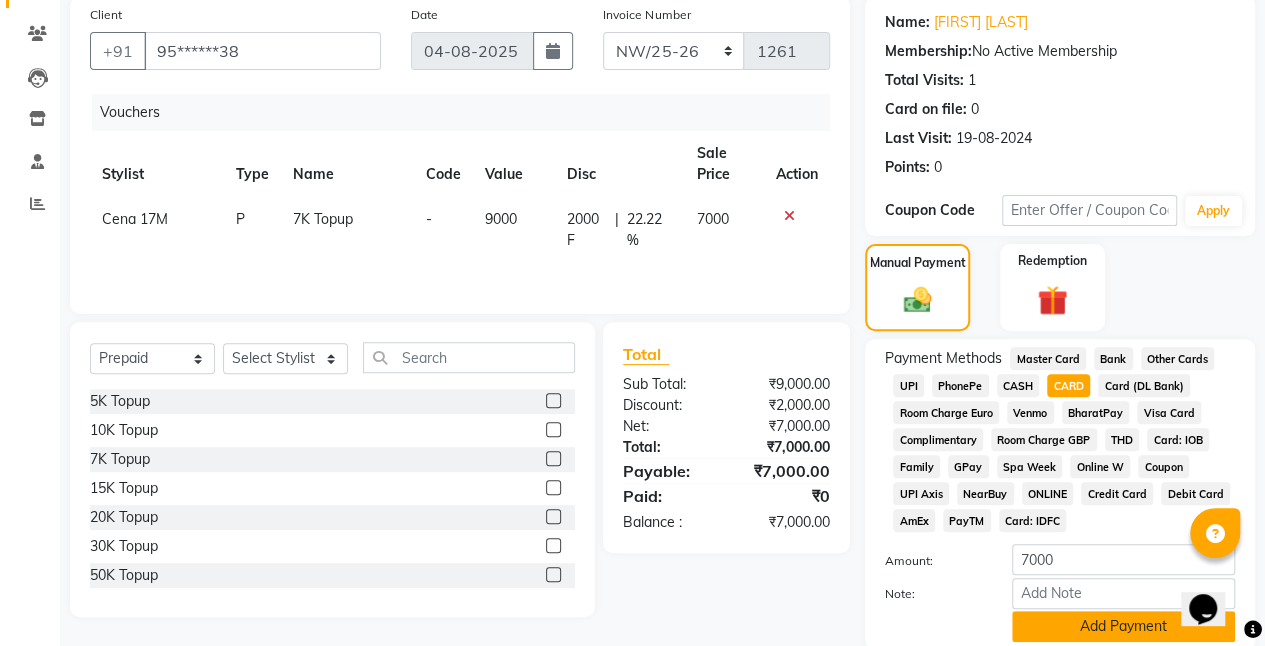 scroll, scrollTop: 230, scrollLeft: 0, axis: vertical 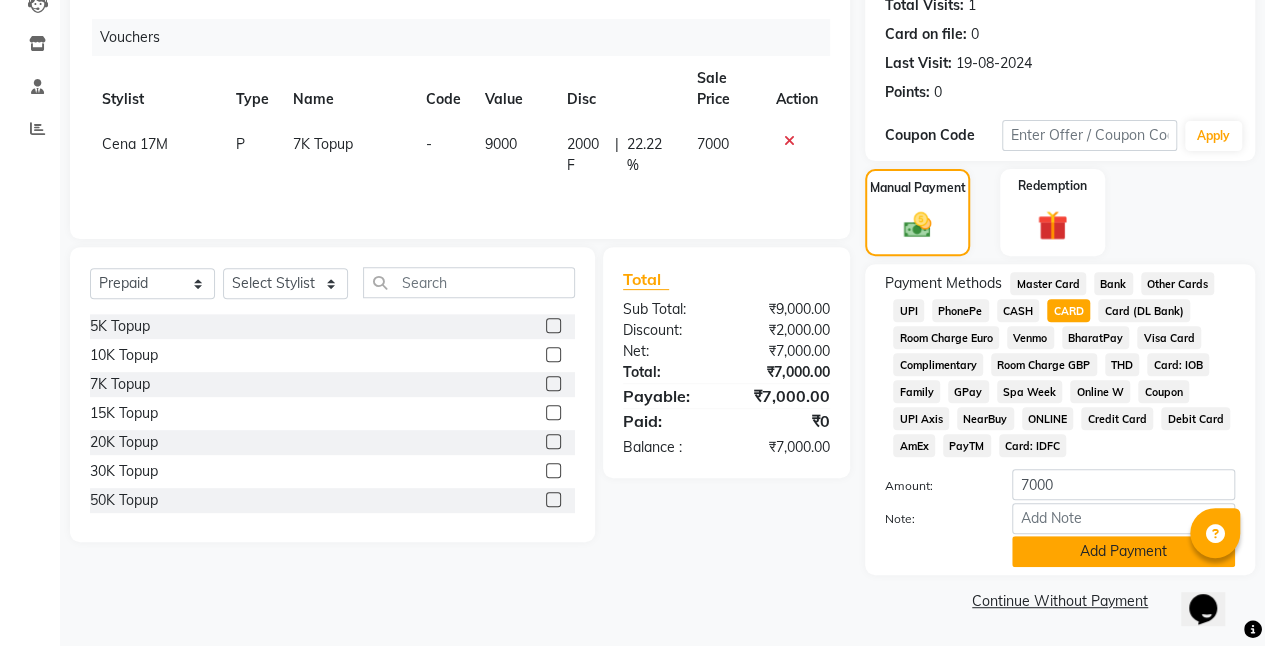 click on "Add Payment" 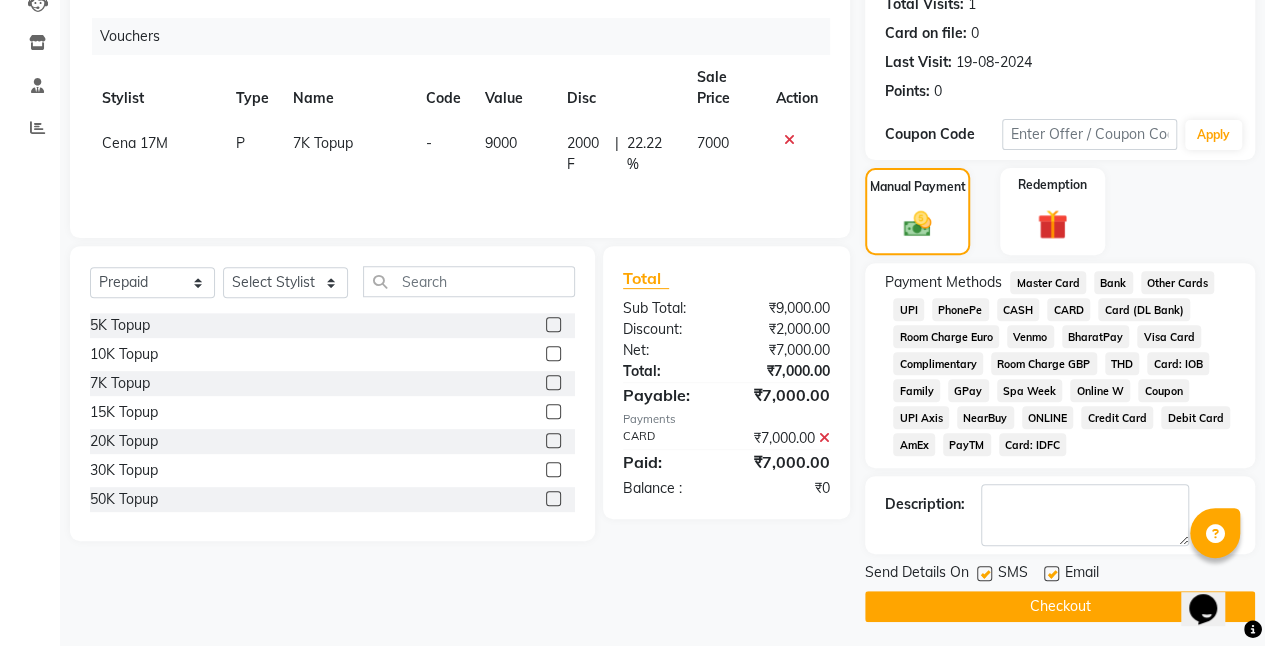 click on "Checkout" 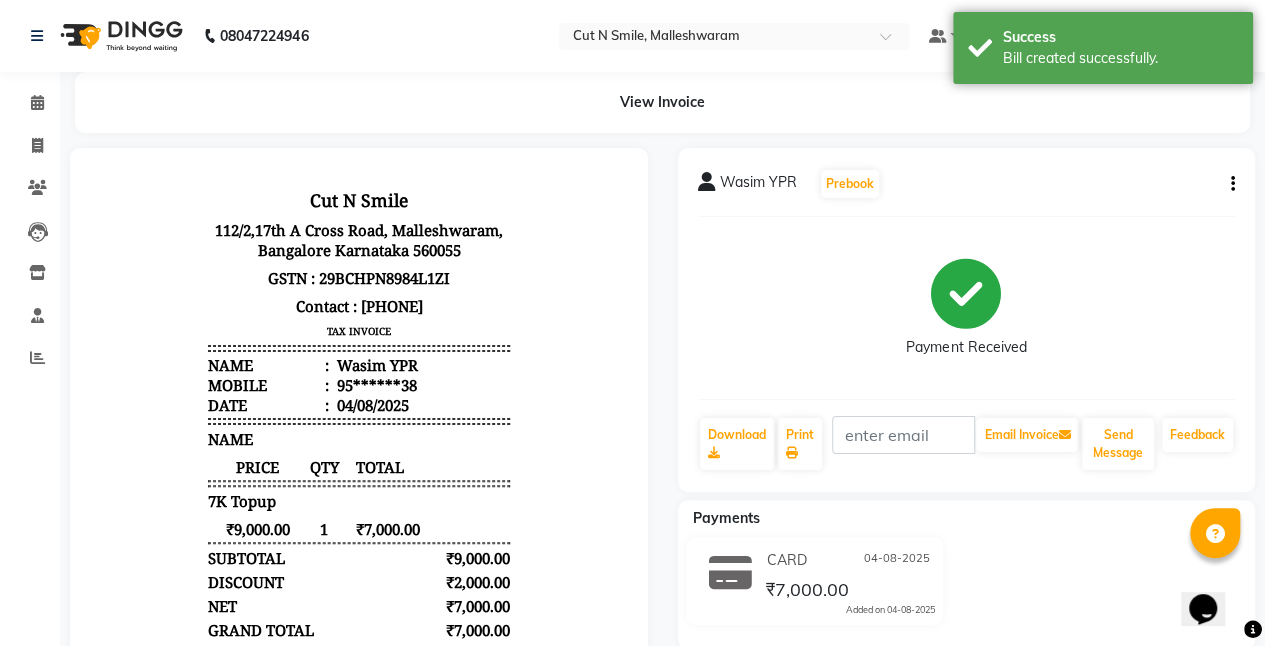 scroll, scrollTop: 0, scrollLeft: 0, axis: both 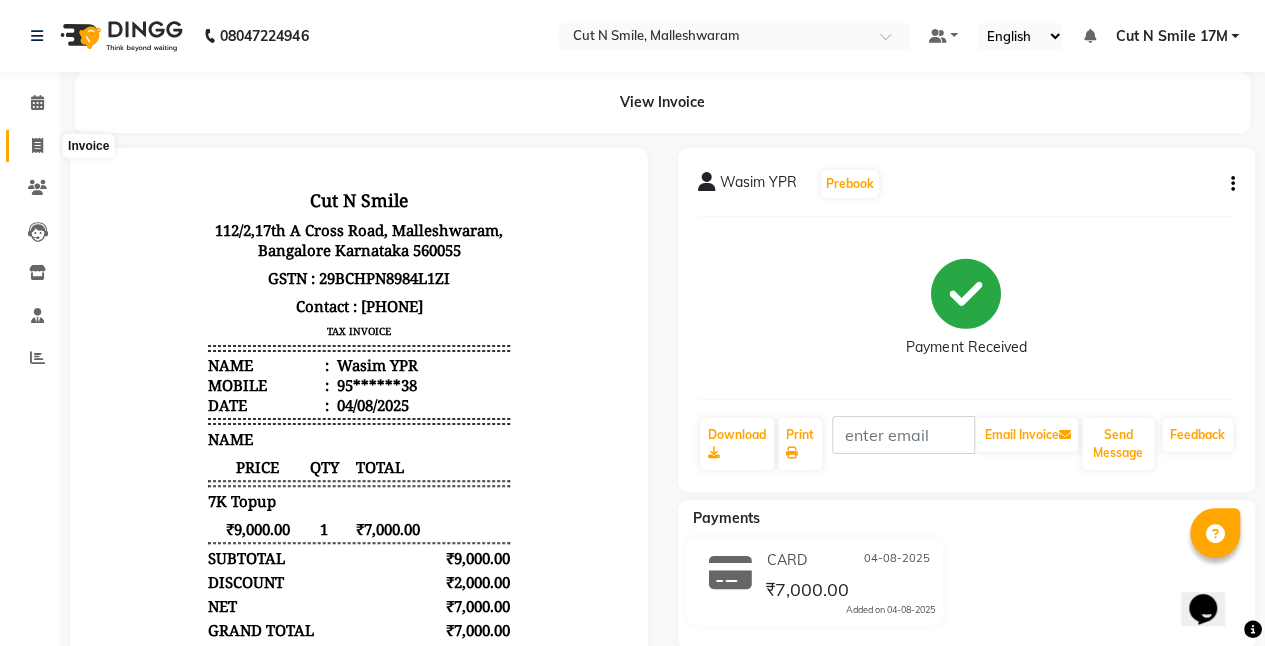 click 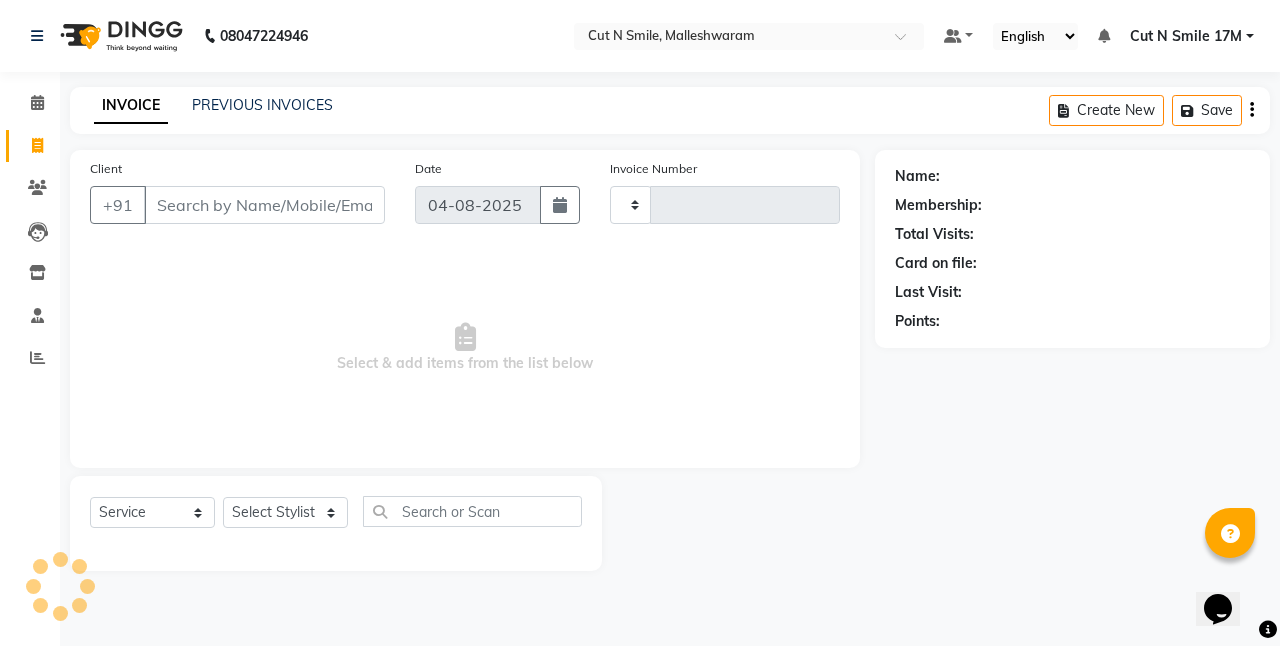 type on "169" 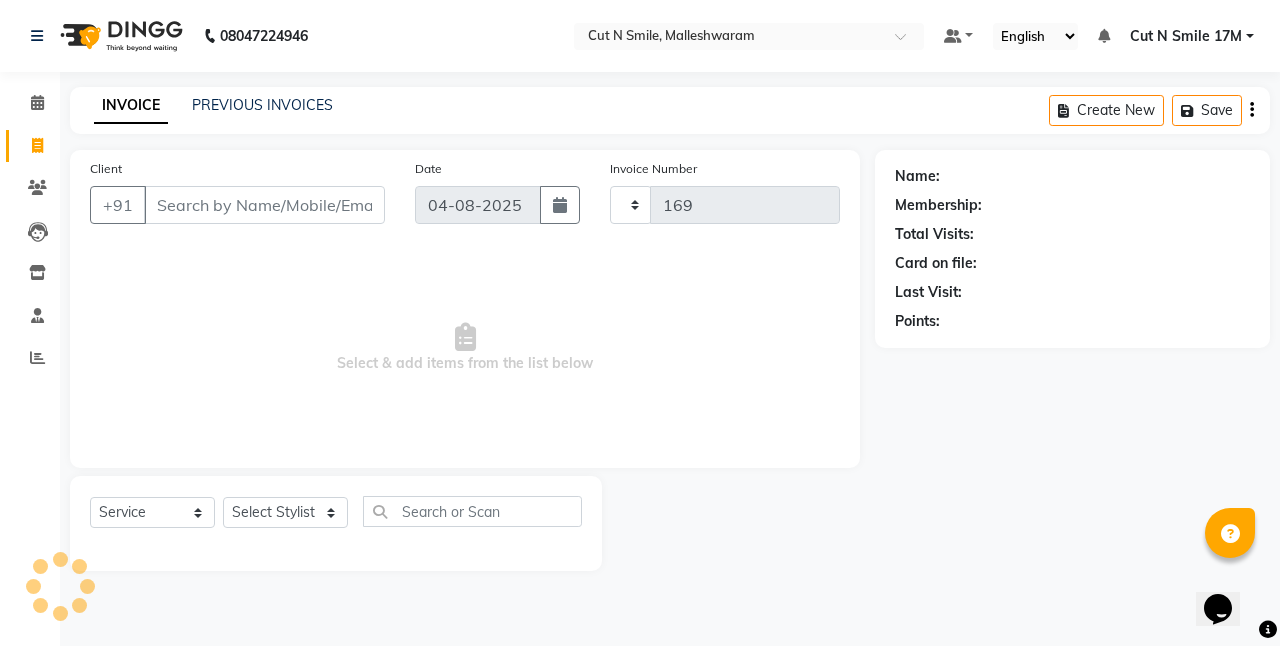select on "7223" 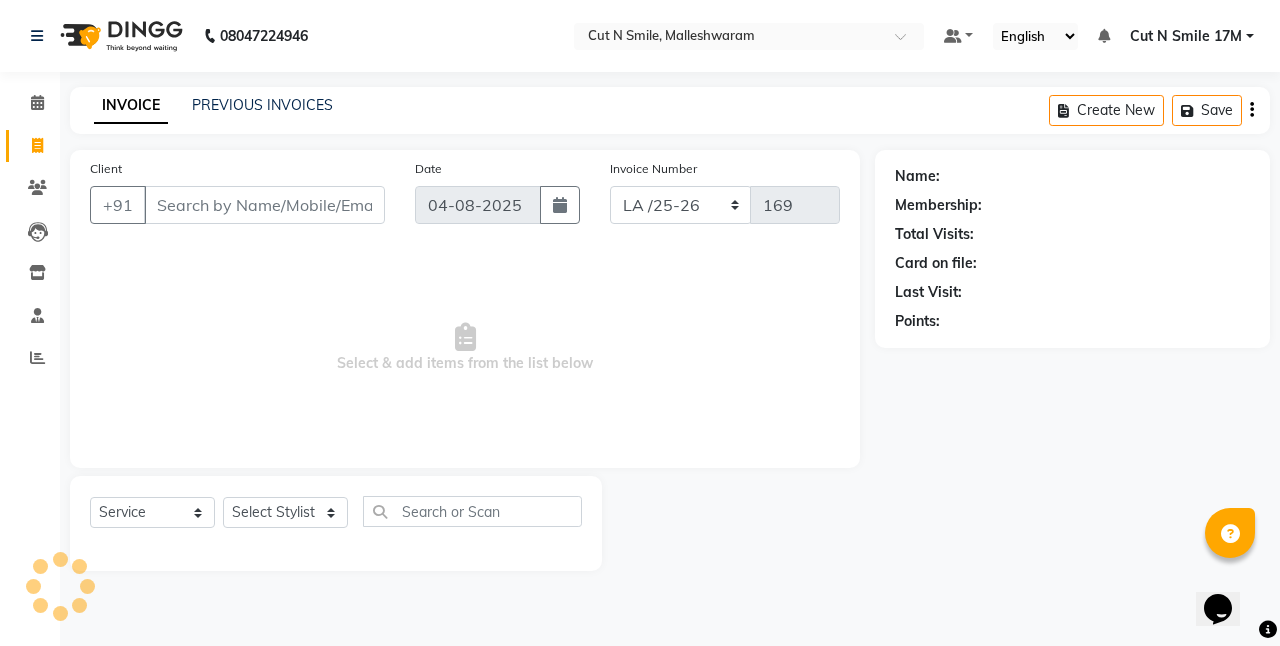 click on "Client" at bounding box center [264, 205] 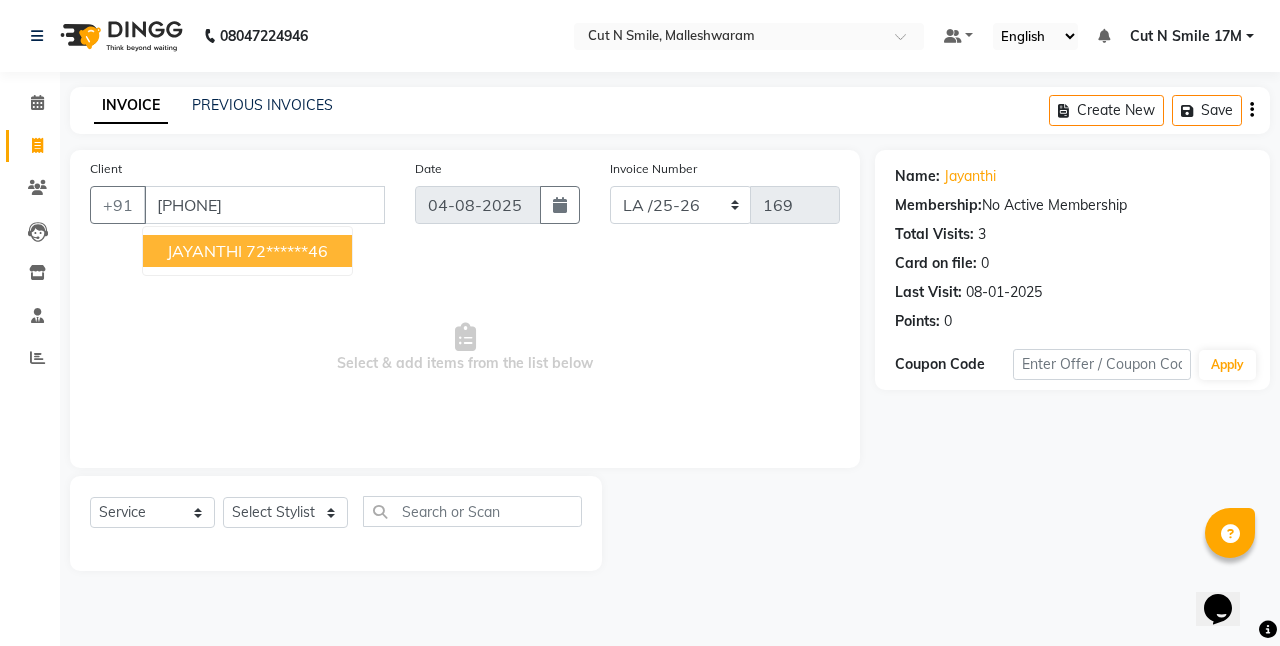 click on "72******46" at bounding box center (287, 251) 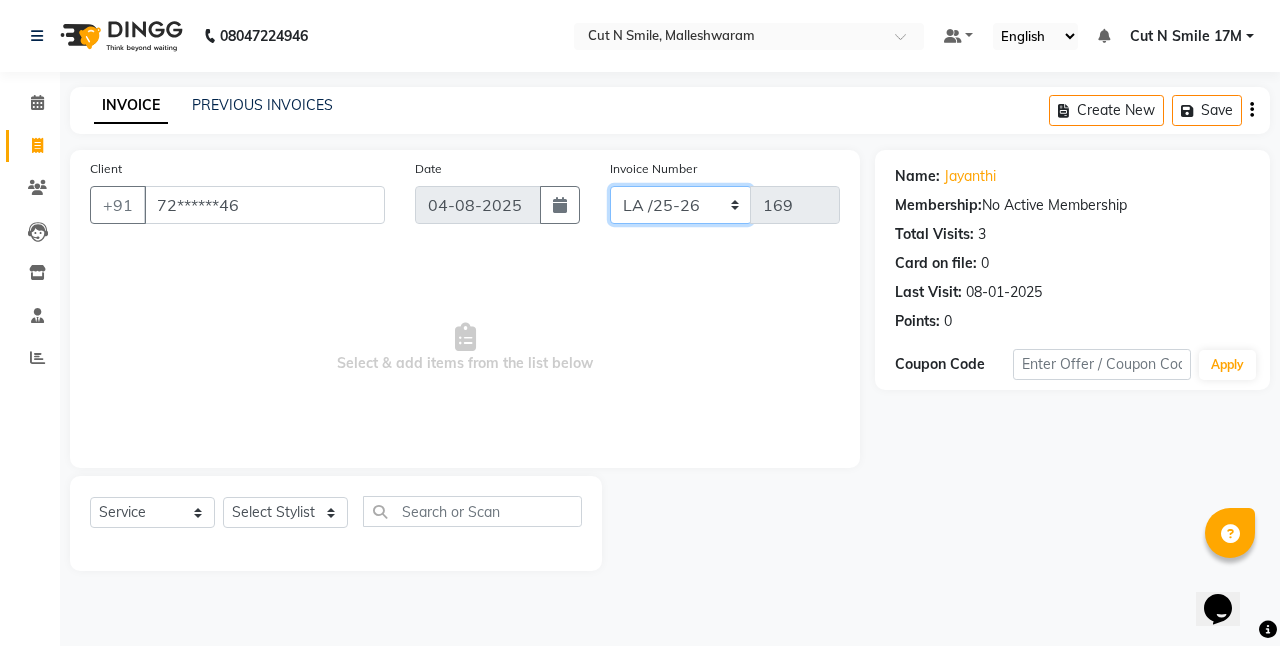 click on "NW/25-26 SW/2025-26 NA/2025-26 VN/25-26 LA /25-26" 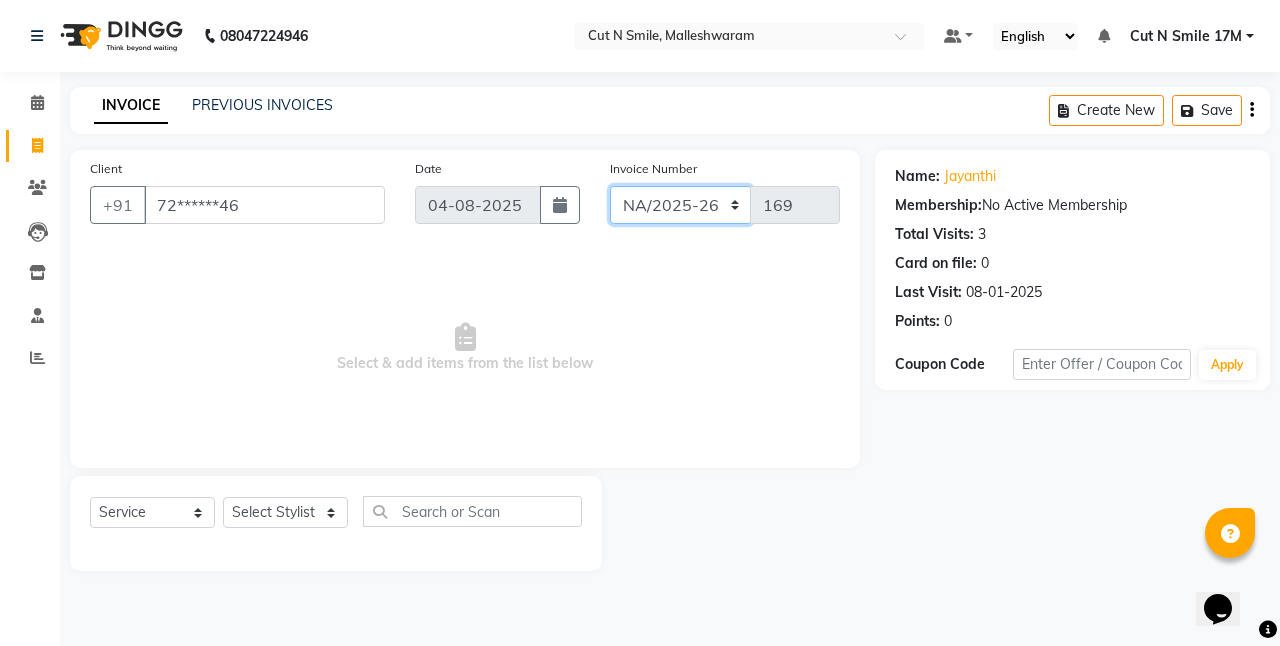 click on "NW/25-26 SW/2025-26 NA/2025-26 VN/25-26 LA /25-26" 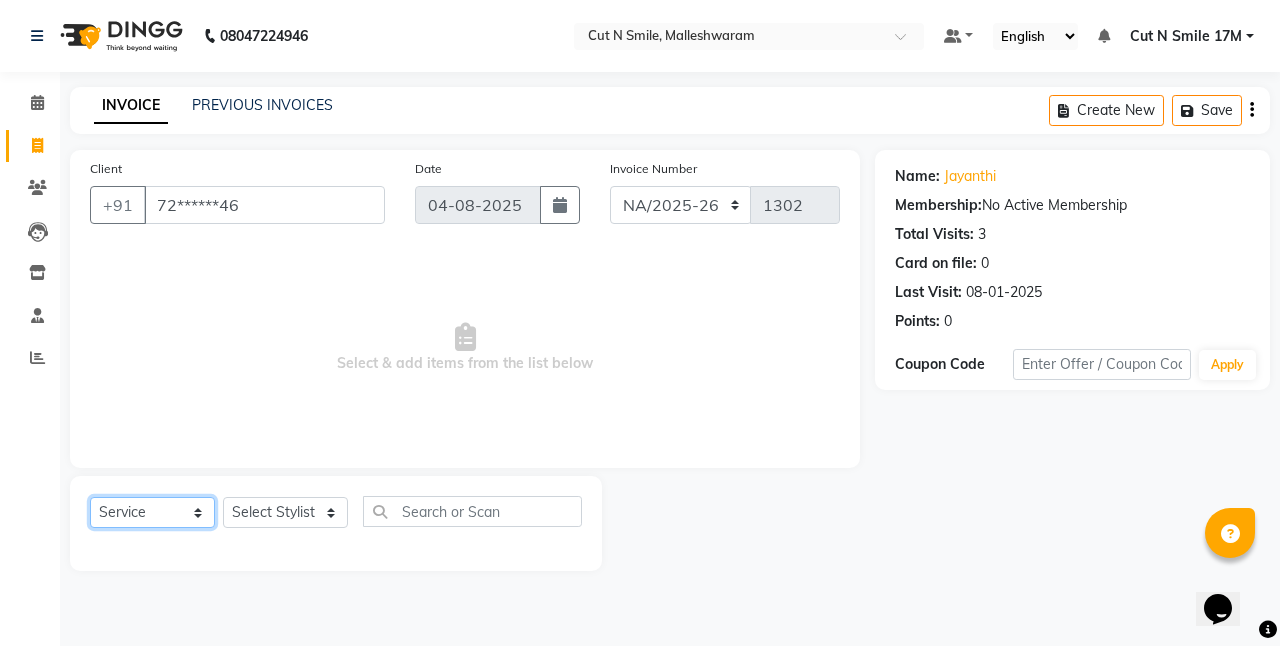 click on "Select  Service  Product  Membership  Package Voucher Prepaid Gift Card" 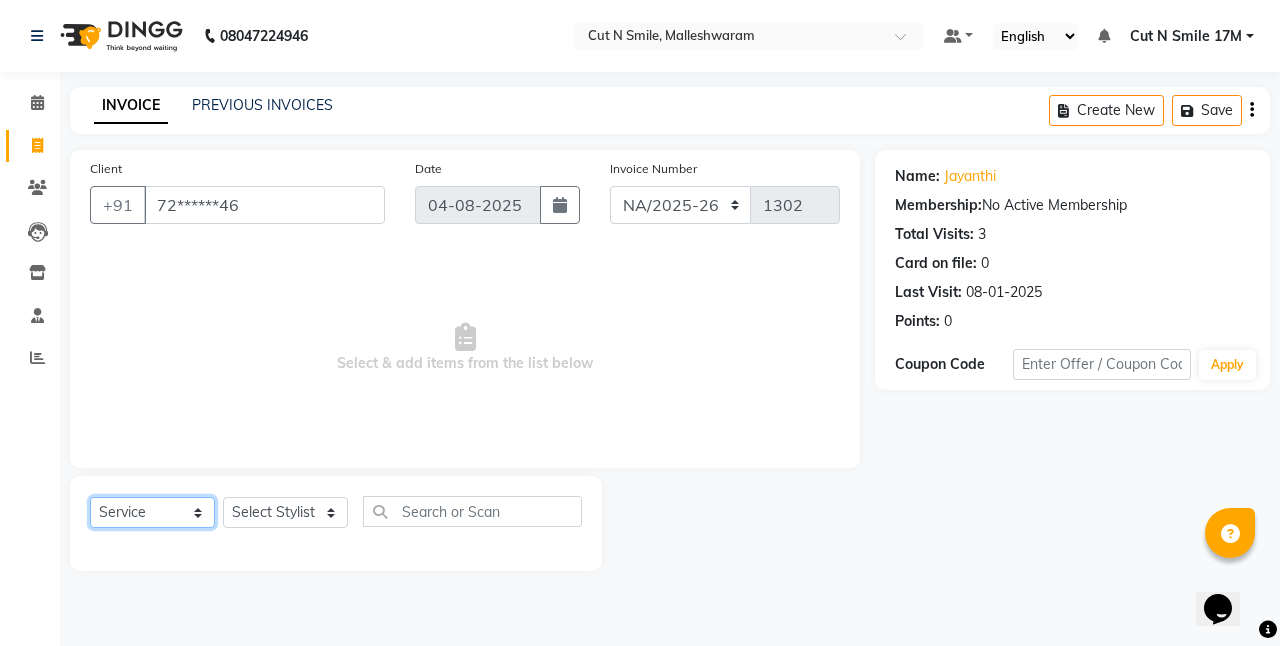 select on "P" 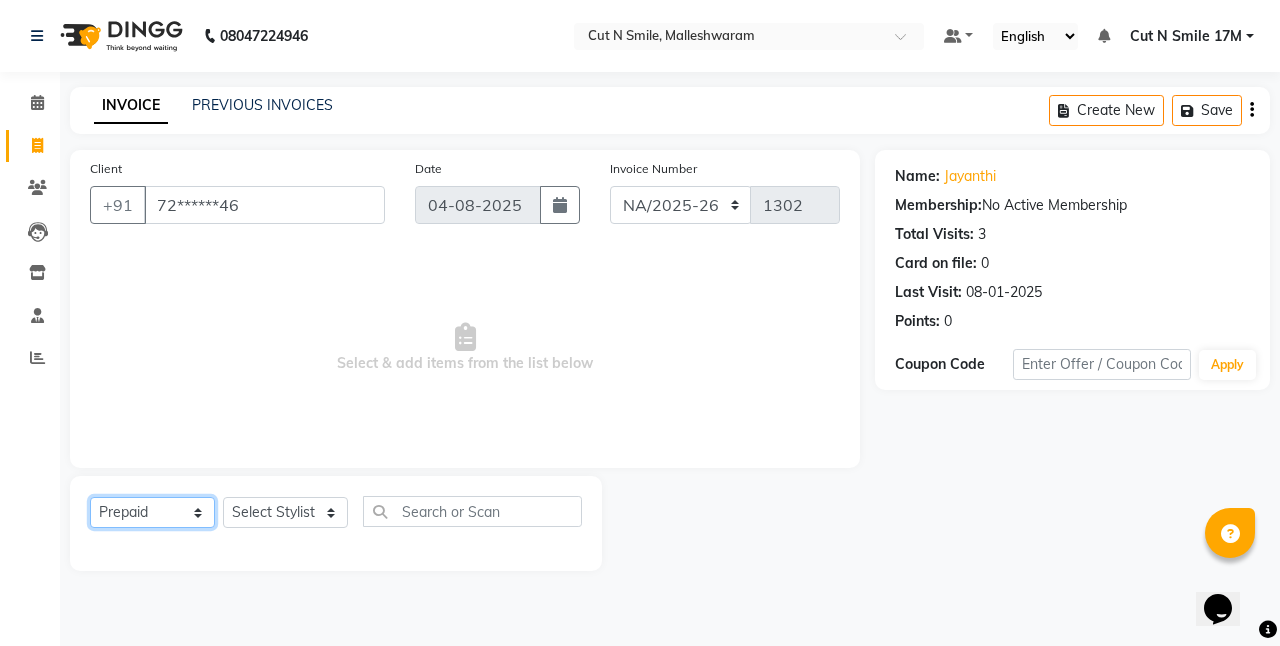 click on "Select  Service  Product  Membership  Package Voucher Prepaid Gift Card" 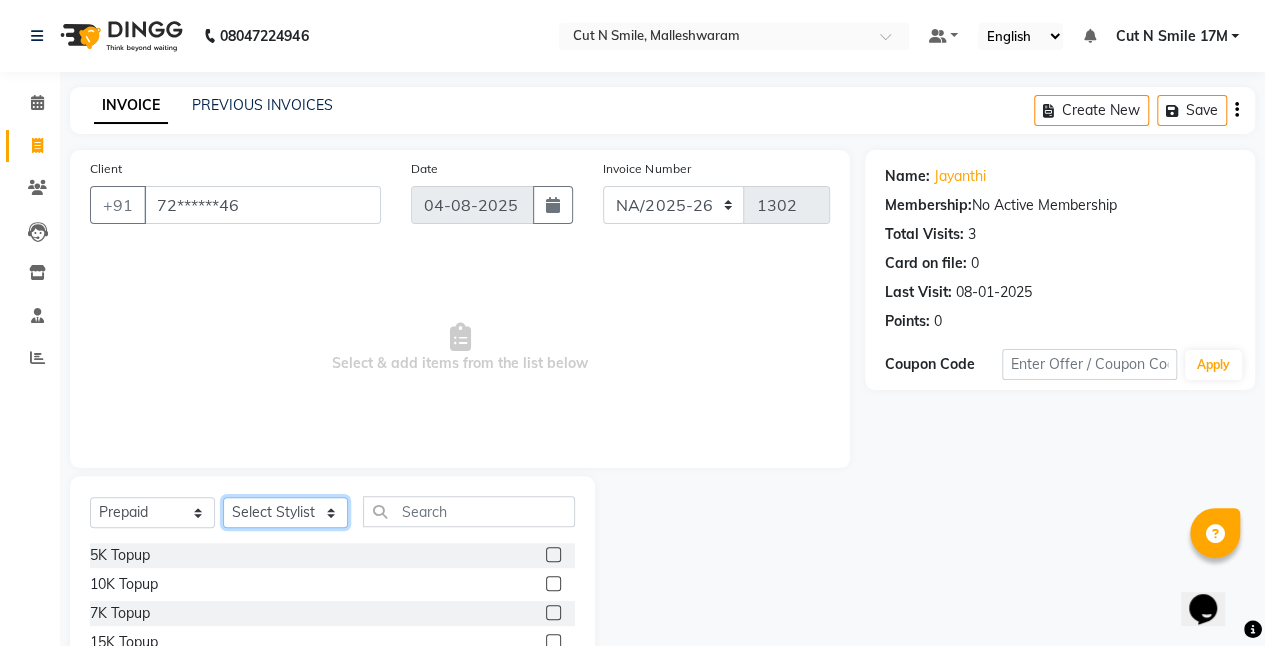 click on "Select Stylist Aarif 17M Adnan 9M Ajim 17M  Ali 17M Ali ML Alim ML Anjali 17M Armaan 17M Armaan 17O Arshad 17O Asahika ML Babbu ML  Cena 17M Chandrika 9M CNS 17 Malleshwaram CNS 9 Malleshwaram CNS Mahalakshmi Layout Cut N Smile 17O Deena 9M Dharani 17M  Fahim 9M Firoz ML Ganesh 9M Ganga 9M Govind ML Jessy 17M Madhu Thakur 17O Manjunath 17M Meena ML Mercy ML Mohammed 17M Monika 17M Mosim ML Nabijan 9M Nagrathna 9M Naveed 17M Pankaj 17M  Pavan Pavithra 9M Prashanth 9M Raghu 17M Rahil 9M Rajan ML Raju 9M Ranjith 9M Raza Raza 17M Riyaz 17O Sandeep 9M Sangeetha 17M Shakeel 17ML Shakir ML Shameem 17M Sharafath ML Sharanya  Sharanya ML SHubham 17M Sopna ML Sushila Suvarna 17M Tanjua 9M Teja 17M Tofeek 9M Tulsi 17O Viresh 17M Vishal 17M Vishal Bhatti 17O  Wasim ML" 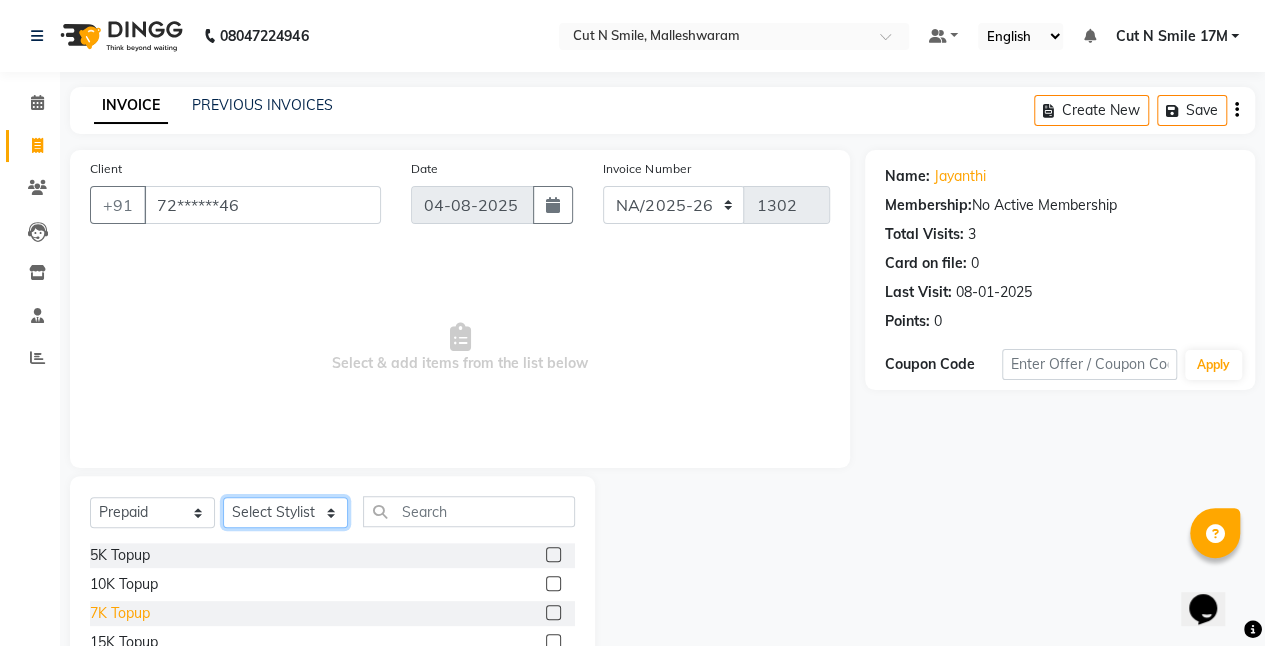 select on "76936" 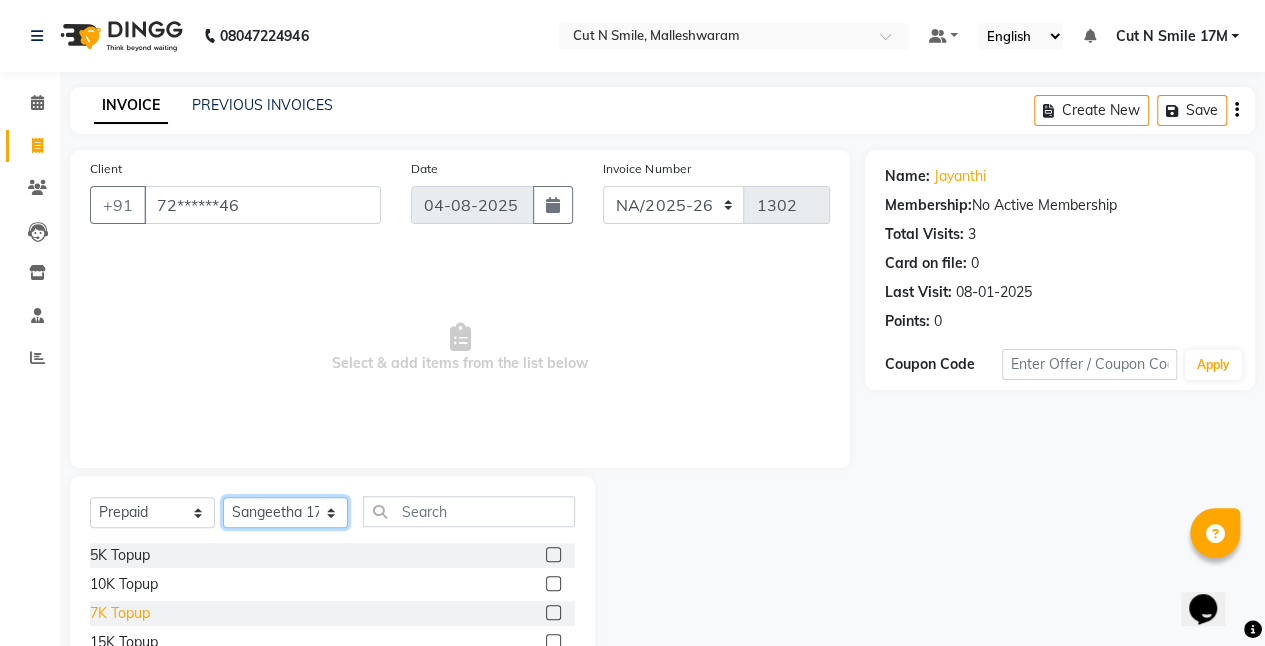 click on "Select Stylist Aarif 17M Adnan 9M Ajim 17M  Ali 17M Ali ML Alim ML Anjali 17M Armaan 17M Armaan 17O Arshad 17O Asahika ML Babbu ML  Cena 17M Chandrika 9M CNS 17 Malleshwaram CNS 9 Malleshwaram CNS Mahalakshmi Layout Cut N Smile 17O Deena 9M Dharani 17M  Fahim 9M Firoz ML Ganesh 9M Ganga 9M Govind ML Jessy 17M Madhu Thakur 17O Manjunath 17M Meena ML Mercy ML Mohammed 17M Monika 17M Mosim ML Nabijan 9M Nagrathna 9M Naveed 17M Pankaj 17M  Pavan Pavithra 9M Prashanth 9M Raghu 17M Rahil 9M Rajan ML Raju 9M Ranjith 9M Raza Raza 17M Riyaz 17O Sandeep 9M Sangeetha 17M Shakeel 17ML Shakir ML Shameem 17M Sharafath ML Sharanya  Sharanya ML SHubham 17M Sopna ML Sushila Suvarna 17M Tanjua 9M Teja 17M Tofeek 9M Tulsi 17O Viresh 17M Vishal 17M Vishal Bhatti 17O  Wasim ML" 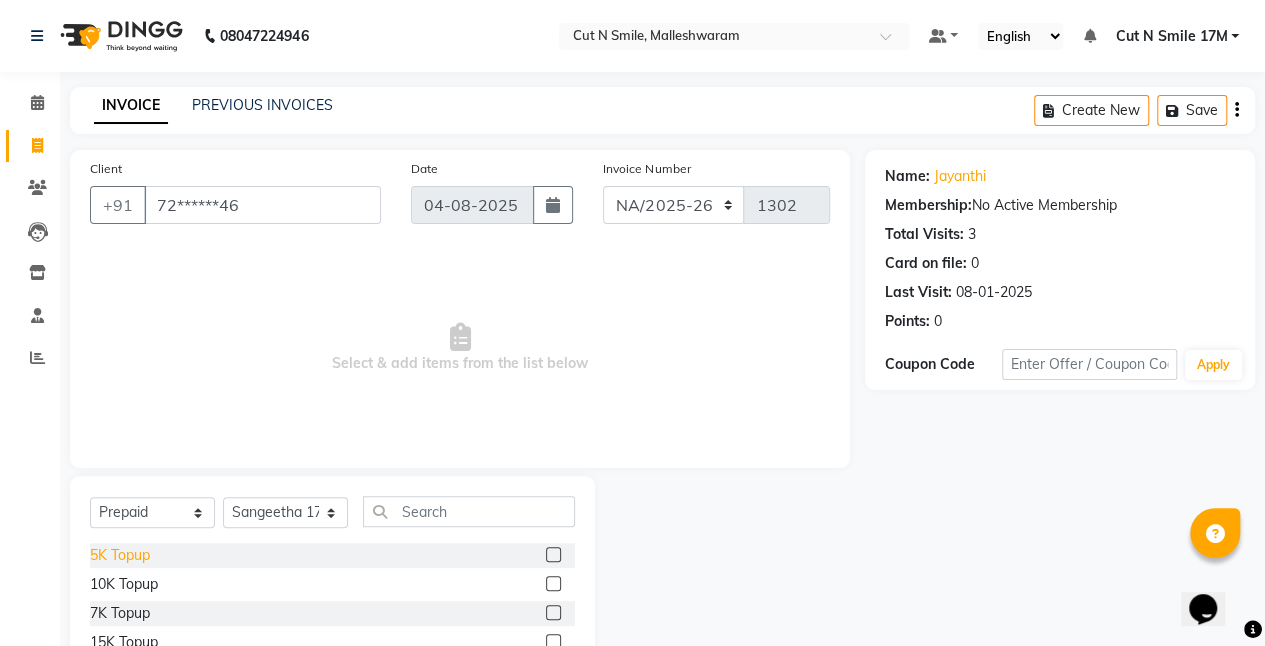 click on "5K Topup" 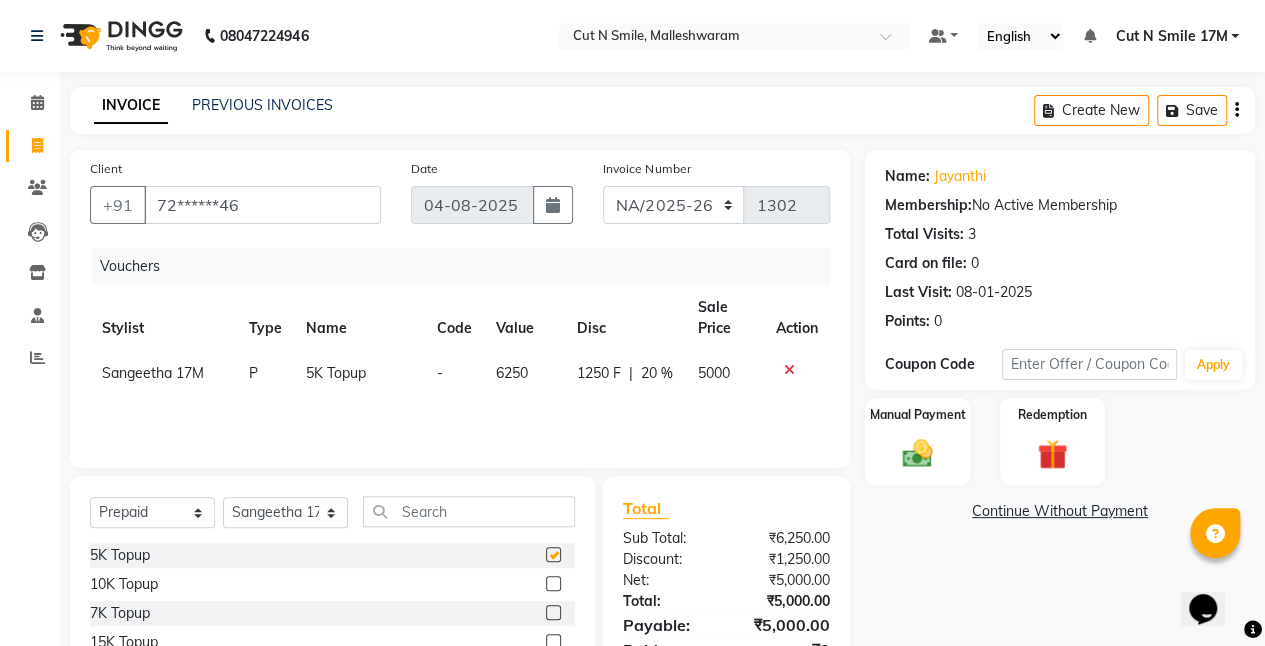 checkbox on "false" 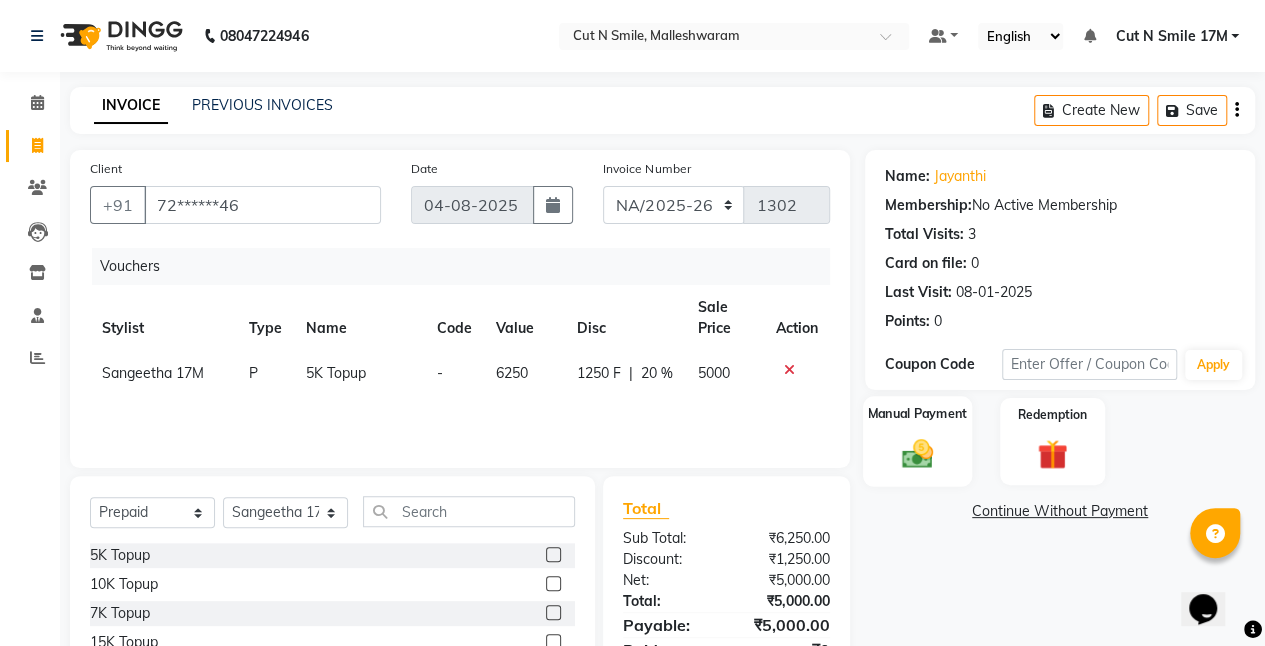 click on "Manual Payment" 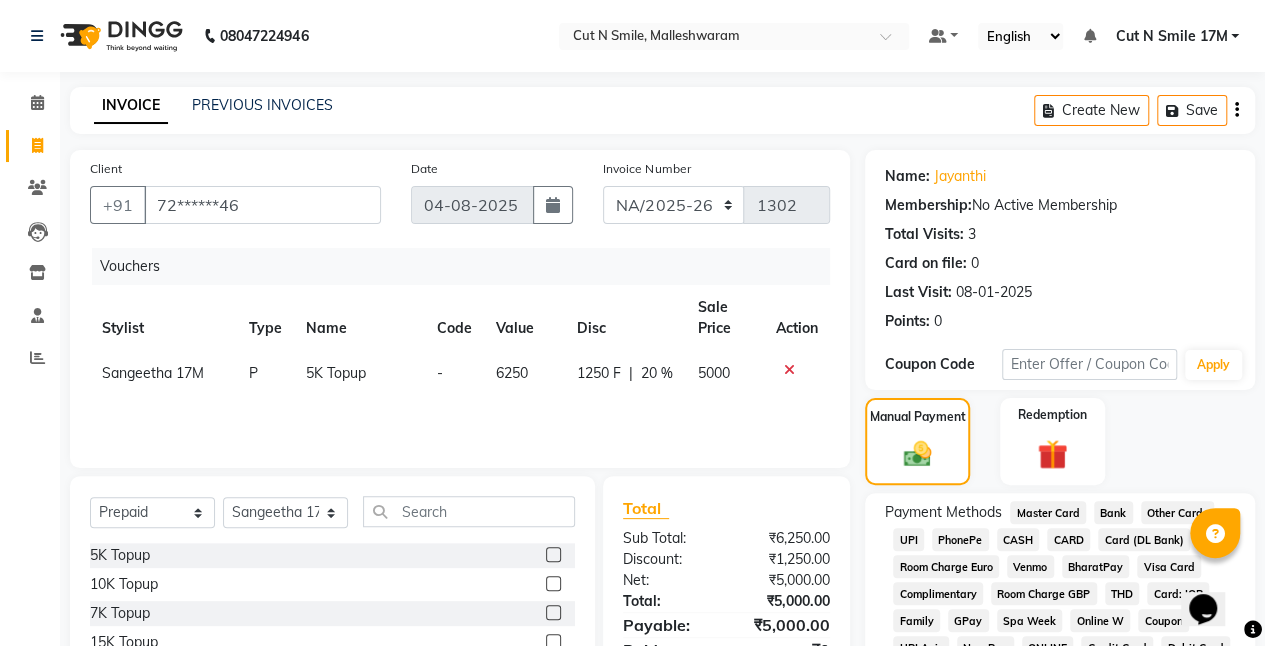 scroll, scrollTop: 154, scrollLeft: 0, axis: vertical 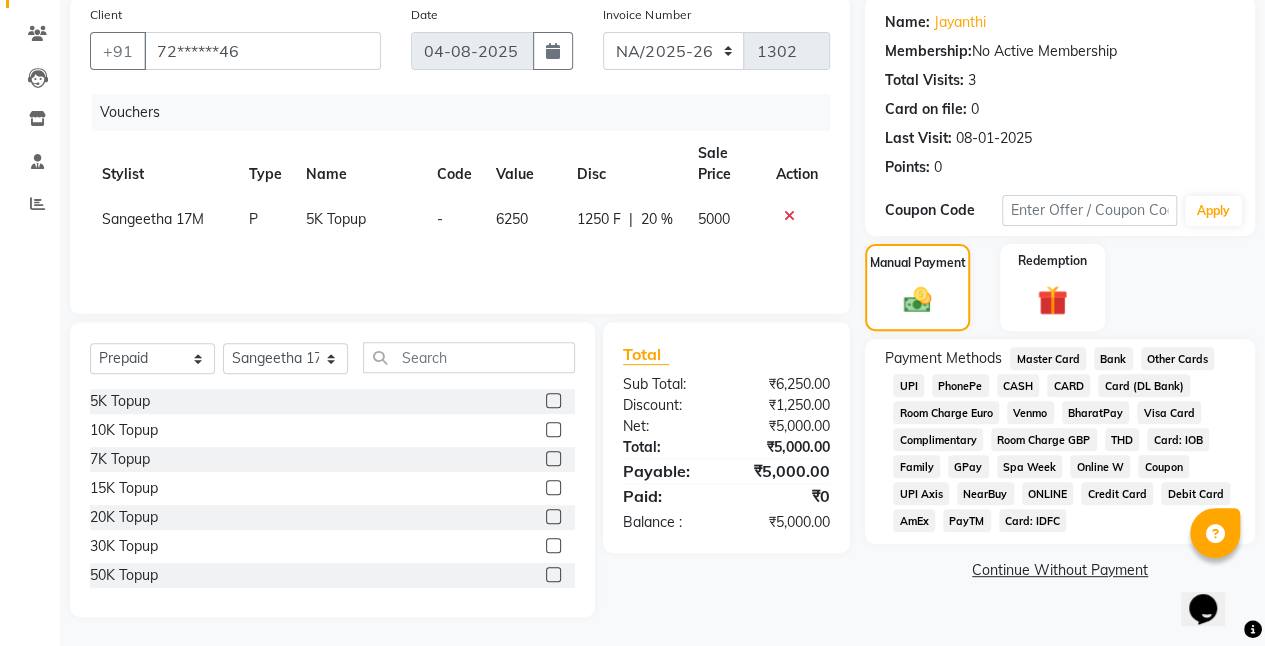 click on "UPI" 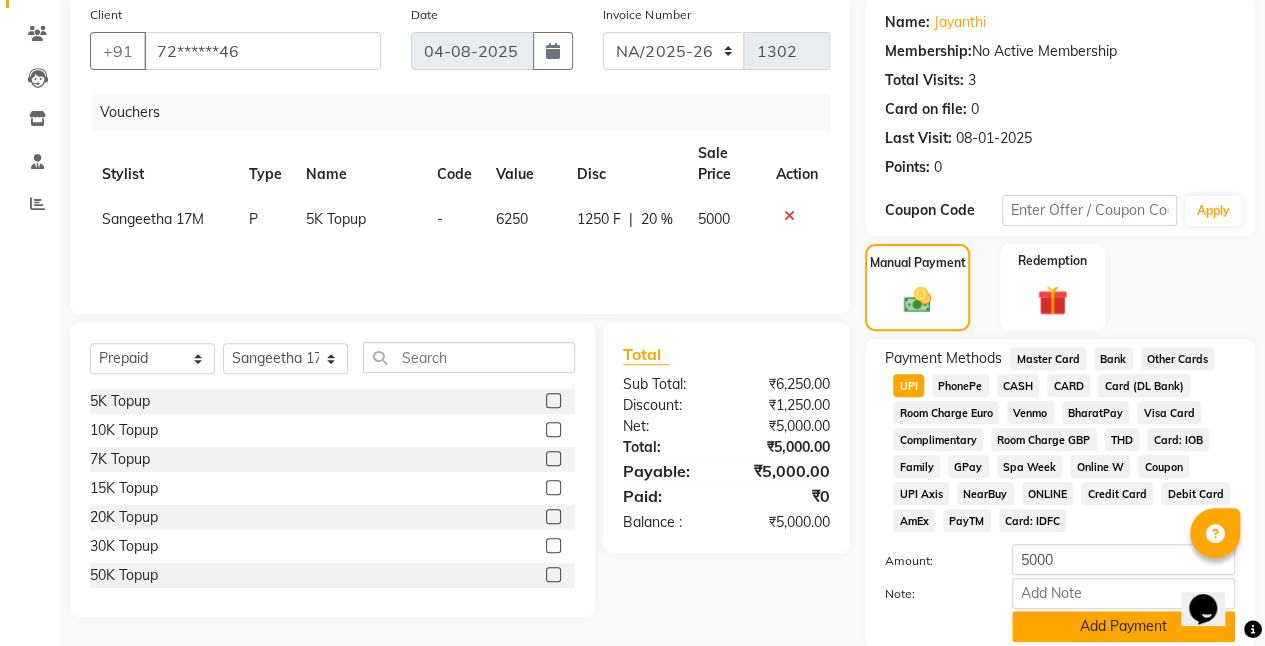 scroll, scrollTop: 230, scrollLeft: 0, axis: vertical 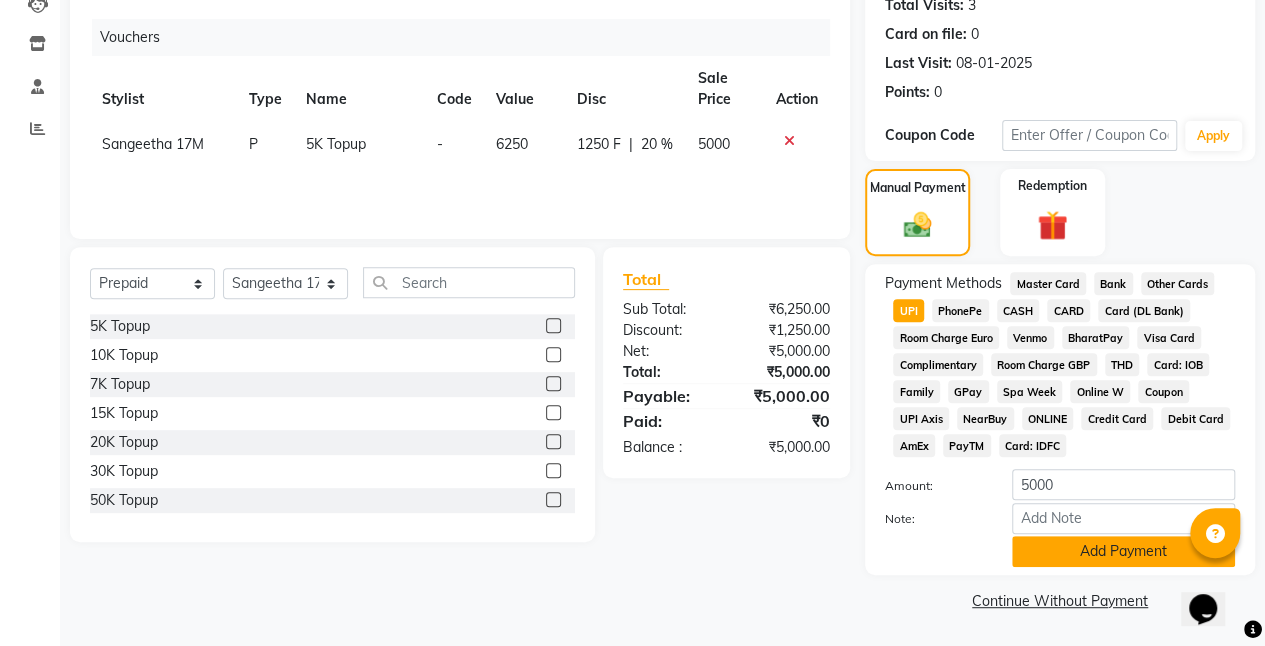click on "Add Payment" 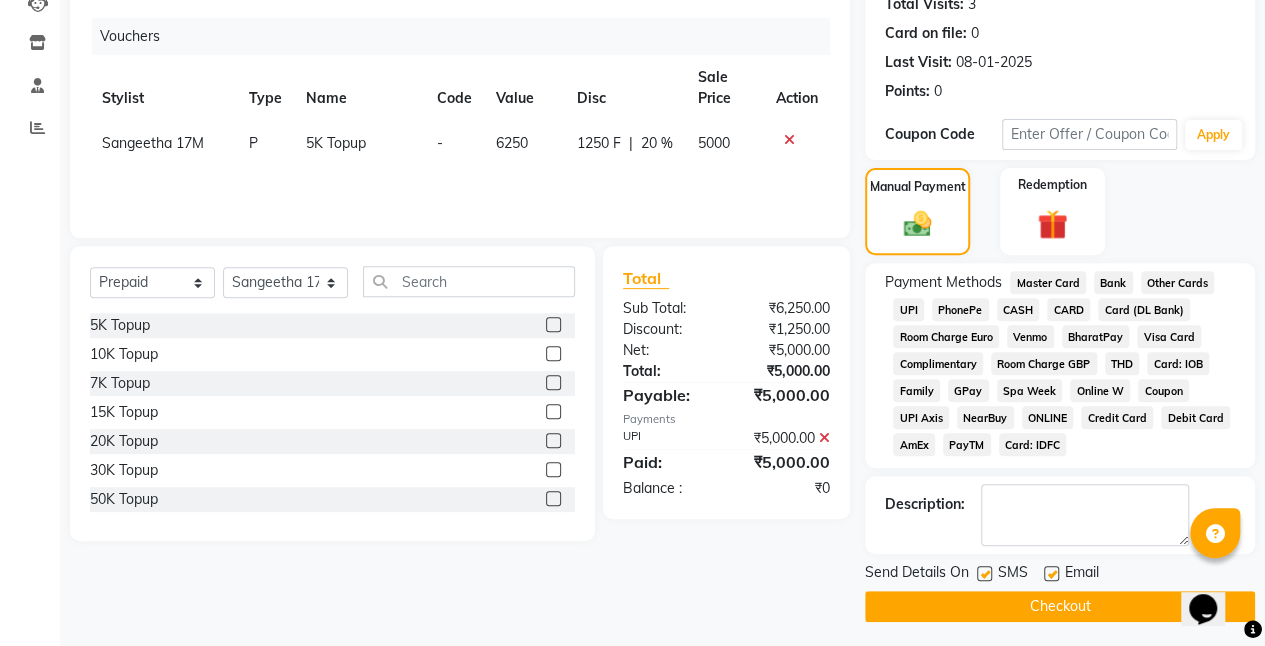 click on "Checkout" 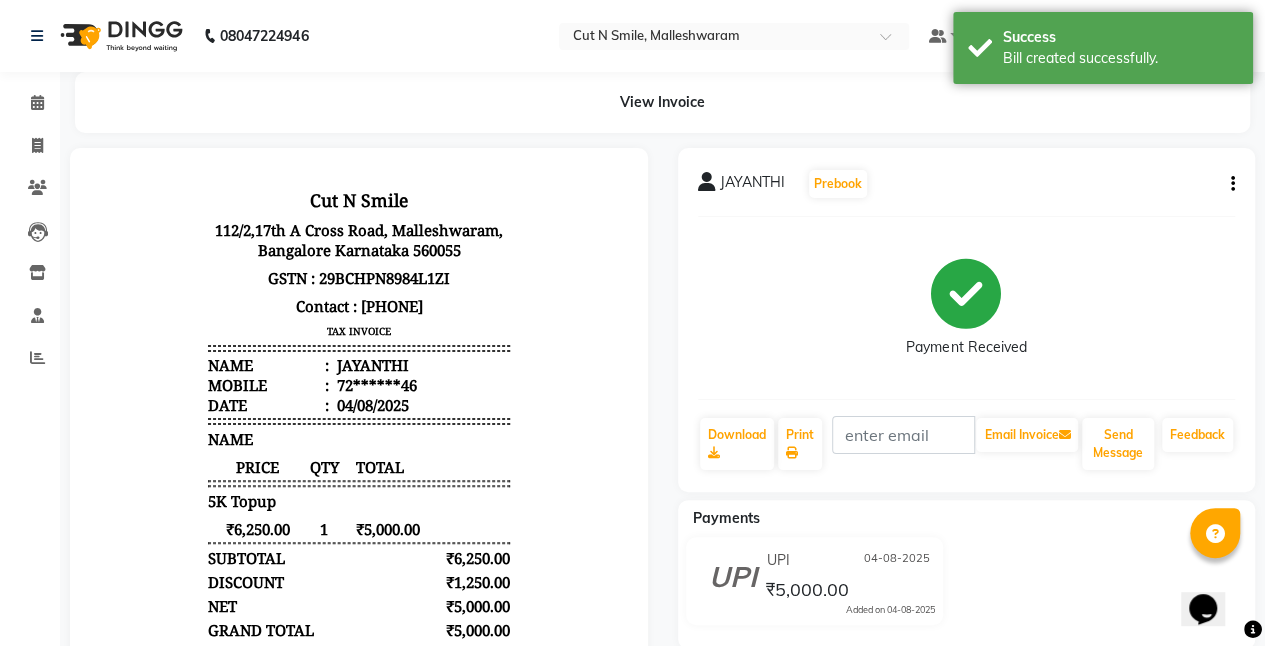 scroll, scrollTop: 0, scrollLeft: 0, axis: both 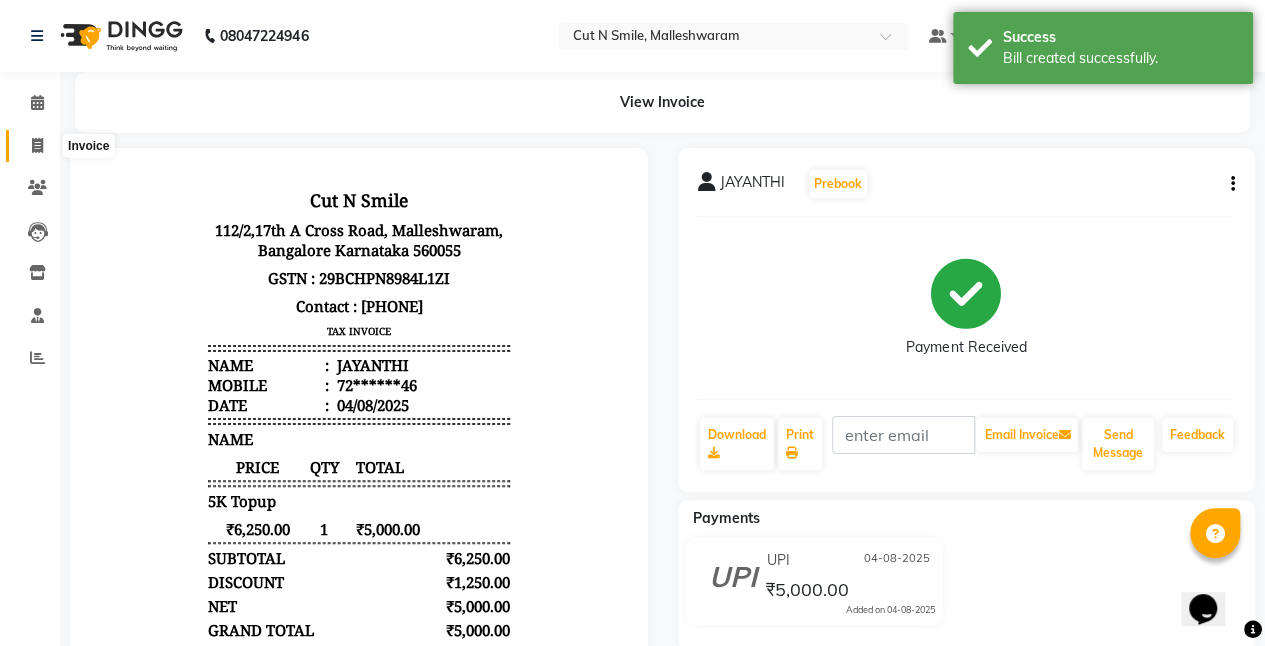 click 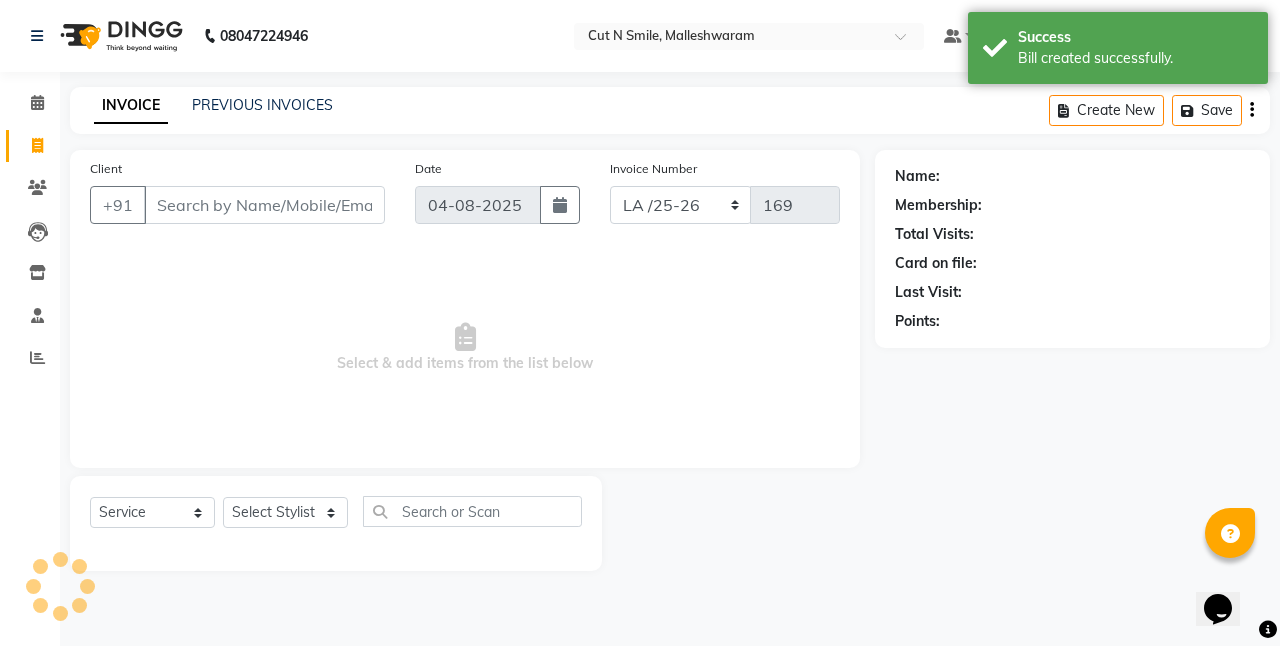 click on "Client" at bounding box center (264, 205) 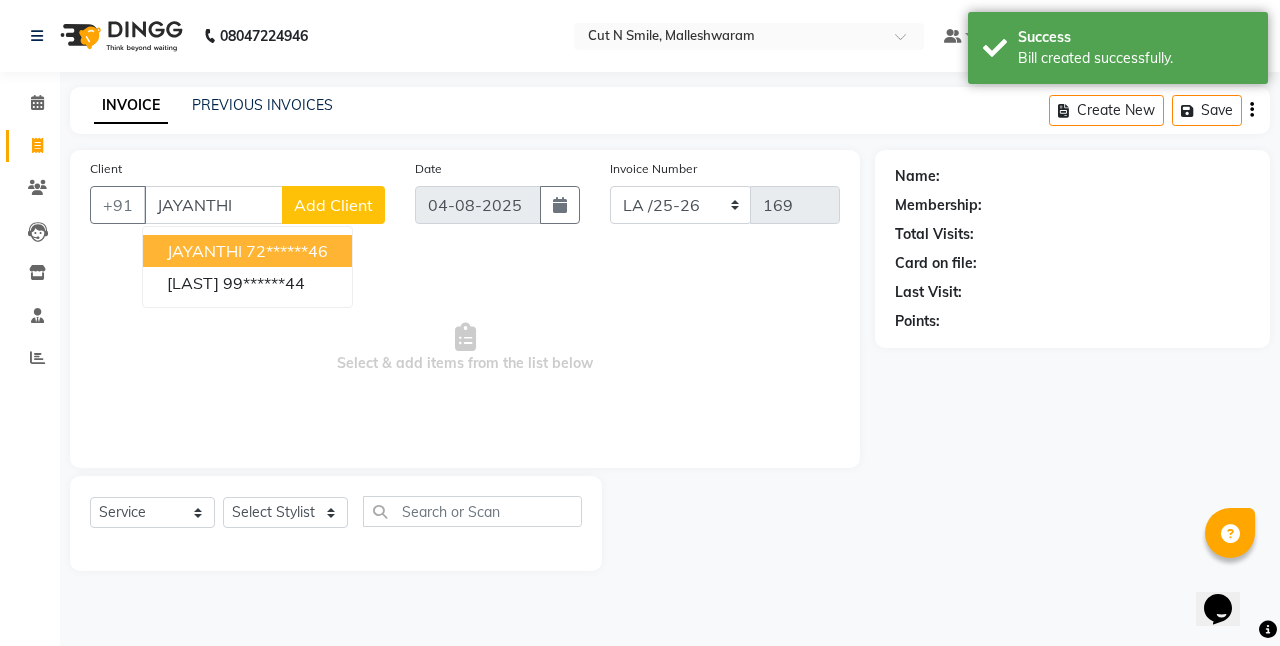 click on "72******46" at bounding box center [287, 251] 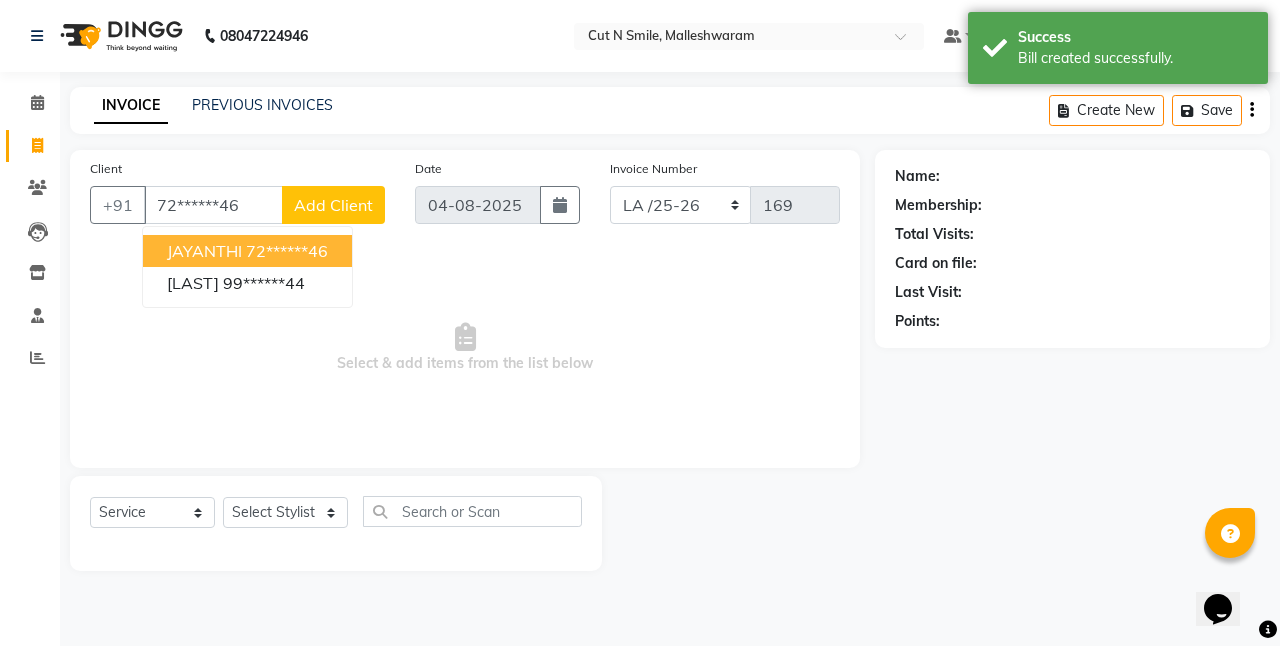 type on "72******46" 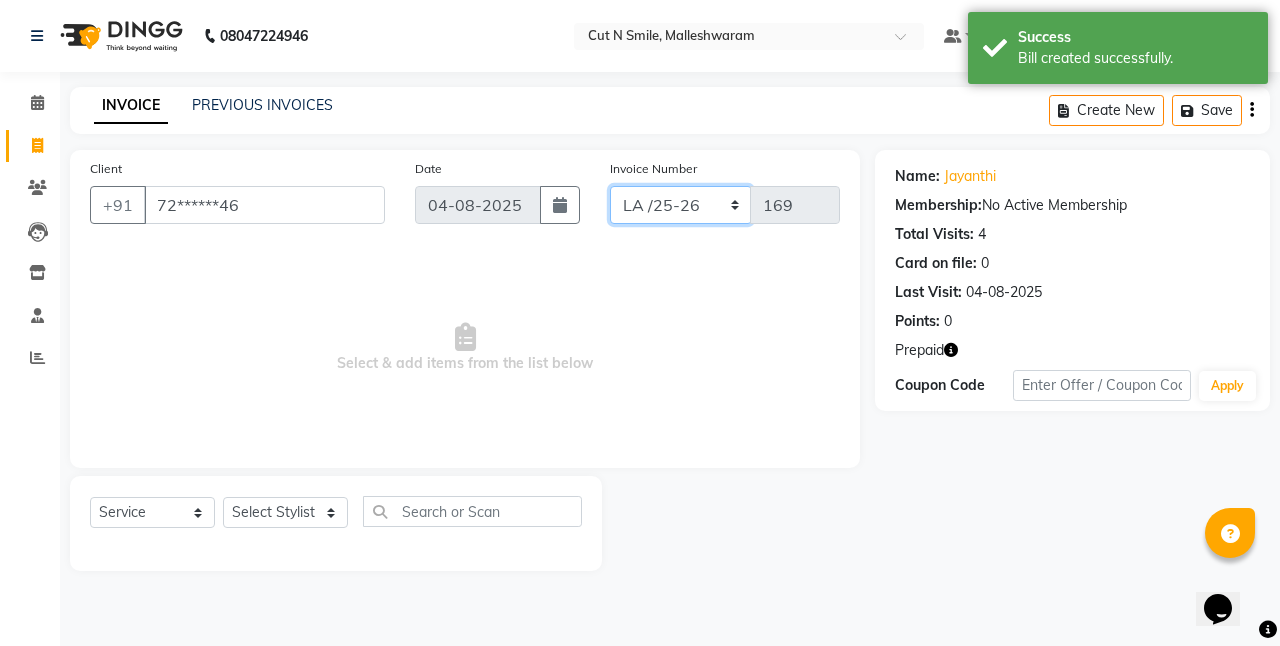 click on "NW/25-26 SW/2025-26 NA/2025-26 VN/25-26 LA /25-26" 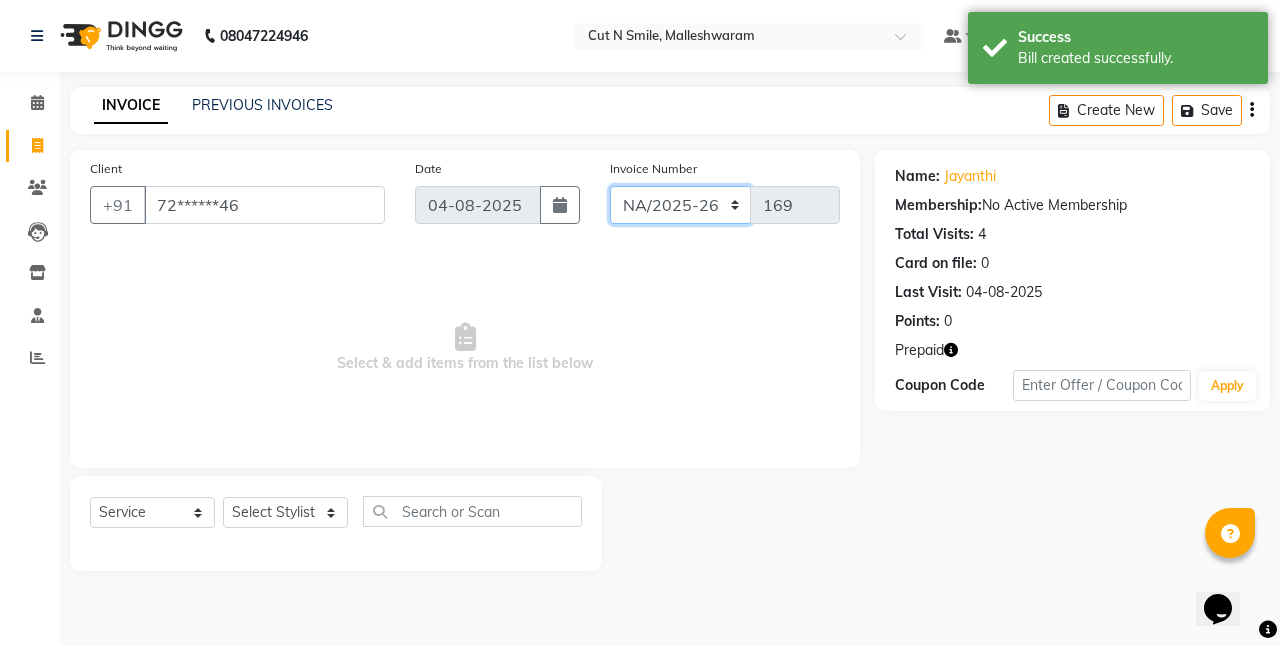 click on "NW/25-26 SW/2025-26 NA/2025-26 VN/25-26 LA /25-26" 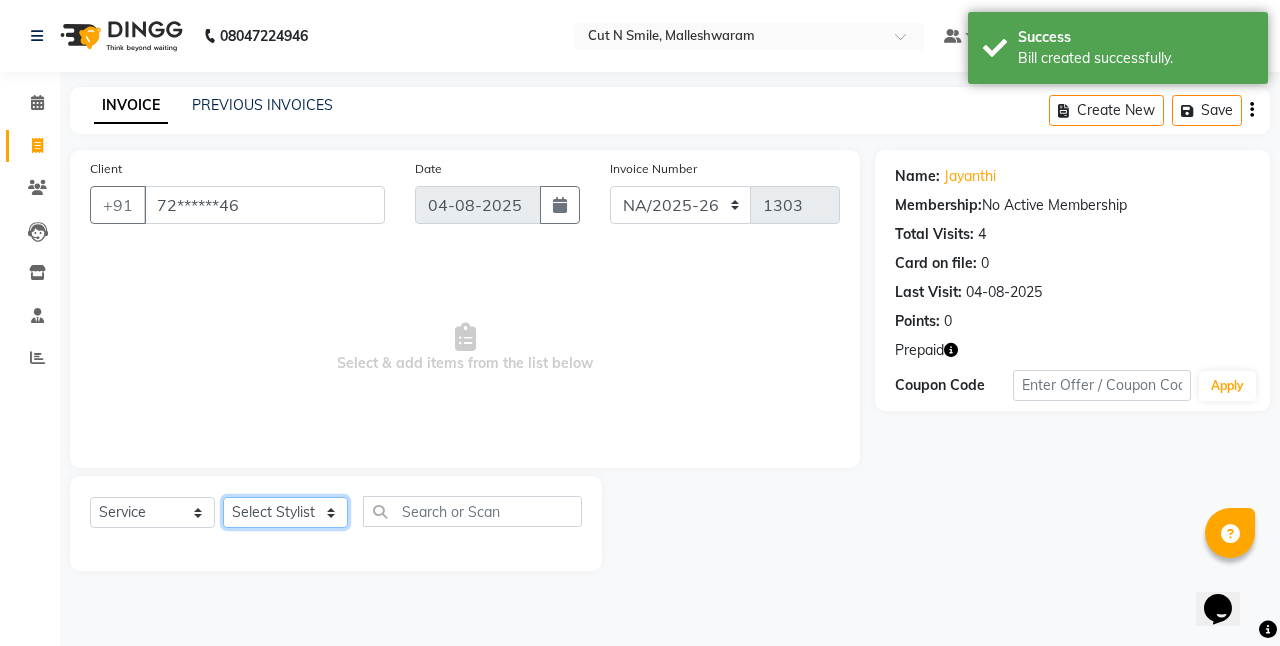 click on "Select Stylist Aarif 17M Adnan 9M Ajim 17M  Ali 17M Ali ML Alim ML Anjali 17M Armaan 17M Armaan 17O Arshad 17O Asahika ML Babbu ML  Cena 17M Chandrika 9M CNS 17 Malleshwaram CNS 9 Malleshwaram CNS Mahalakshmi Layout Cut N Smile 17O Deena 9M Dharani 17M  Fahim 9M Firoz ML Ganesh 9M Ganga 9M Govind ML Jessy 17M Madhu Thakur 17O Manjunath 17M Meena ML Mercy ML Mohammed 17M Monika 17M Mosim ML Nabijan 9M Nagrathna 9M Naveed 17M Pankaj 17M  Pavan Pavithra 9M Prashanth 9M Raghu 17M Rahil 9M Rajan ML Raju 9M Ranjith 9M Raza Raza 17M Riyaz 17O Sandeep 9M Sangeetha 17M Shakeel 17ML Shakir ML Shameem 17M Sharafath ML Sharanya  Sharanya ML SHubham 17M Sopna ML Sushila Suvarna 17M Tanjua 9M Teja 17M Tofeek 9M Tulsi 17O Viresh 17M Vishal 17M Vishal Bhatti 17O  Wasim ML" 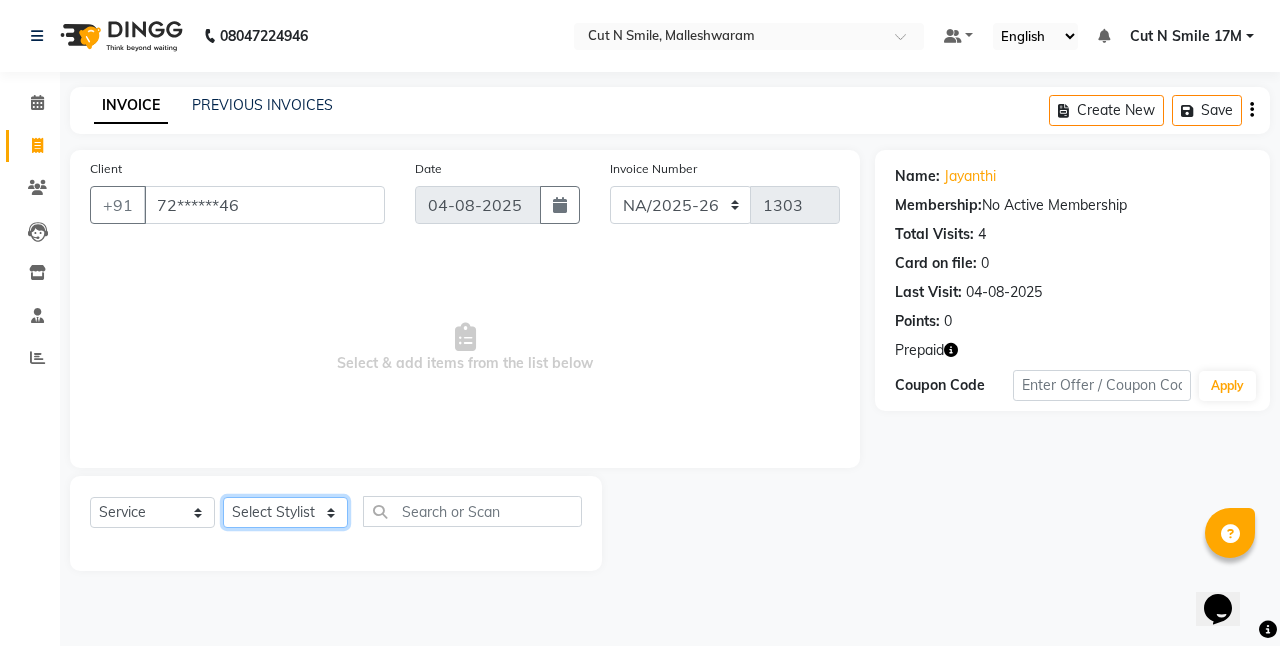 select on "76936" 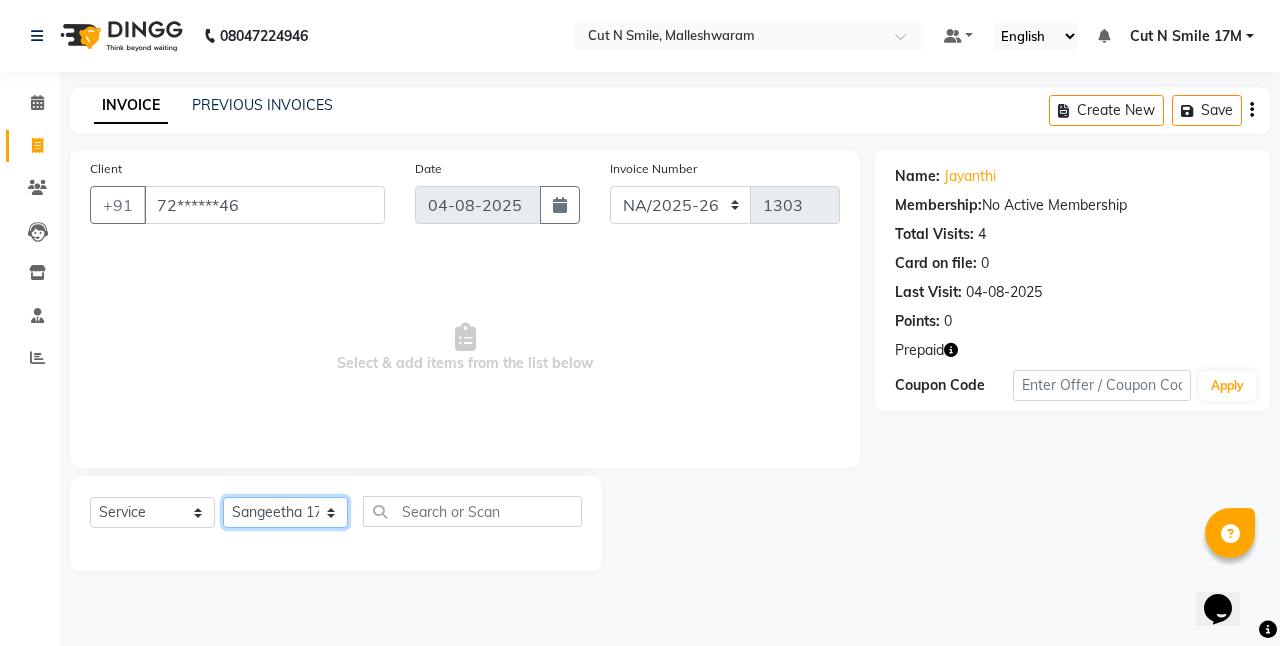 click on "Select Stylist Aarif 17M Adnan 9M Ajim 17M  Ali 17M Ali ML Alim ML Anjali 17M Armaan 17M Armaan 17O Arshad 17O Asahika ML Babbu ML  Cena 17M Chandrika 9M CNS 17 Malleshwaram CNS 9 Malleshwaram CNS Mahalakshmi Layout Cut N Smile 17O Deena 9M Dharani 17M  Fahim 9M Firoz ML Ganesh 9M Ganga 9M Govind ML Jessy 17M Madhu Thakur 17O Manjunath 17M Meena ML Mercy ML Mohammed 17M Monika 17M Mosim ML Nabijan 9M Nagrathna 9M Naveed 17M Pankaj 17M  Pavan Pavithra 9M Prashanth 9M Raghu 17M Rahil 9M Rajan ML Raju 9M Ranjith 9M Raza Raza 17M Riyaz 17O Sandeep 9M Sangeetha 17M Shakeel 17ML Shakir ML Shameem 17M Sharafath ML Sharanya  Sharanya ML SHubham 17M Sopna ML Sushila Suvarna 17M Tanjua 9M Teja 17M Tofeek 9M Tulsi 17O Viresh 17M Vishal 17M Vishal Bhatti 17O  Wasim ML" 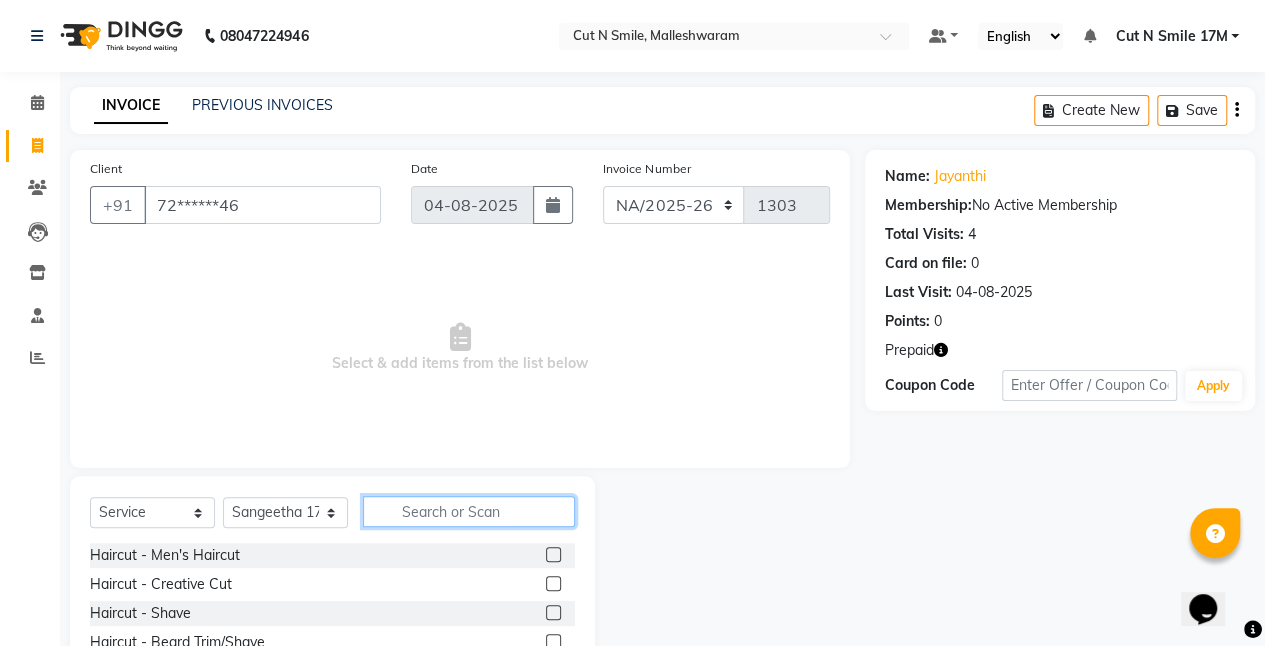 click 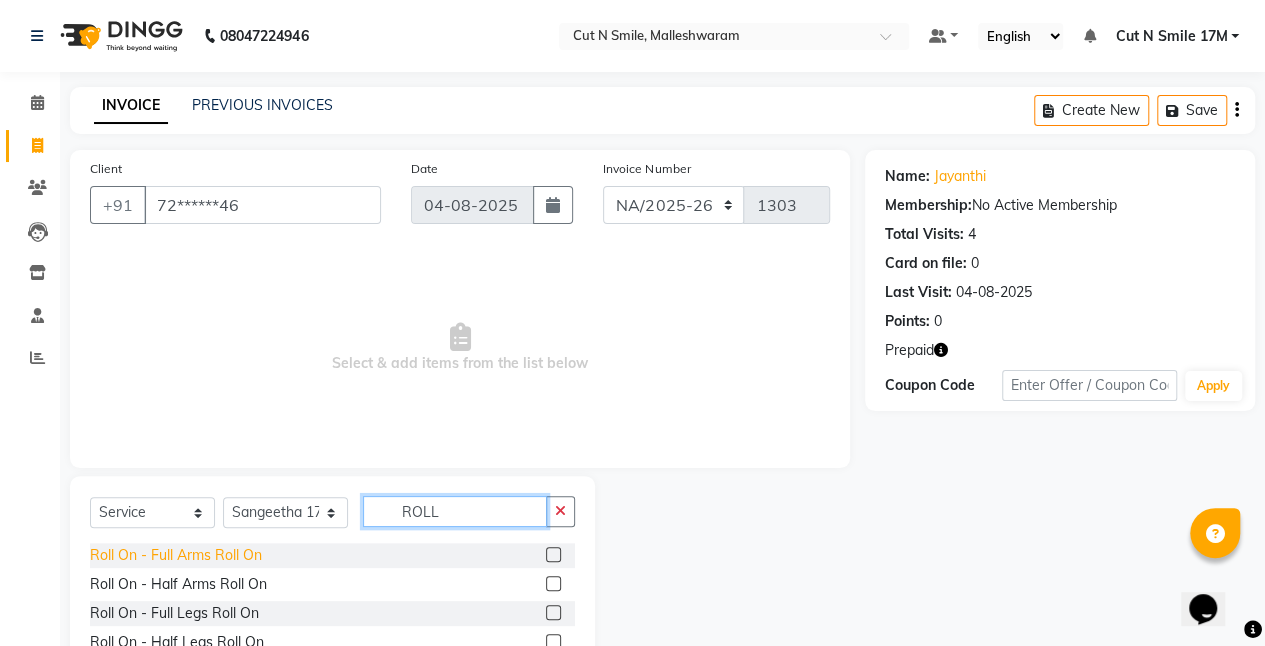 type on "ROLL" 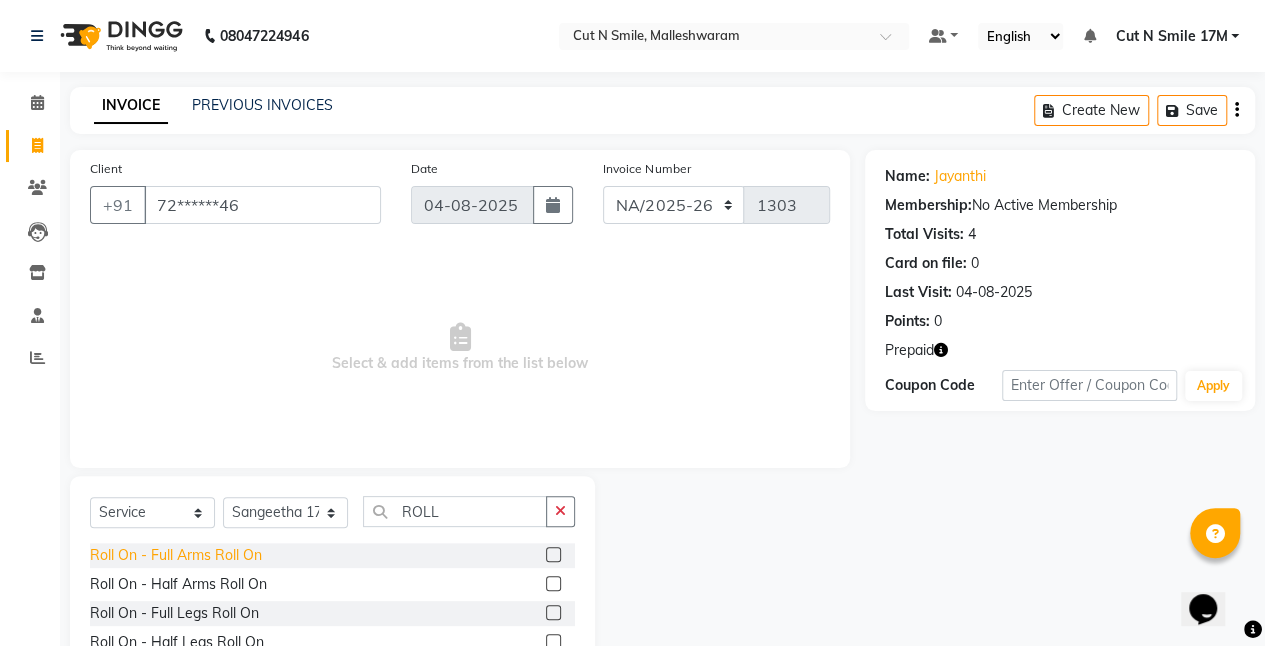 click on "Roll On  - Full Arms Roll On" 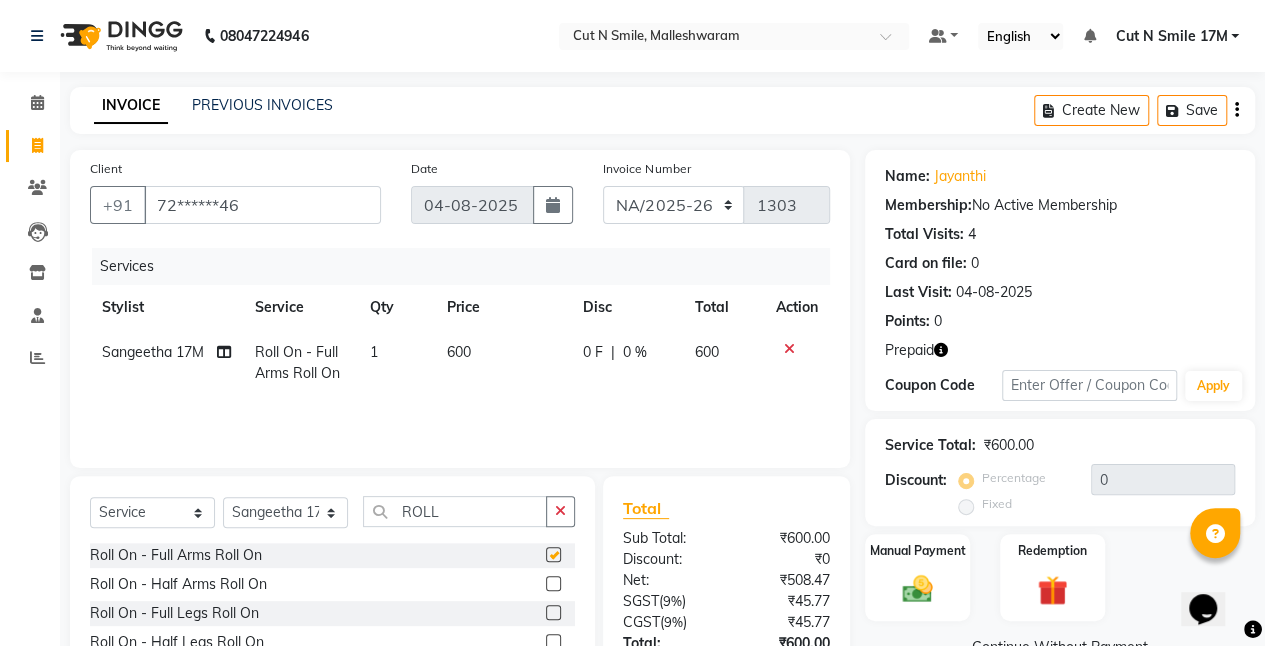 checkbox on "false" 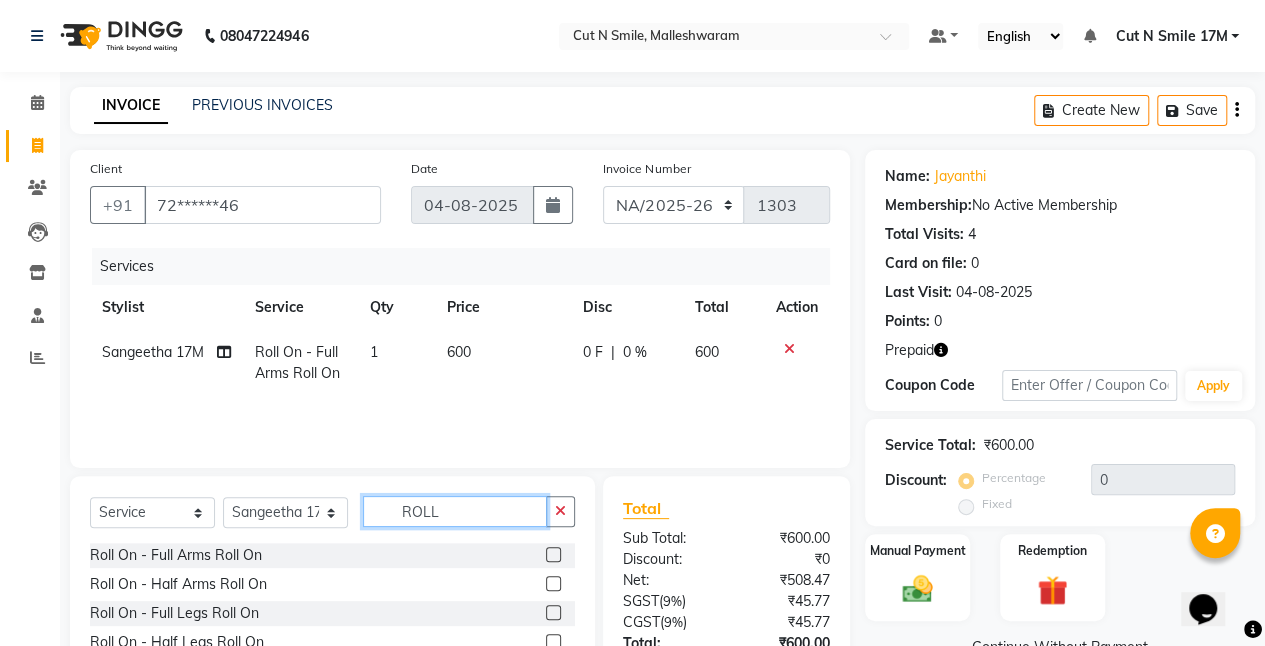 drag, startPoint x: 458, startPoint y: 508, endPoint x: 330, endPoint y: 482, distance: 130.61394 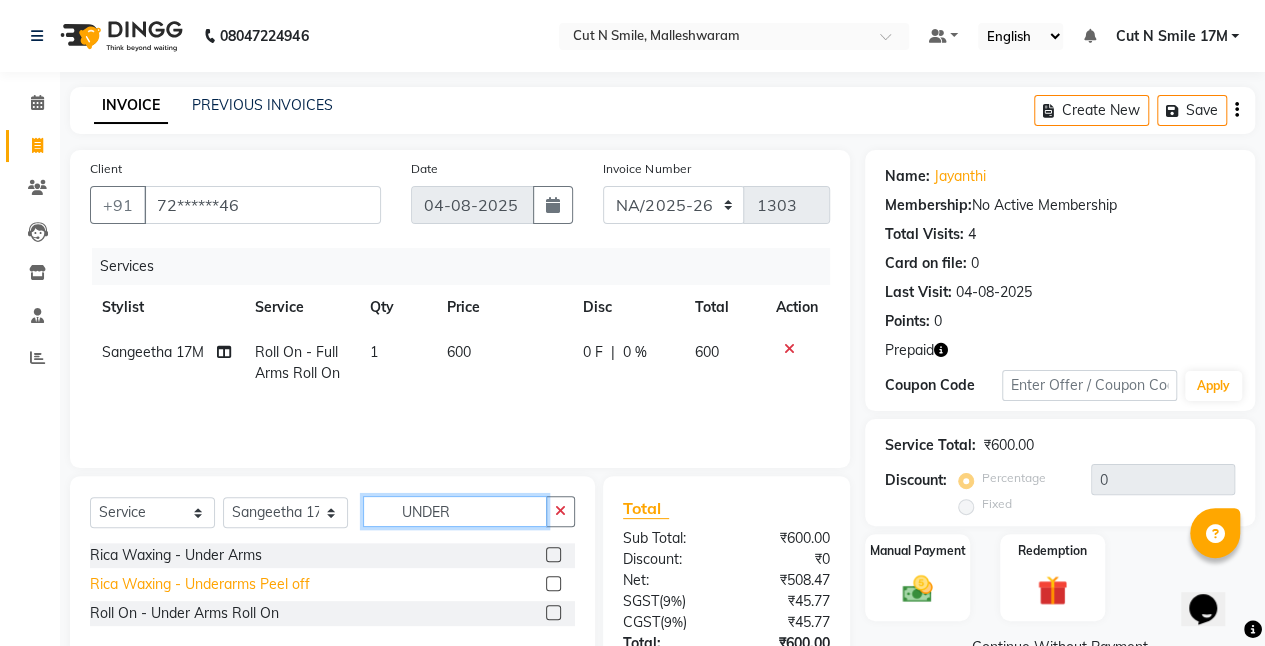 type on "UNDER" 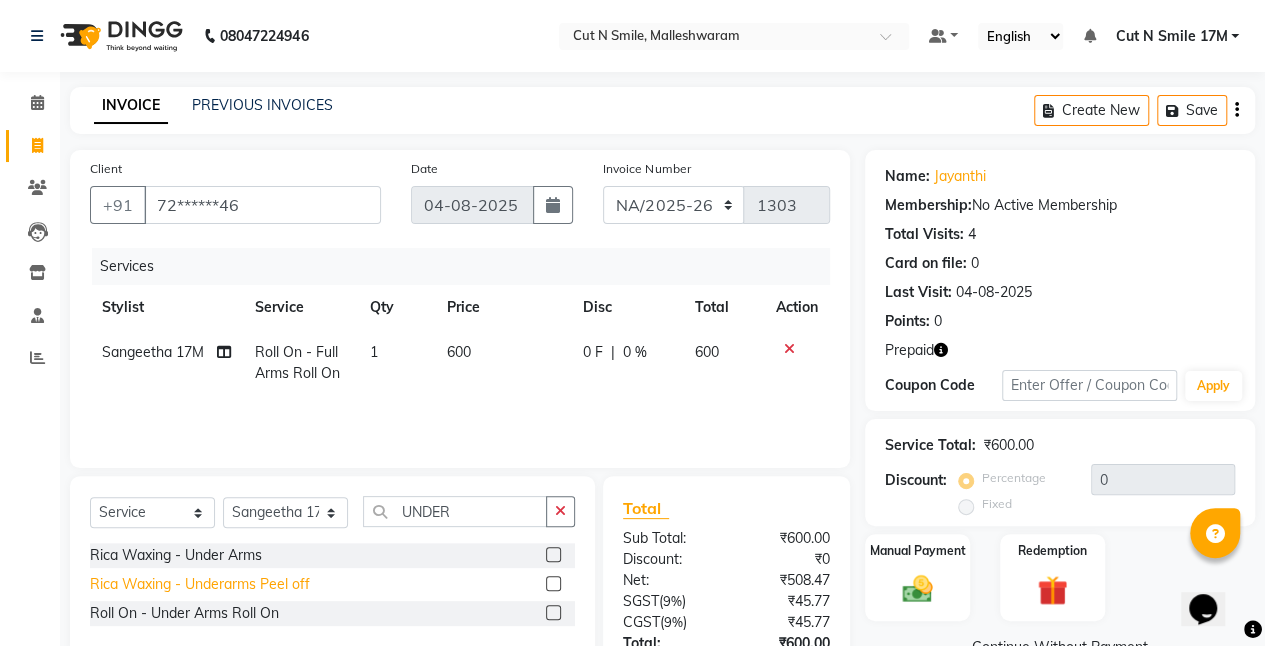 click on "Rica Waxing - Underarms Peel off" 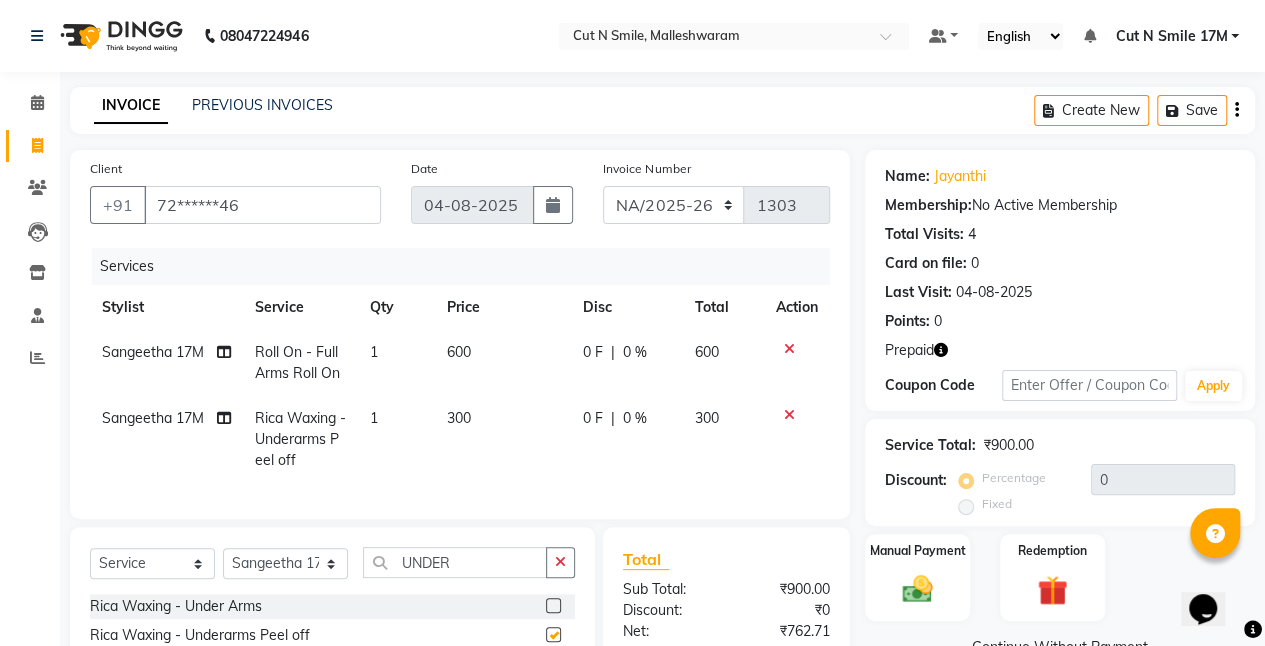 checkbox on "false" 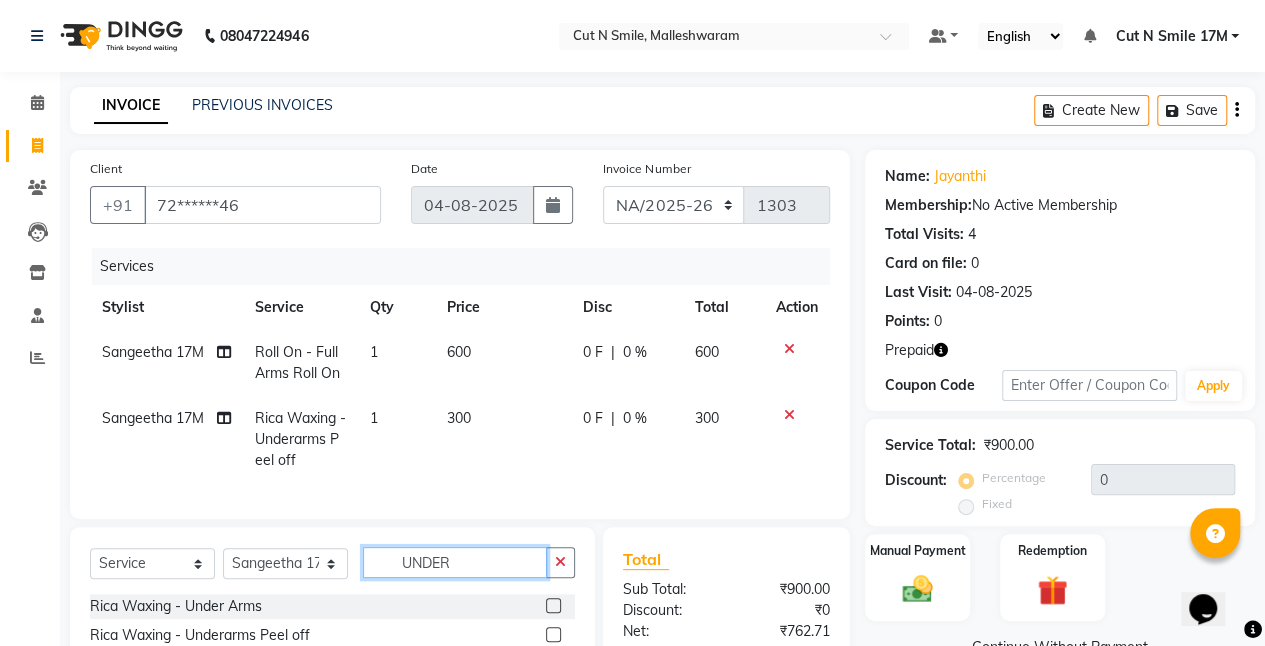 drag, startPoint x: 472, startPoint y: 576, endPoint x: 310, endPoint y: 560, distance: 162.78821 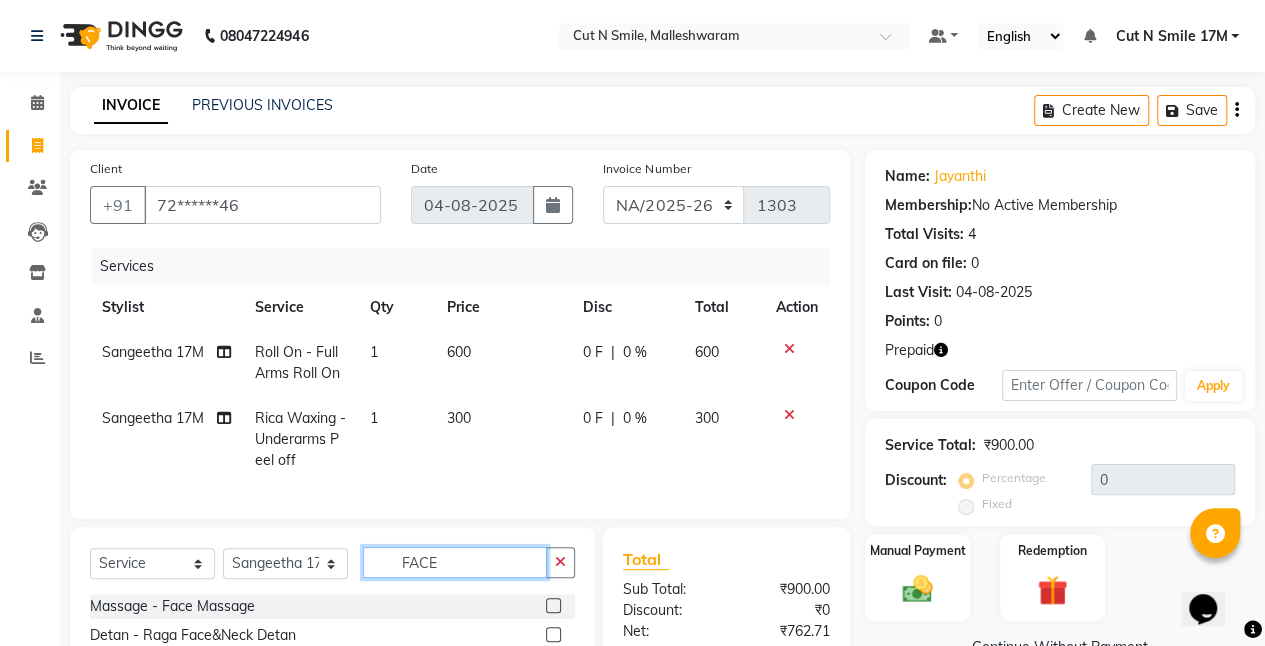 scroll, scrollTop: 220, scrollLeft: 0, axis: vertical 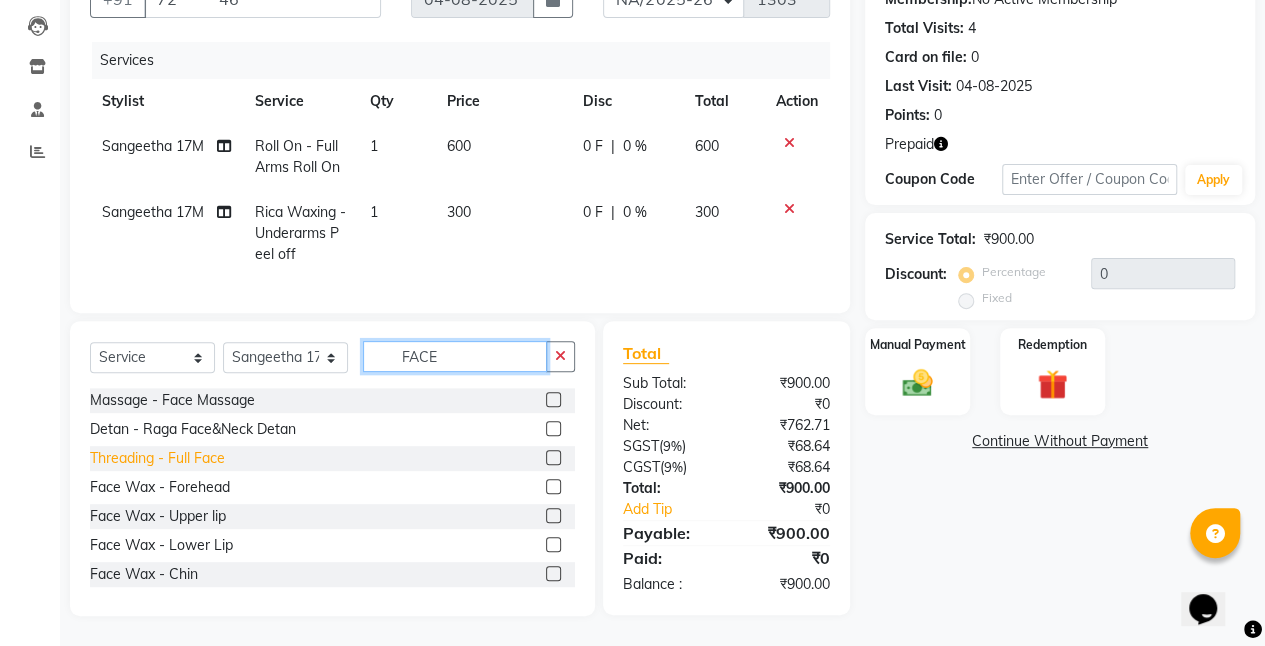type on "FACE" 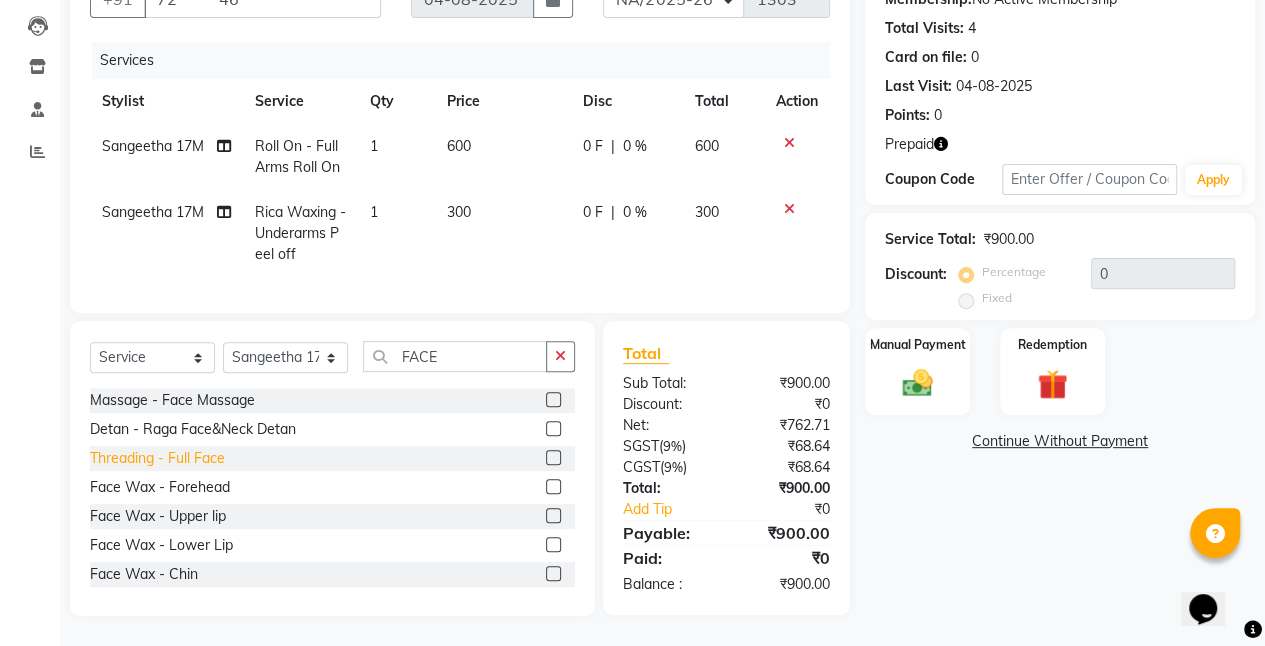 click on "Threading  - Full Face" 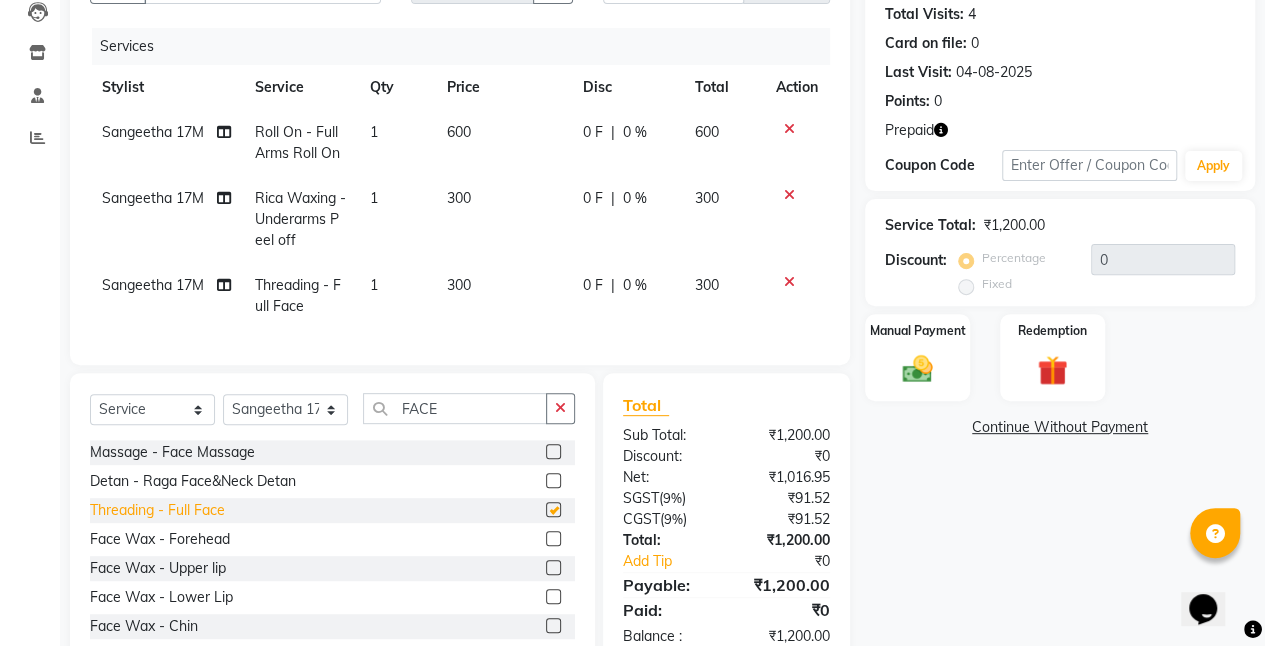checkbox on "false" 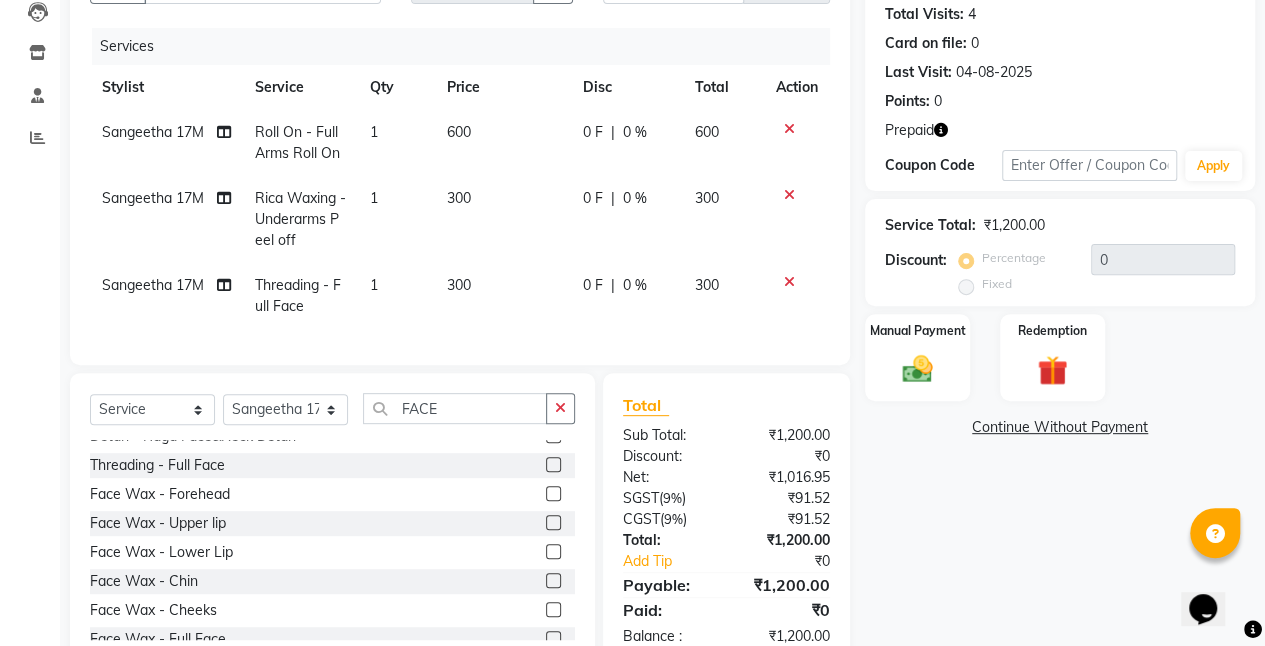 scroll, scrollTop: 61, scrollLeft: 0, axis: vertical 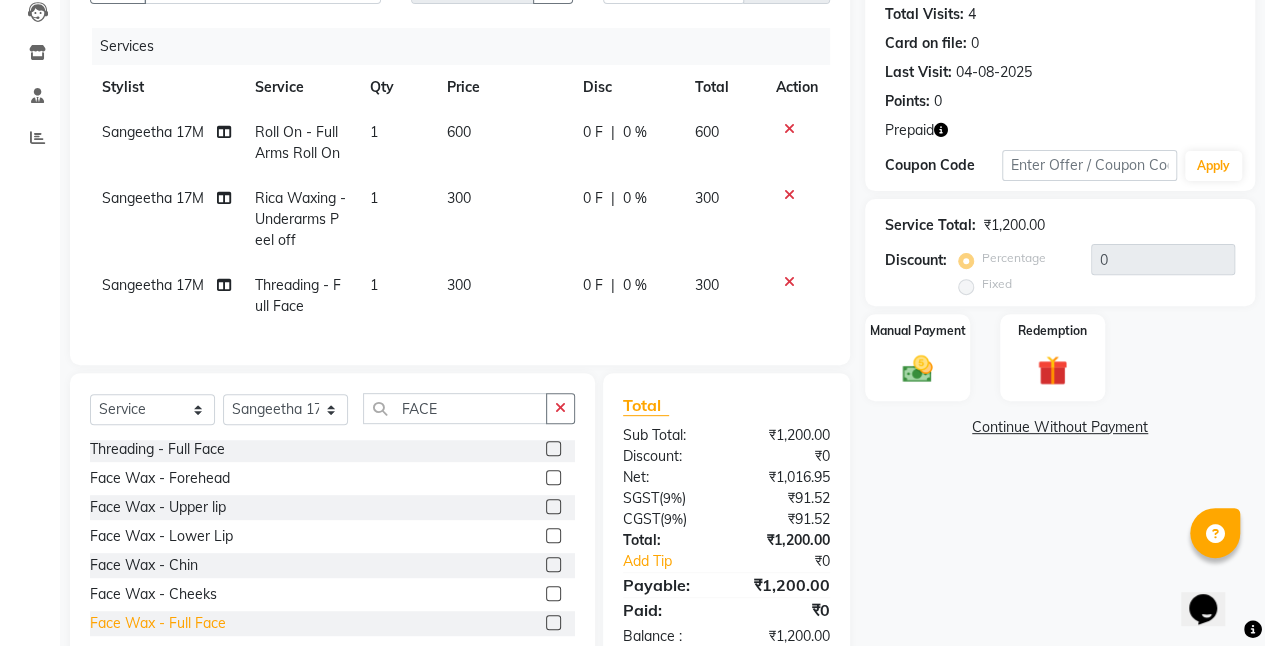 click on "Face Wax  - Full Face" 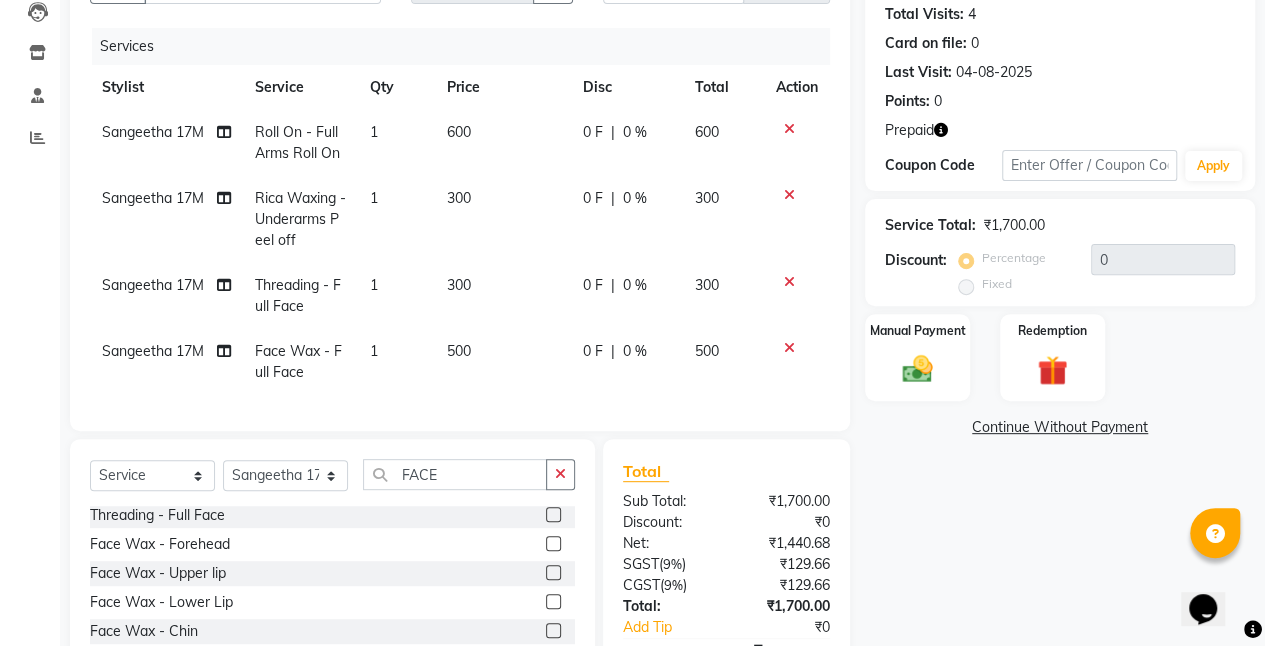 checkbox on "false" 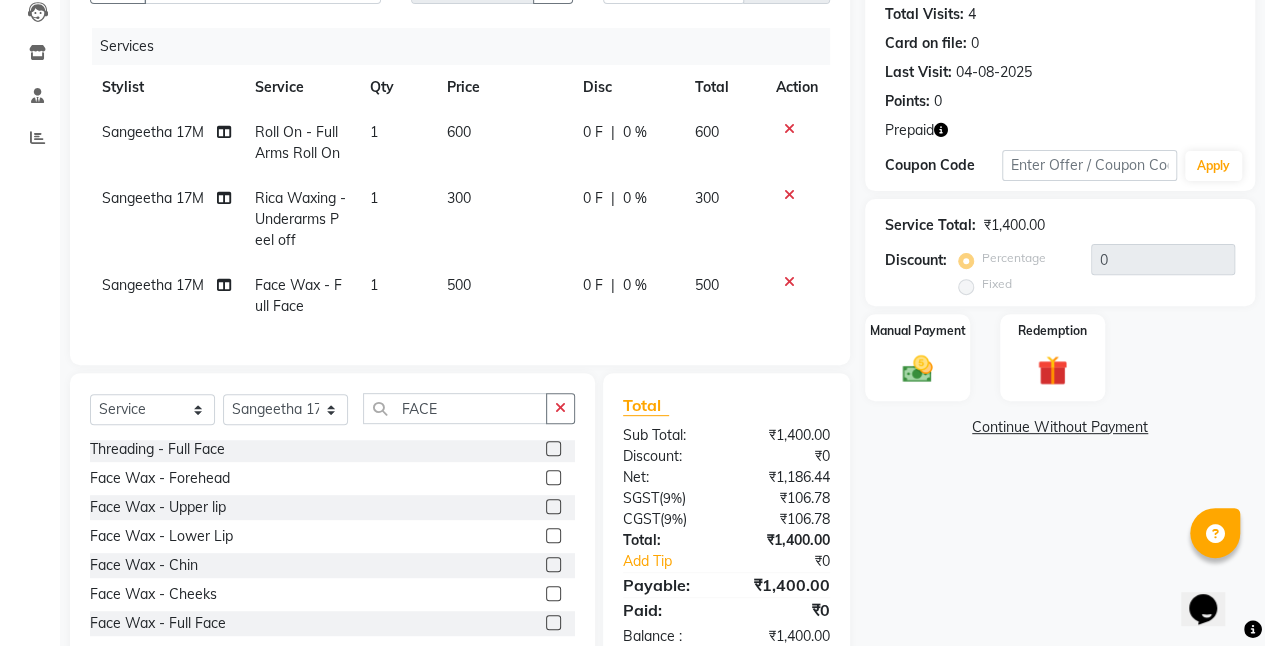 click on "500" 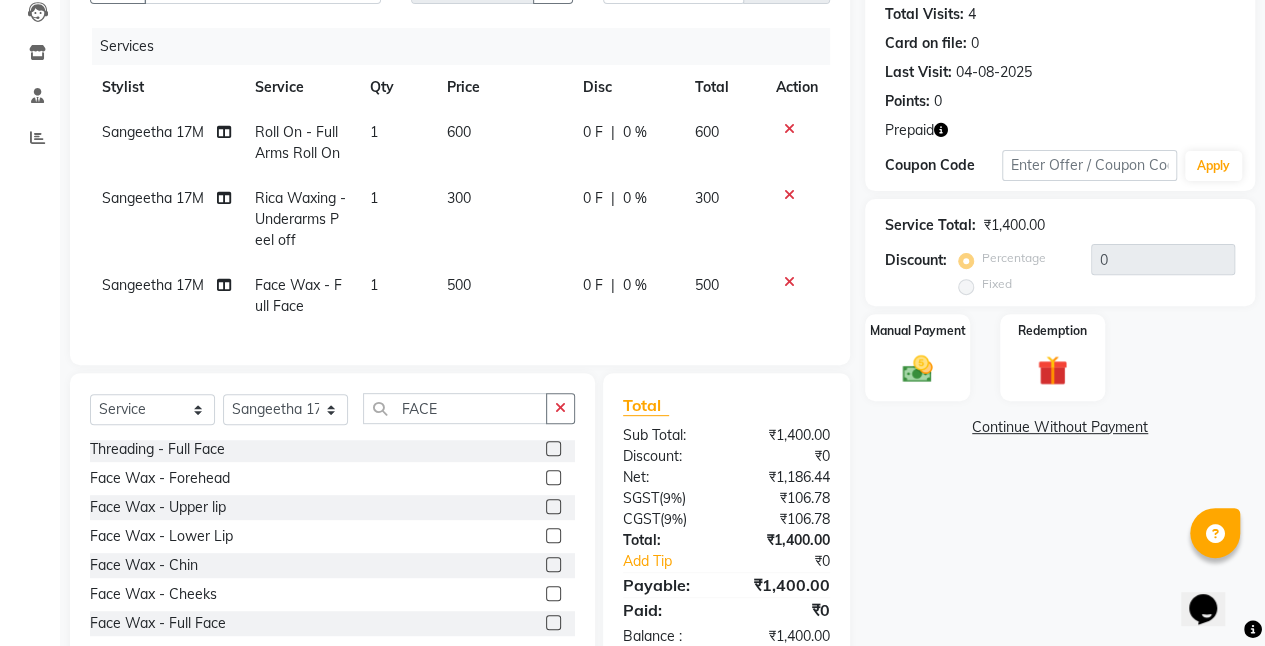 select on "76936" 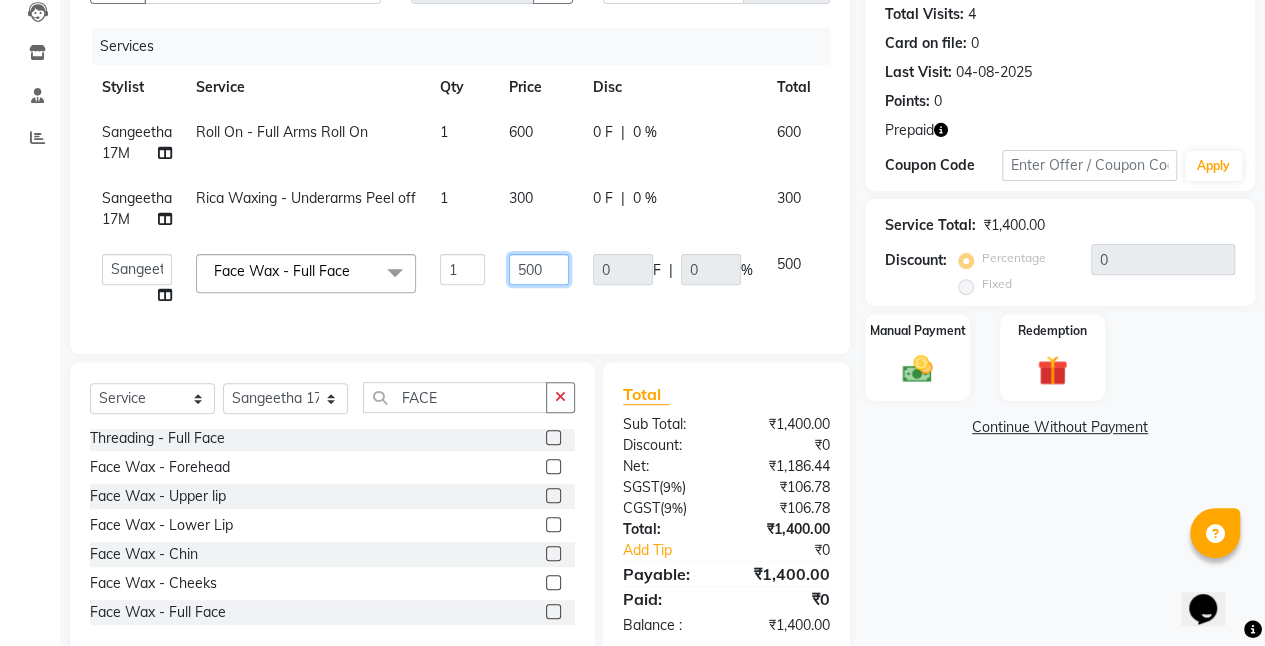 drag, startPoint x: 554, startPoint y: 264, endPoint x: 470, endPoint y: 256, distance: 84.38009 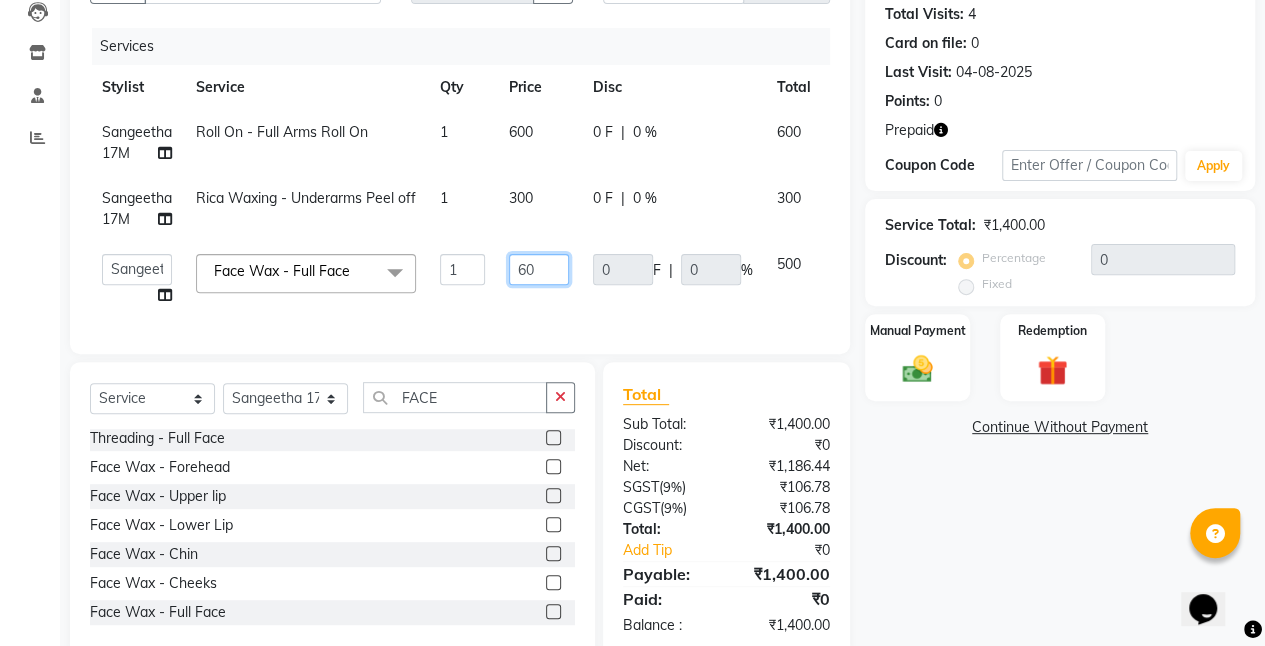 type on "600" 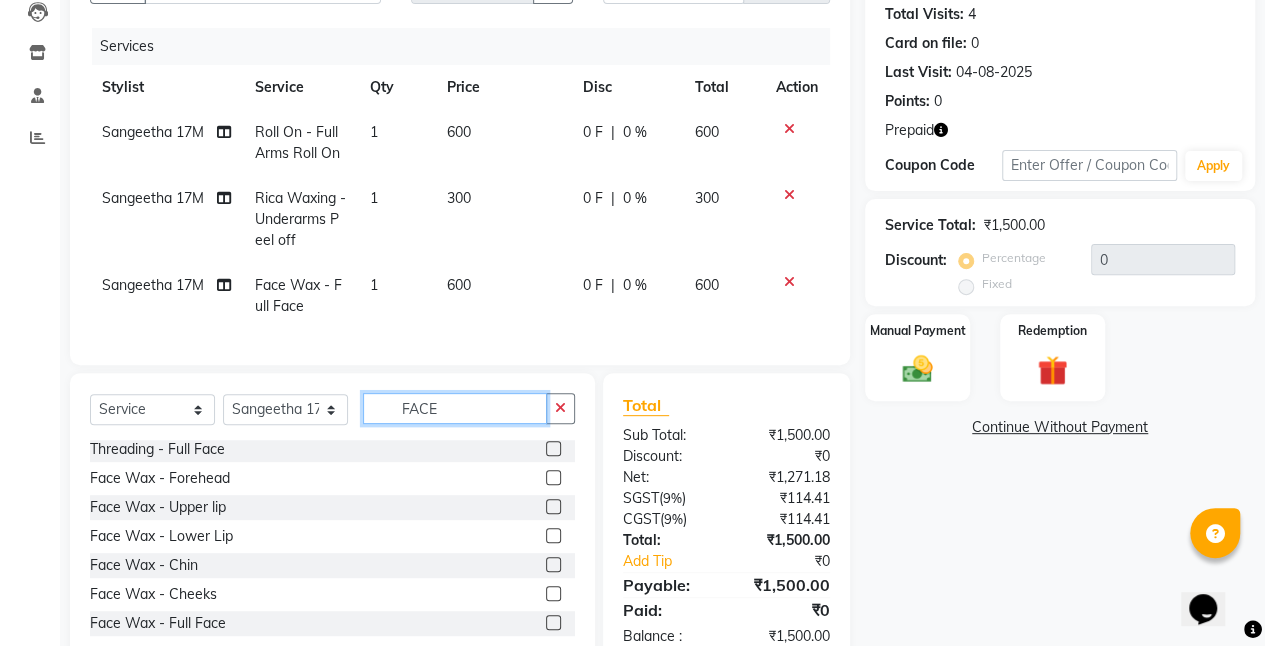 drag, startPoint x: 480, startPoint y: 406, endPoint x: 312, endPoint y: 386, distance: 169.1863 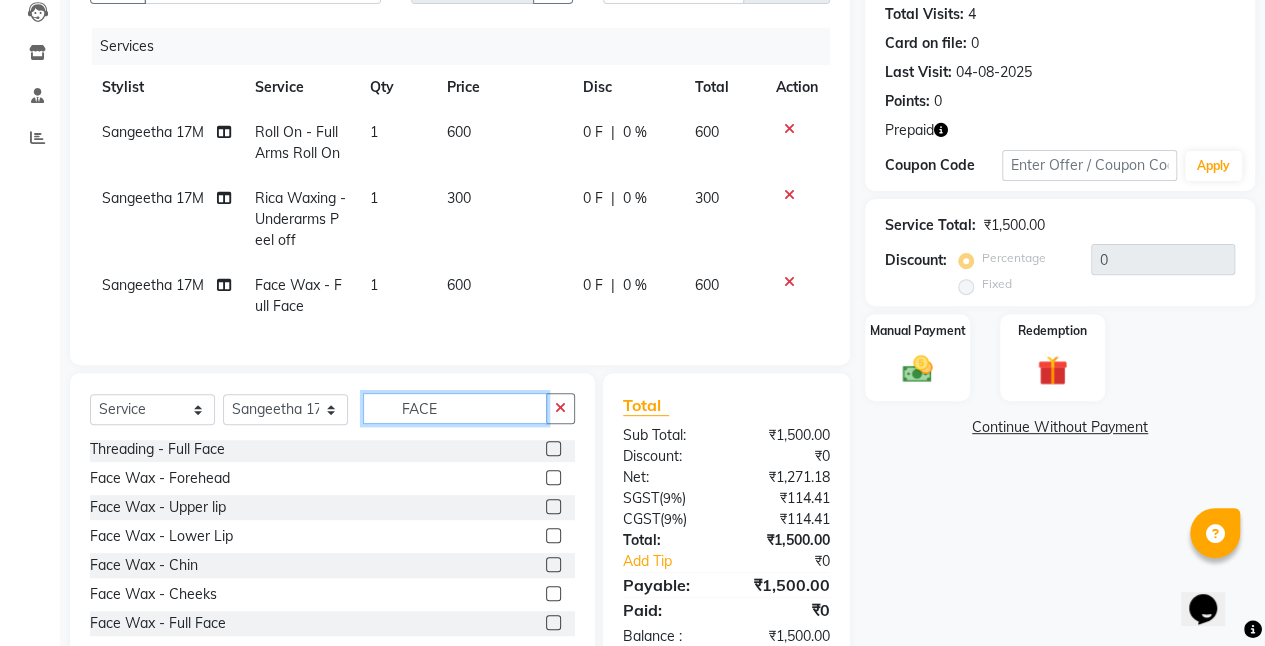 click on "Select  Service  Product  Membership  Package Voucher Prepaid Gift Card  Select Stylist Aarif 17M Adnan 9M Ajim 17M  Ali 17M Ali ML Alim ML Anjali 17M Armaan 17M Armaan 17O Arshad 17O Asahika ML Babbu ML  Cena 17M Chandrika 9M CNS 17 Malleshwaram CNS 9 Malleshwaram CNS Mahalakshmi Layout Cut N Smile 17O Deena 9M Dharani 17M  Fahim 9M Firoz ML Ganesh 9M Ganga 9M Govind ML Jessy 17M Madhu Thakur 17O Manjunath 17M Meena ML Mercy ML Mohammed 17M Monika 17M Mosim ML Nabijan 9M Nagrathna 9M Naveed 17M Pankaj 17M  Pavan Pavithra 9M Prashanth 9M Raghu 17M Rahil 9M Rajan ML Raju 9M Ranjith 9M Raza Raza 17M Riyaz 17O Sandeep 9M Sangeetha 17M Shakeel 17ML Shakir ML Shameem 17M Sharafath ML Sharanya  Sharanya ML SHubham 17M Sopna ML Sushila Suvarna 17M Tanjua 9M Teja 17M Tofeek 9M Tulsi 17O Viresh 17M Vishal 17M Vishal Bhatti 17O  Wasim ML  FACE Massage  - Face Massage  Detan  - Raga Face&Neck Detan  Threading  - Full Face  Face Wax  - Forehead  Face Wax  - Upper lip  Face Wax  - Lower Lip  Face Wax  - Chin" 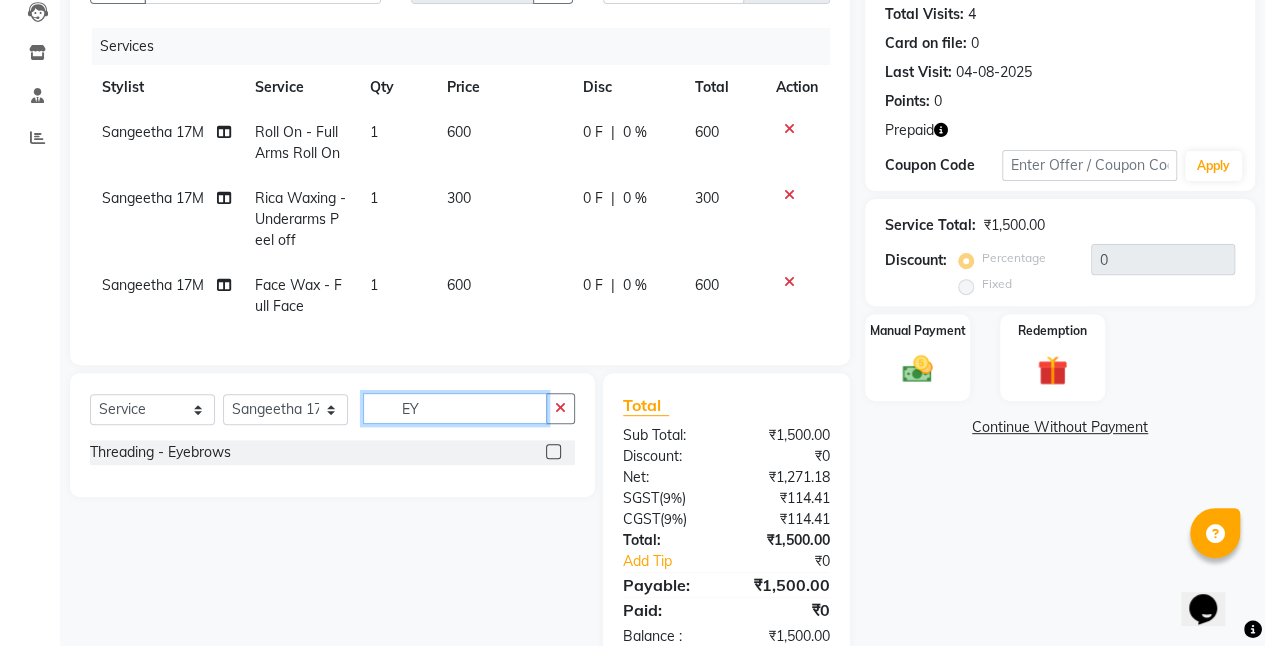 scroll, scrollTop: 0, scrollLeft: 0, axis: both 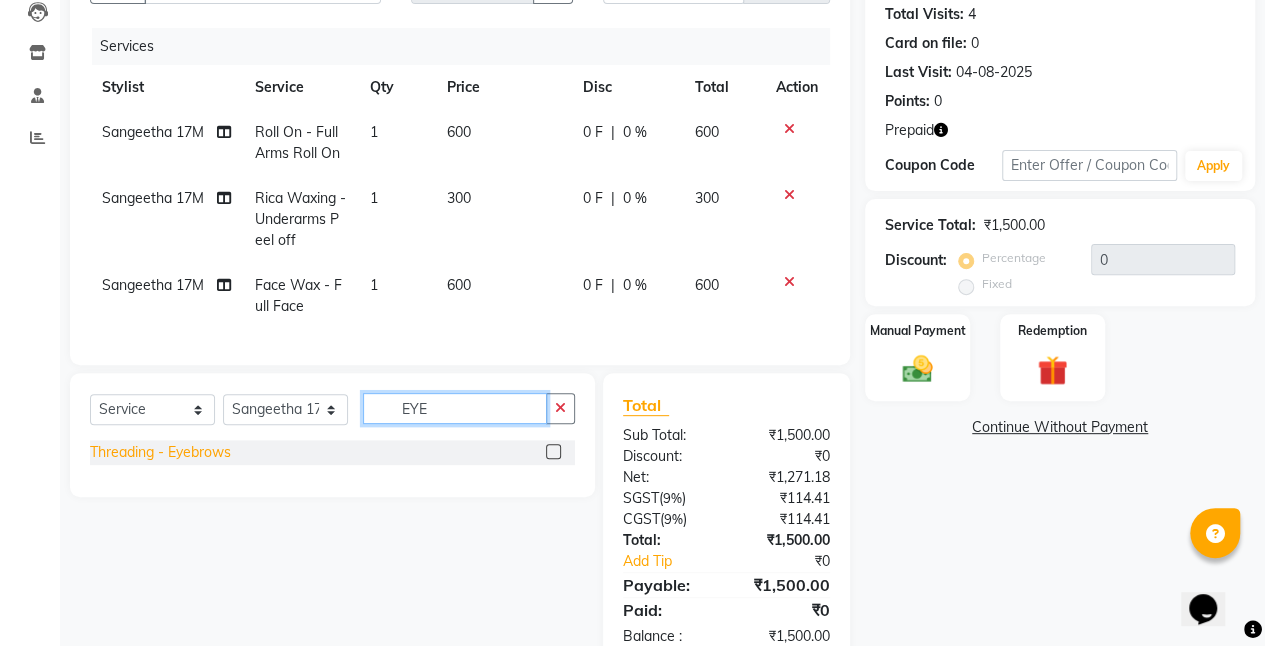 type on "EYE" 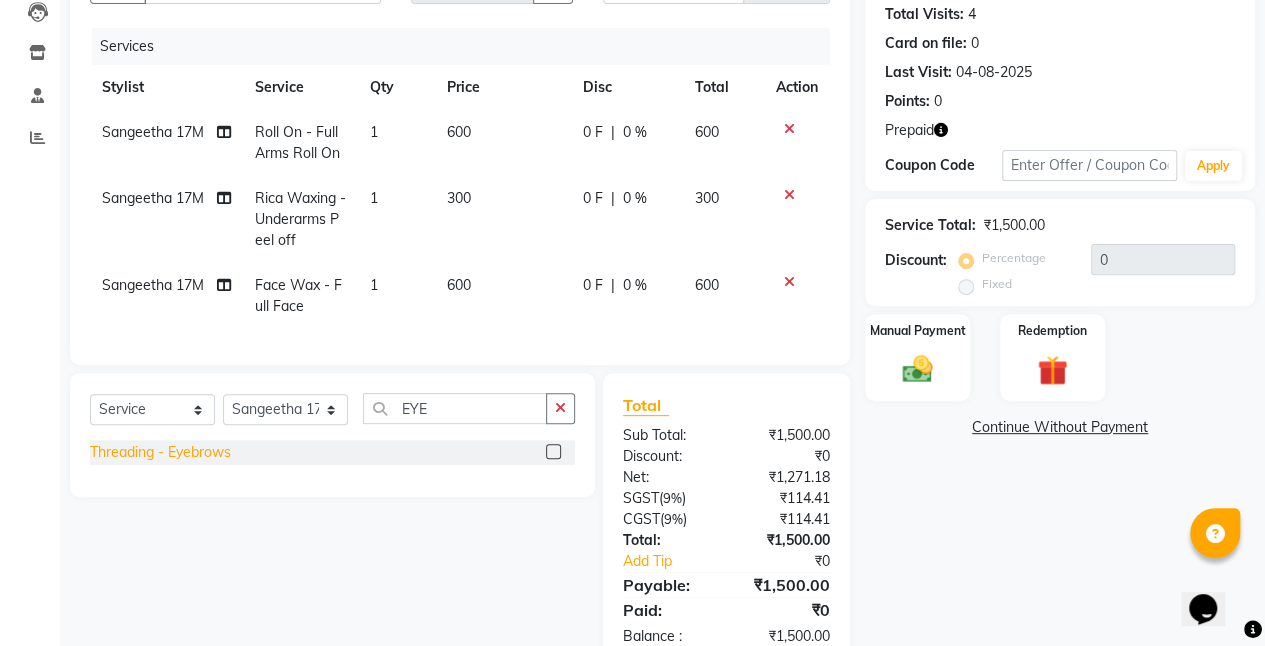 click on "Threading  - Eyebrows" 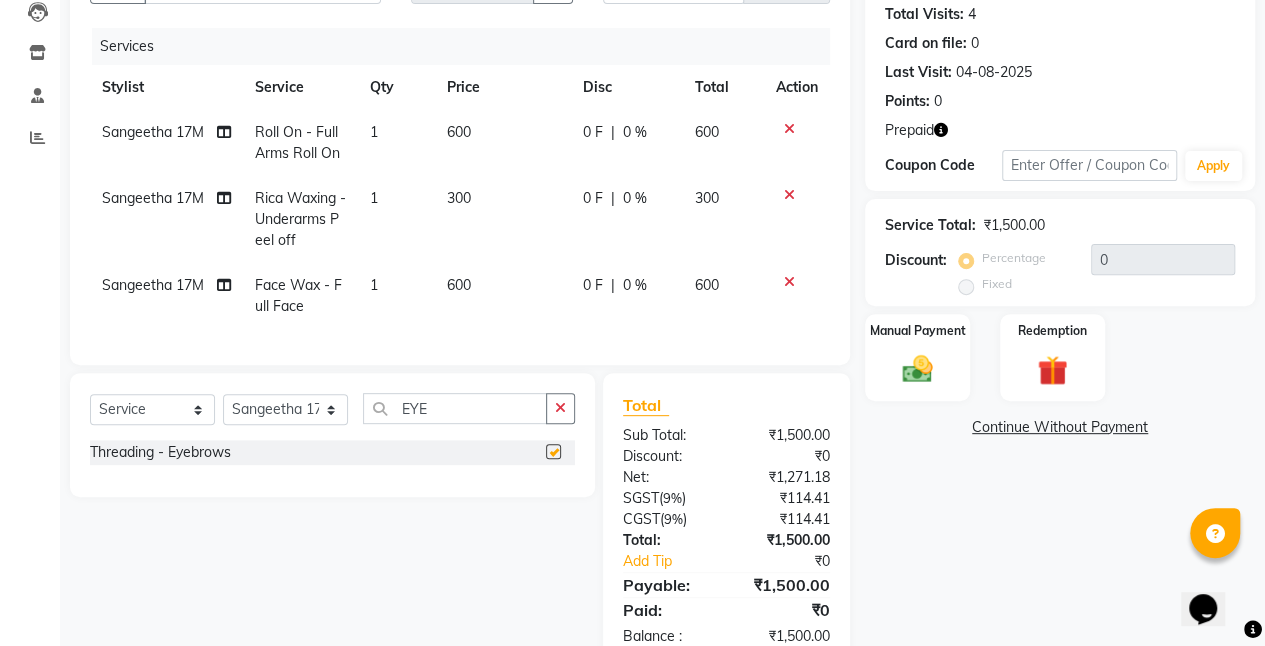 checkbox on "false" 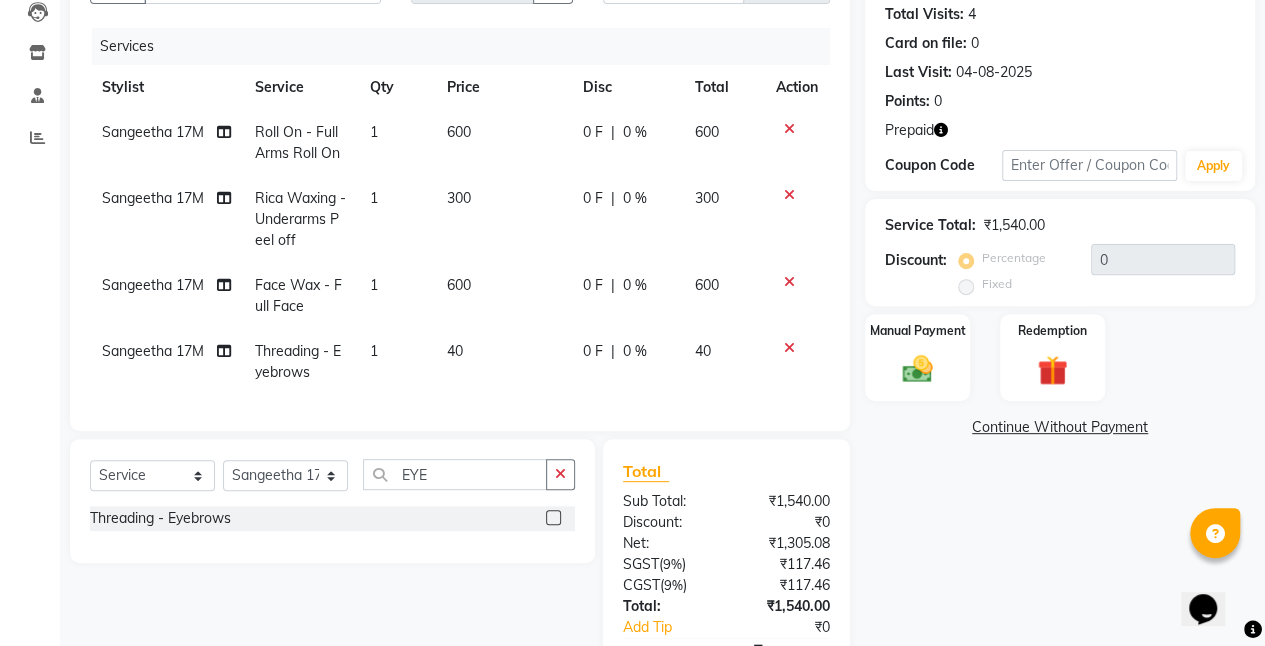 click on "40" 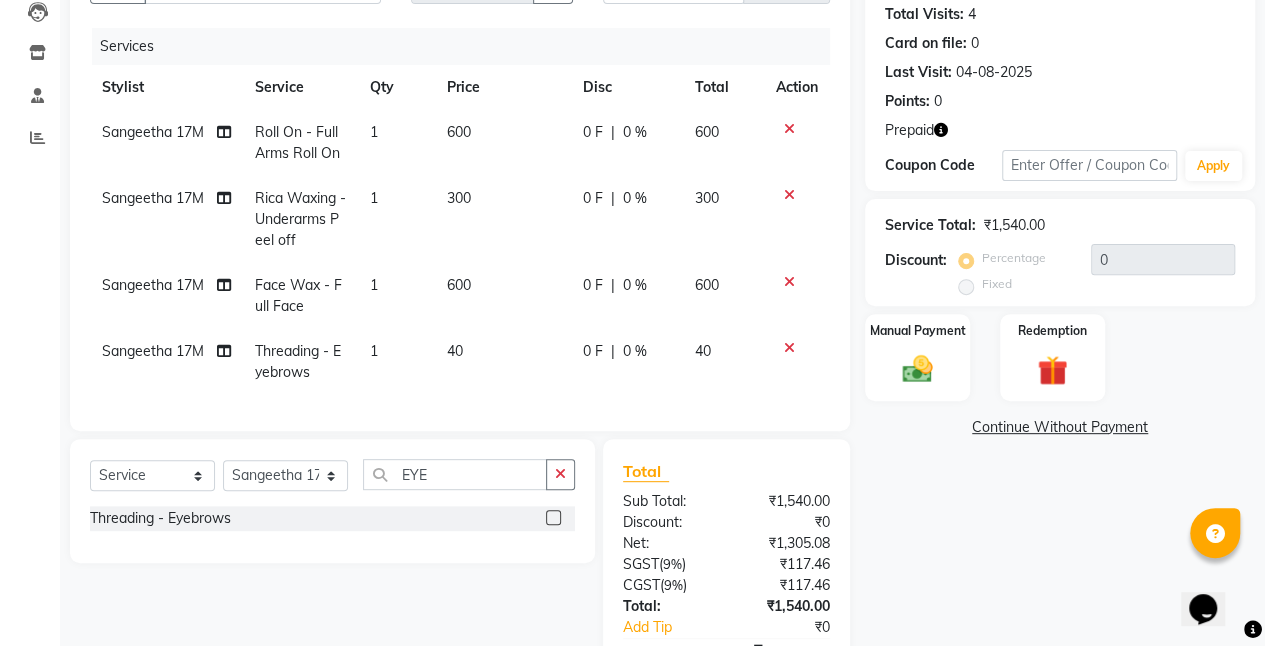 select on "76936" 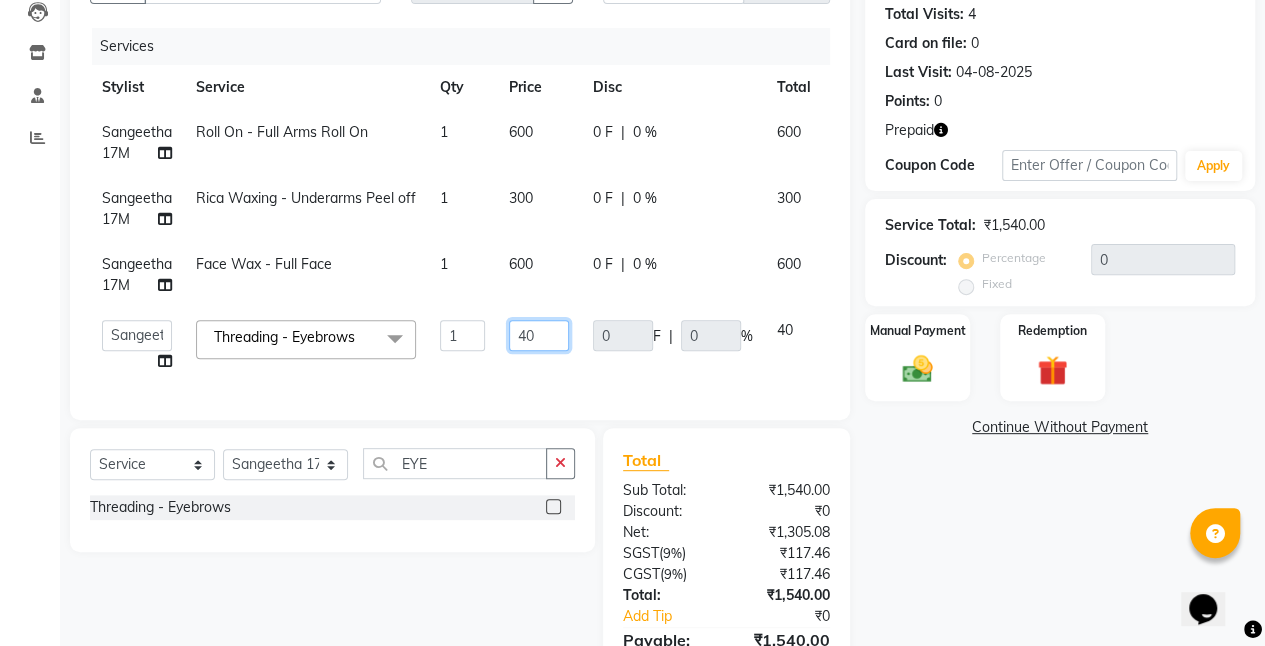 drag, startPoint x: 540, startPoint y: 334, endPoint x: 472, endPoint y: 326, distance: 68.46897 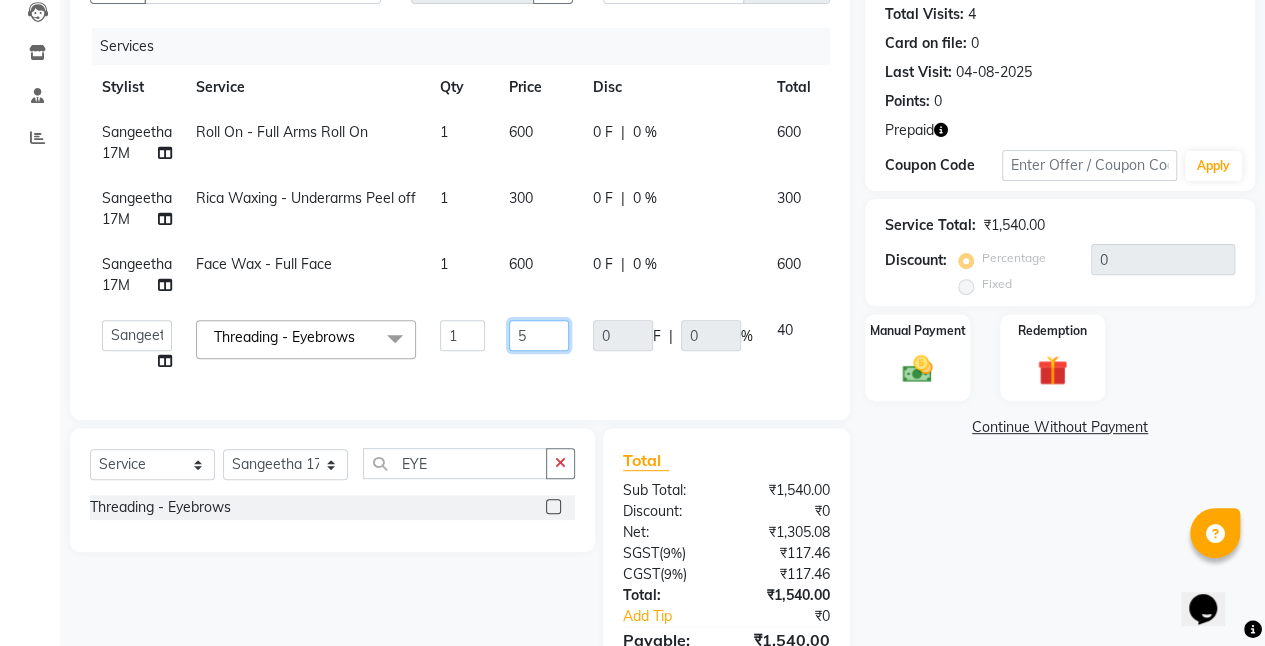 type on "50" 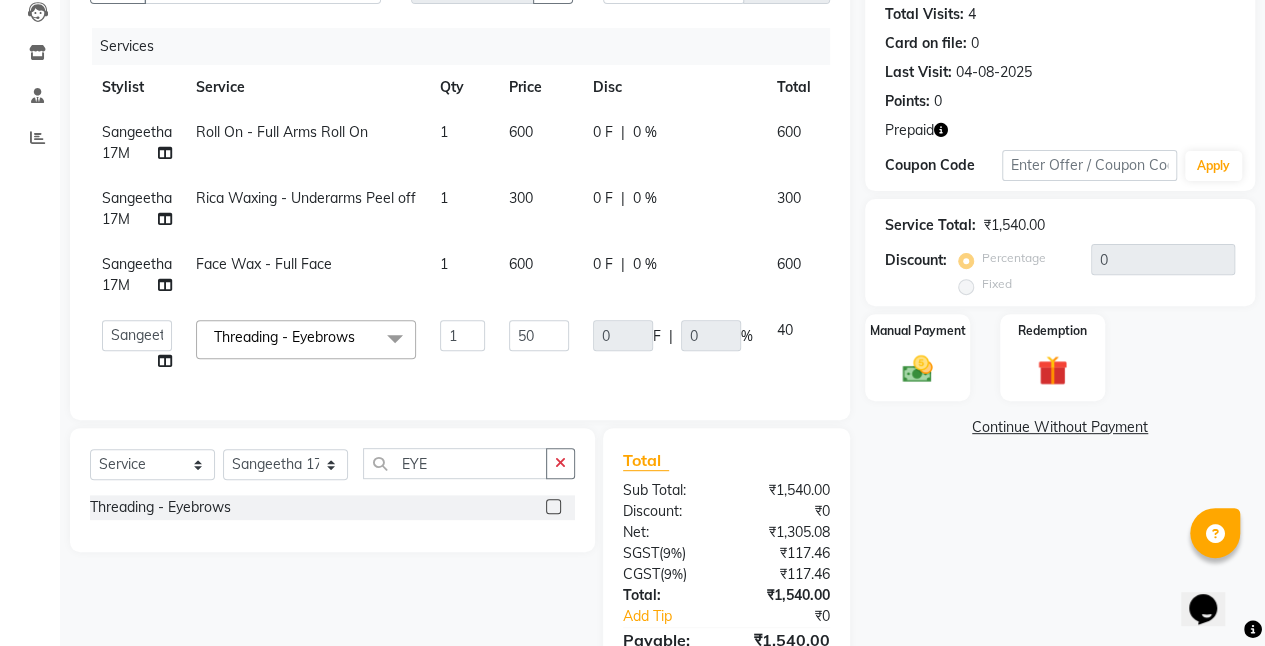 click on "Name: Jayanthi  Membership:  No Active Membership  Total Visits:  4 Card on file:  0 Last Visit:   04-08-2025 Points:   0  Prepaid Coupon Code Apply Service Total:  ₹1,540.00  Discount:  Percentage   Fixed  0 Manual Payment Redemption  Continue Without Payment" 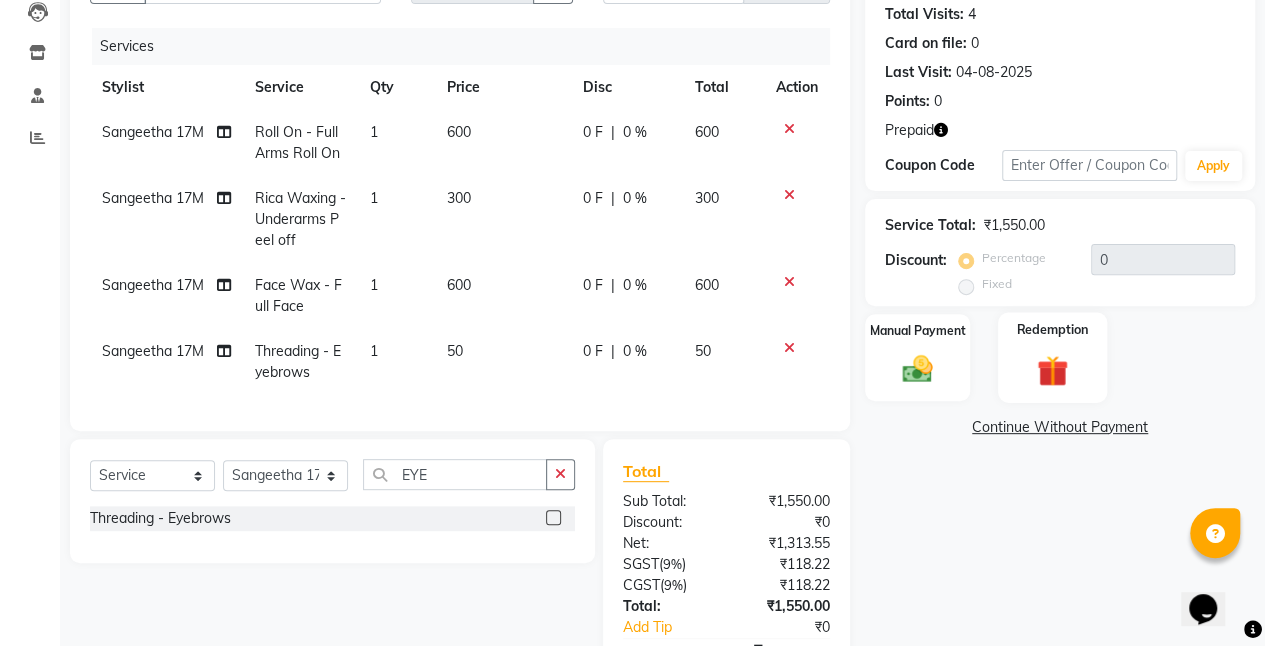 click on "Redemption" 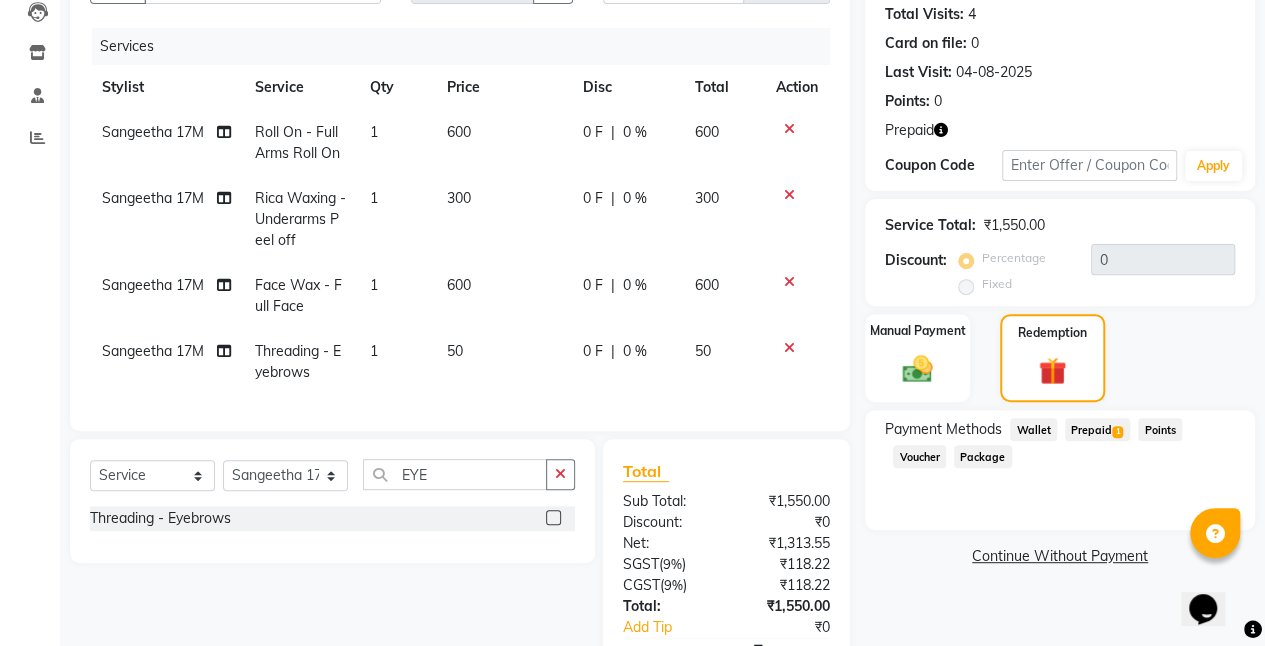 click on "Prepaid  1" 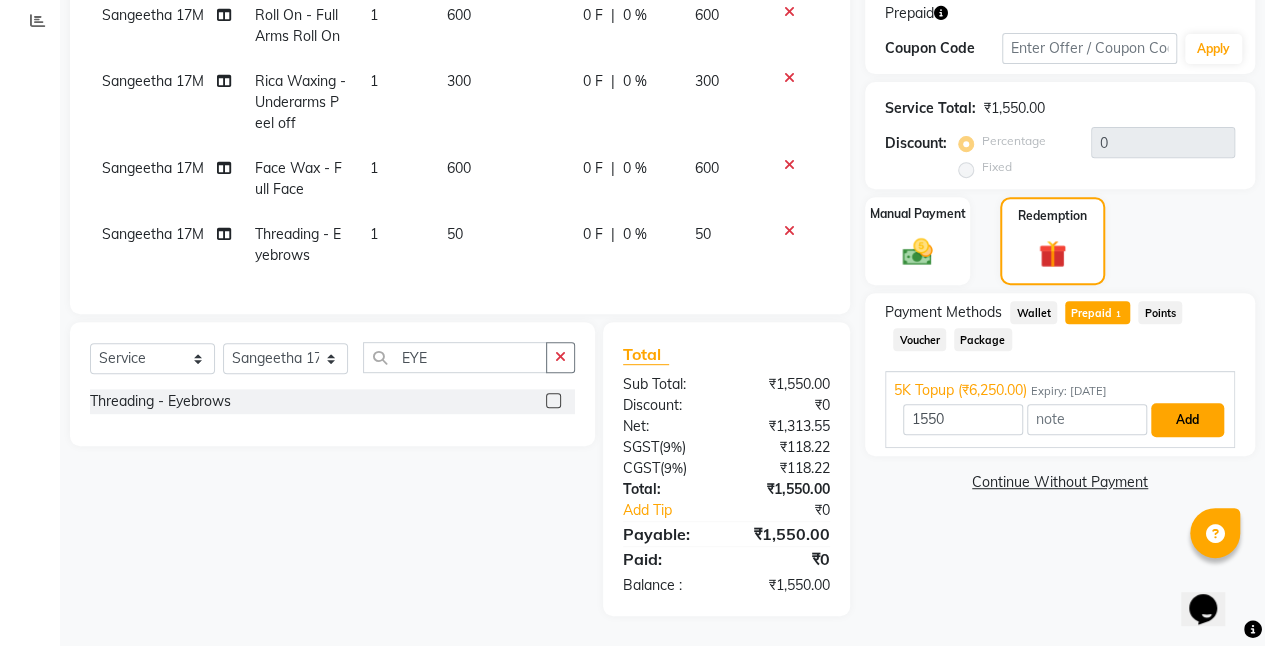 click on "Add" at bounding box center [1187, 420] 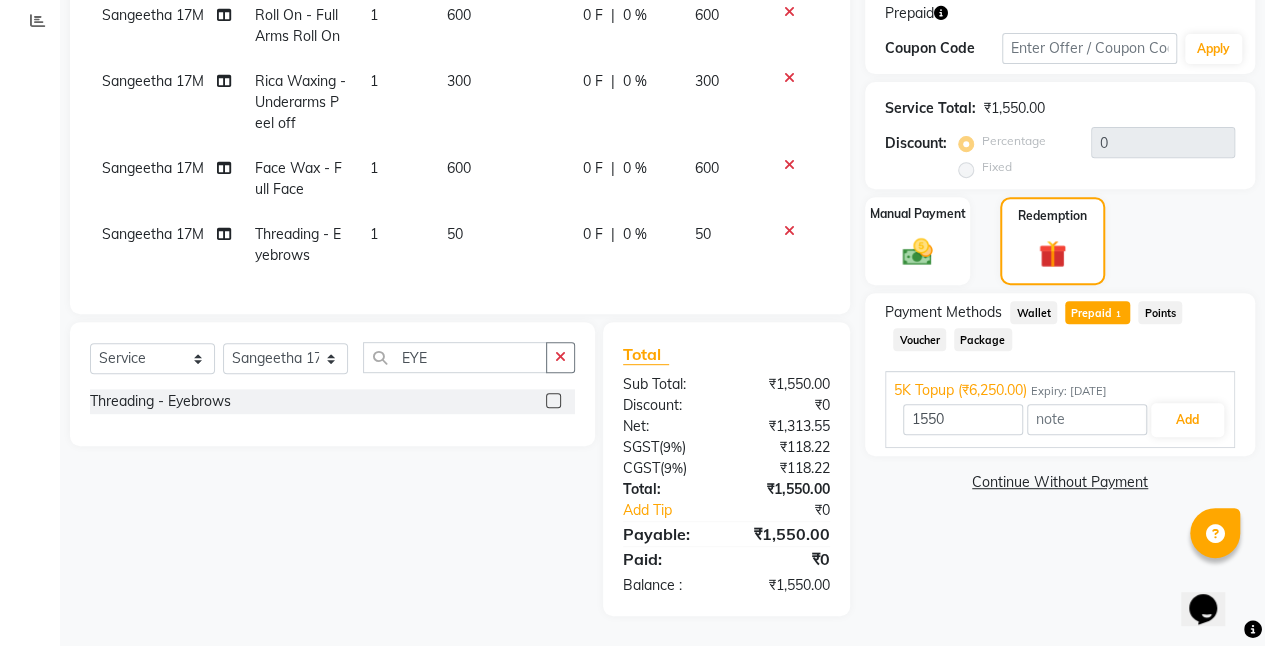 scroll, scrollTop: 350, scrollLeft: 0, axis: vertical 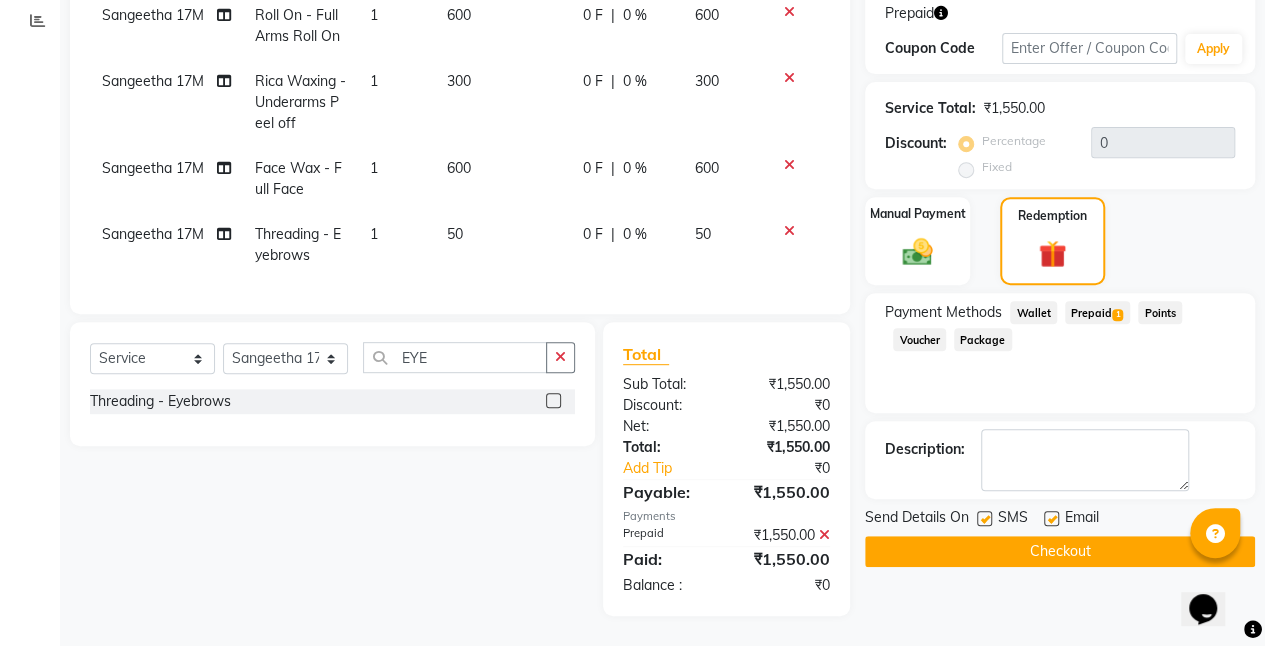 click on "Checkout" 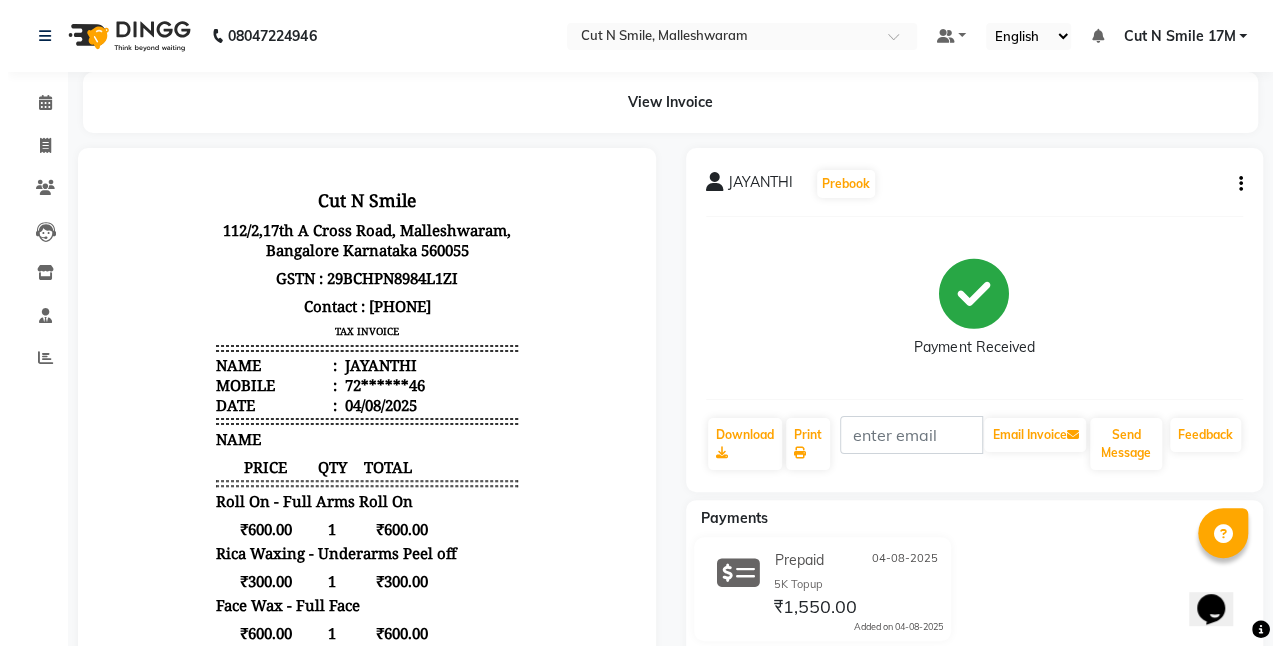 scroll, scrollTop: 0, scrollLeft: 0, axis: both 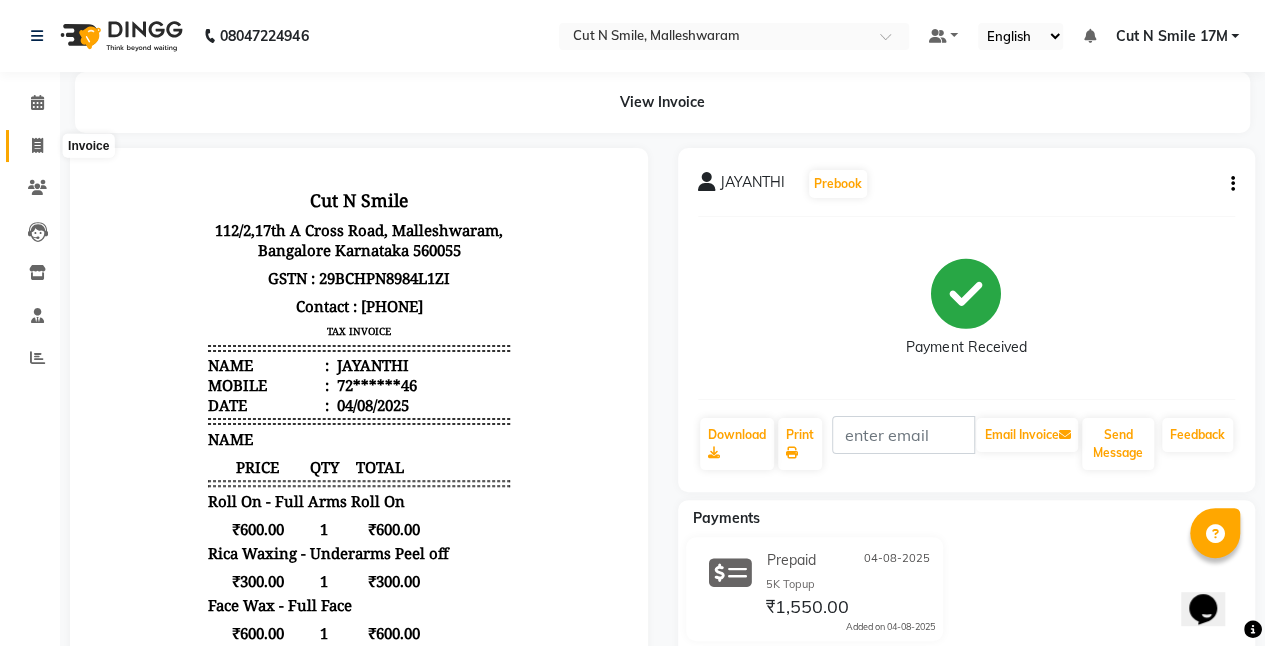 click 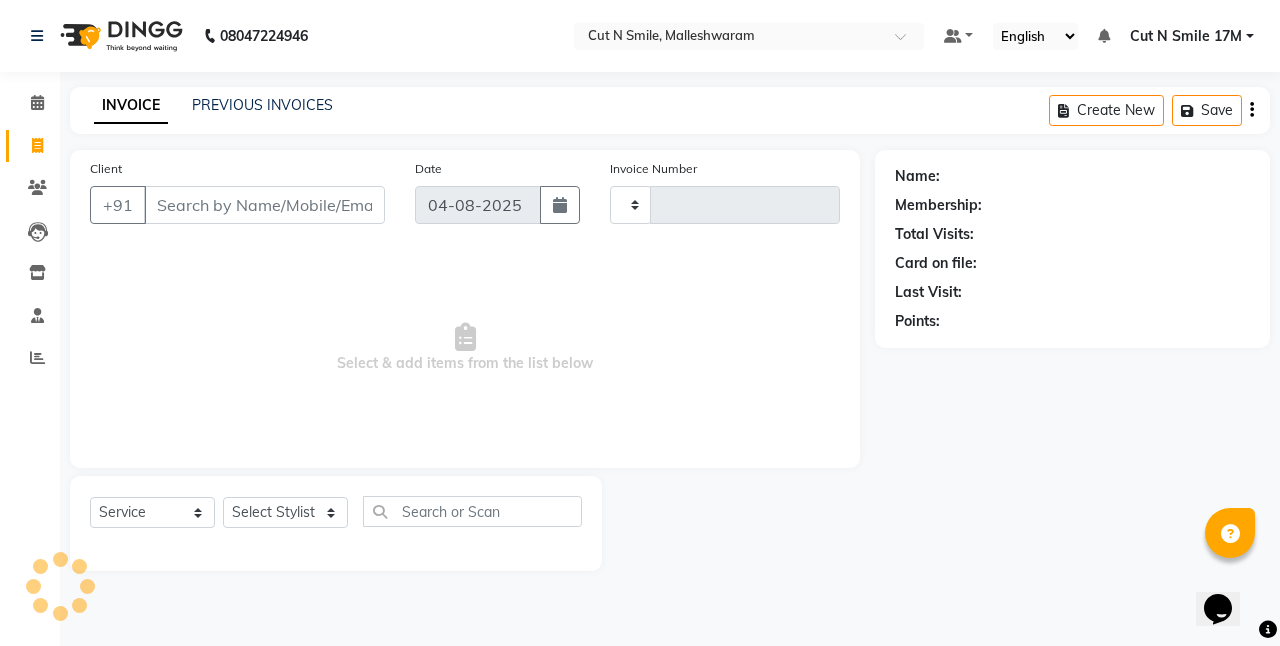type on "169" 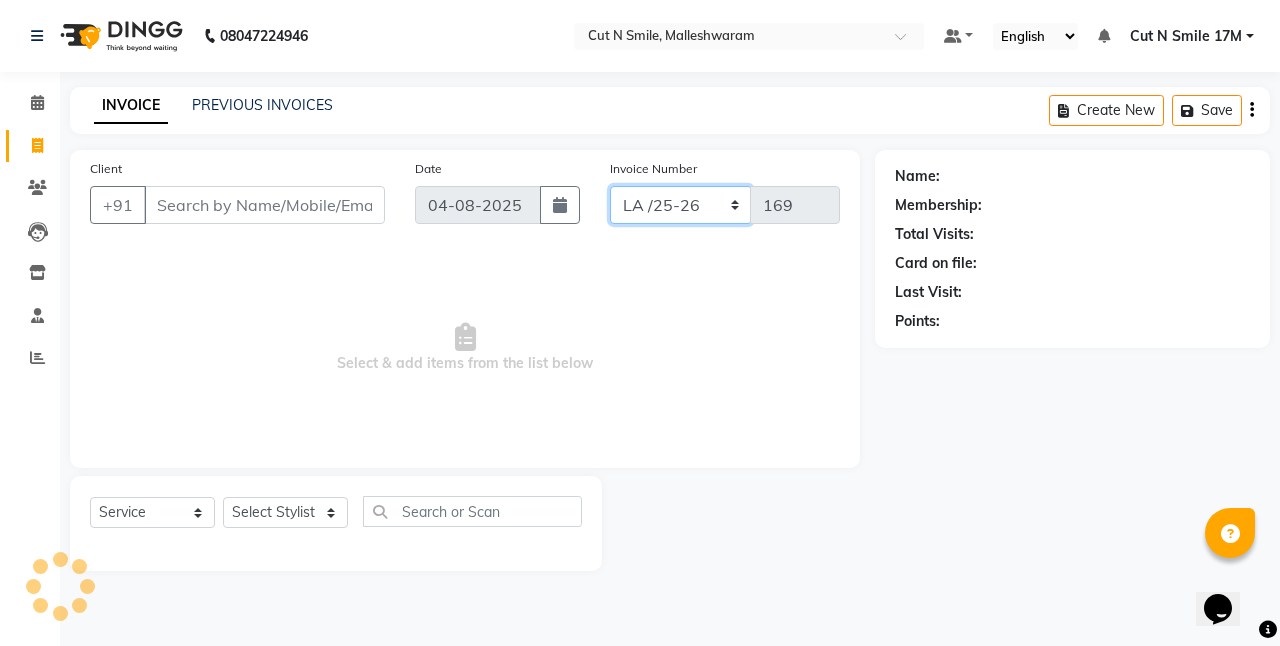 drag, startPoint x: 650, startPoint y: 210, endPoint x: 656, endPoint y: 222, distance: 13.416408 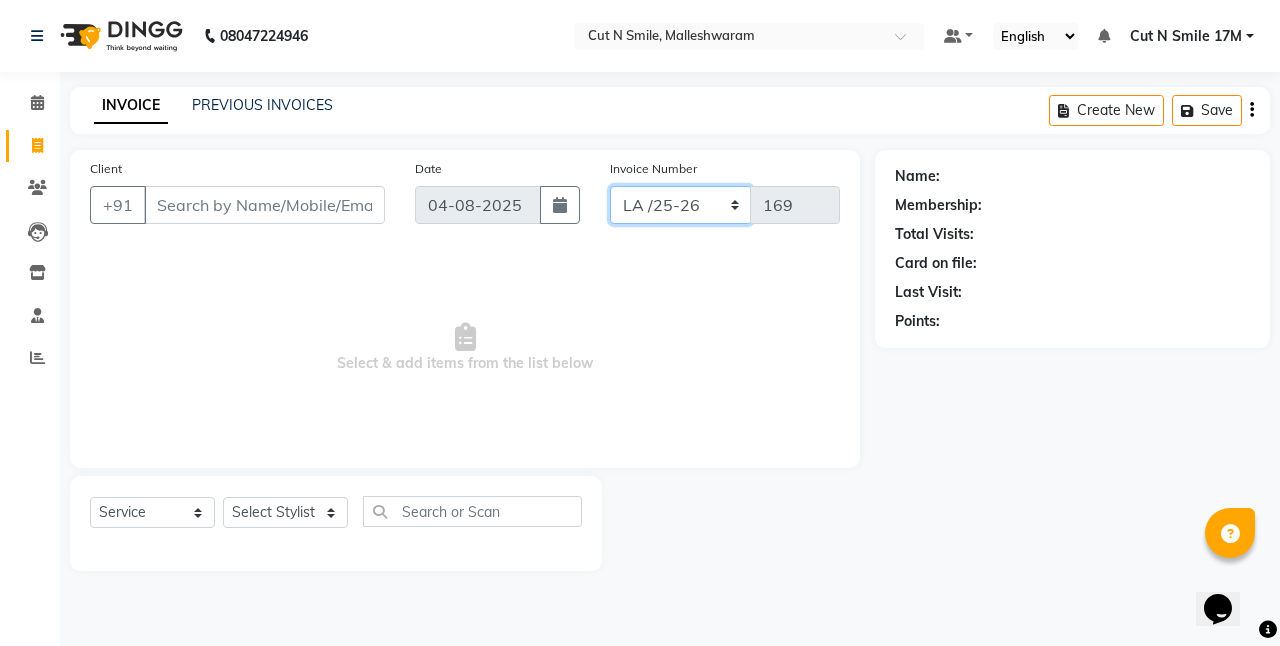 select on "7225" 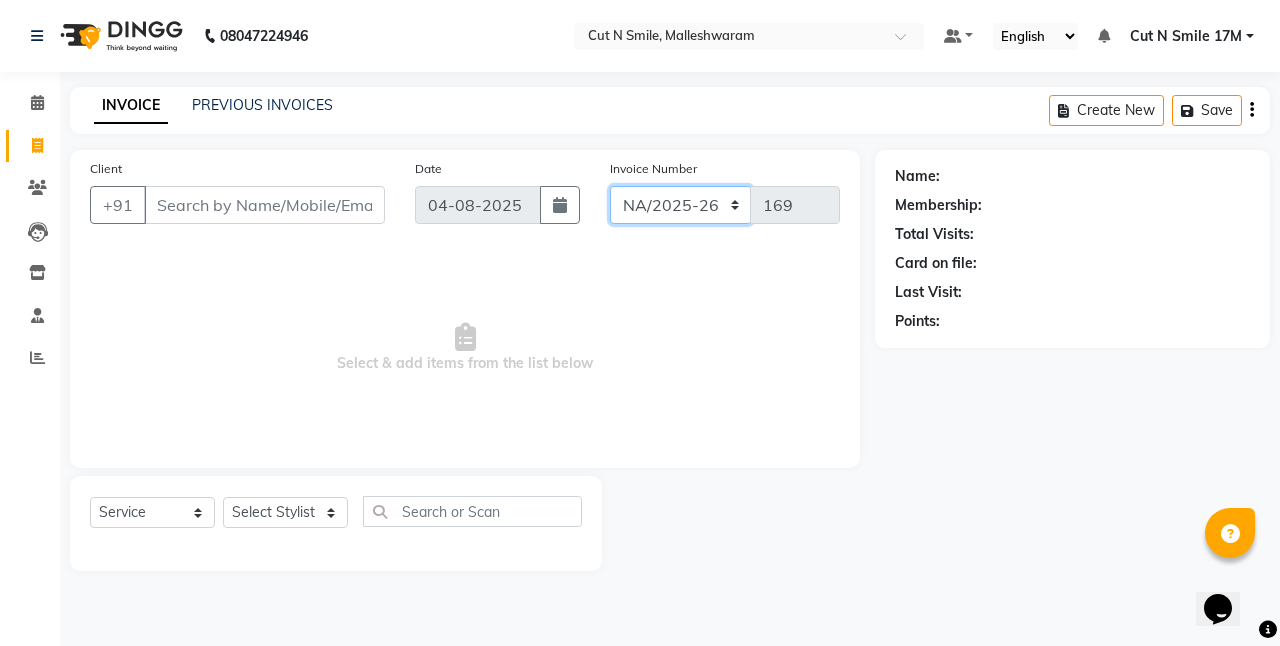 click on "NW/25-26 SW/2025-26 NA/2025-26 VN/25-26 LA /25-26" 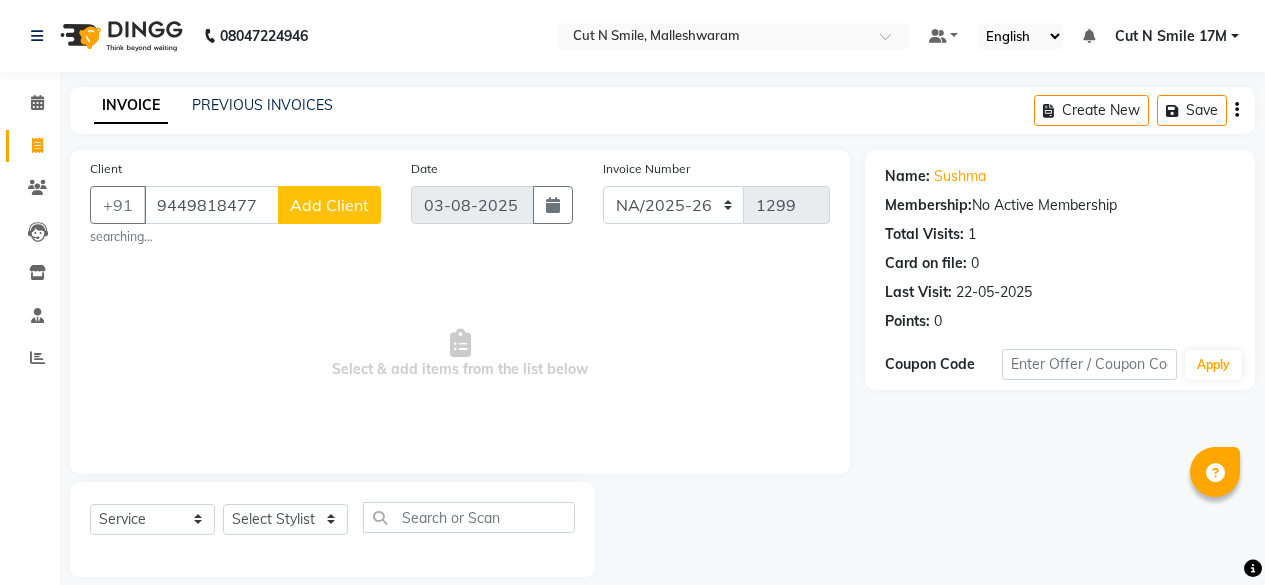select on "7225" 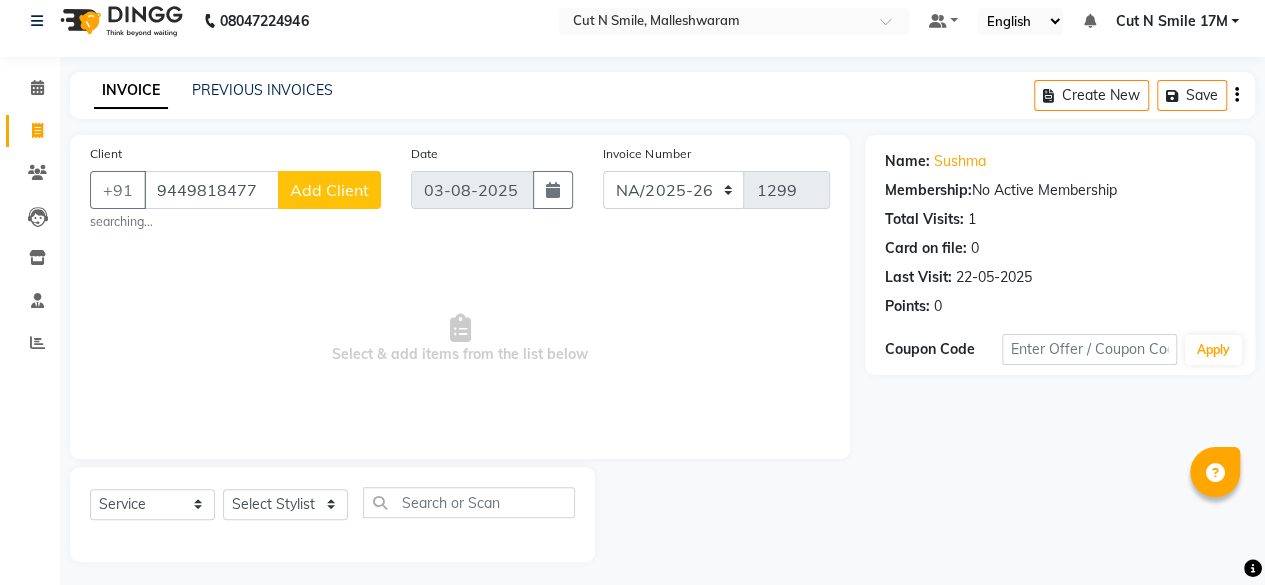 scroll, scrollTop: 0, scrollLeft: 0, axis: both 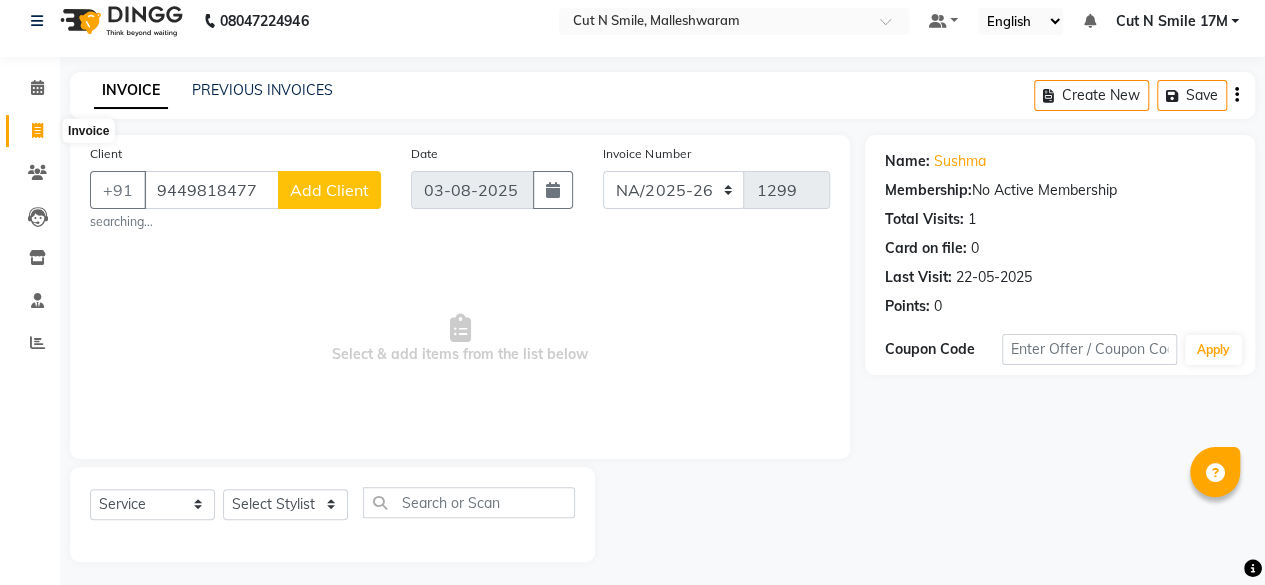 click 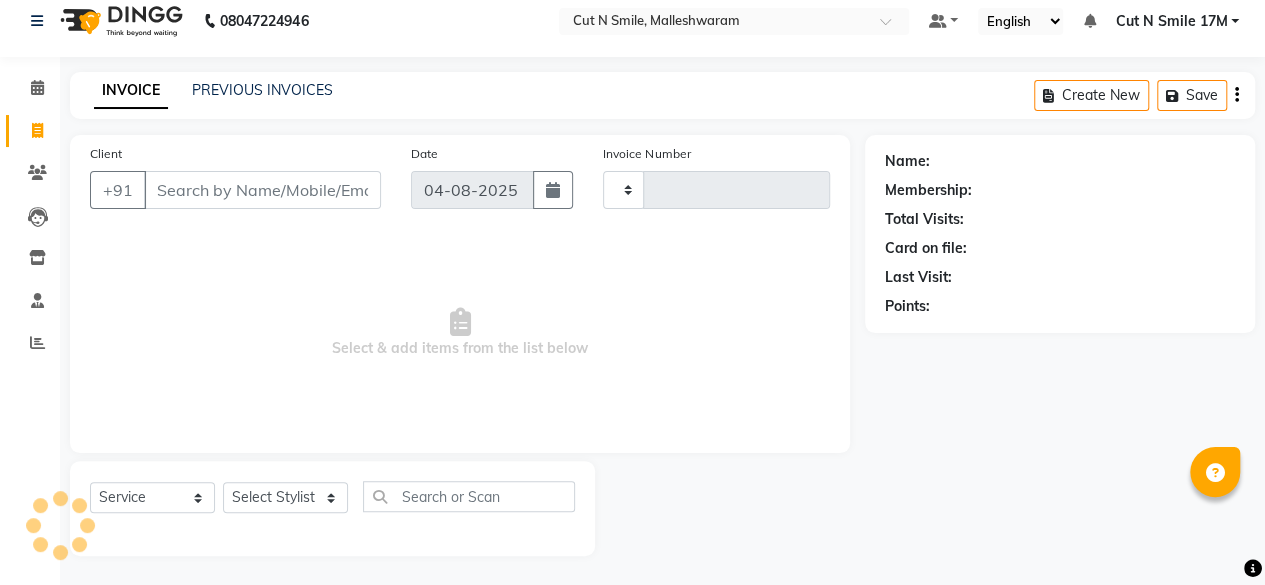 type on "169" 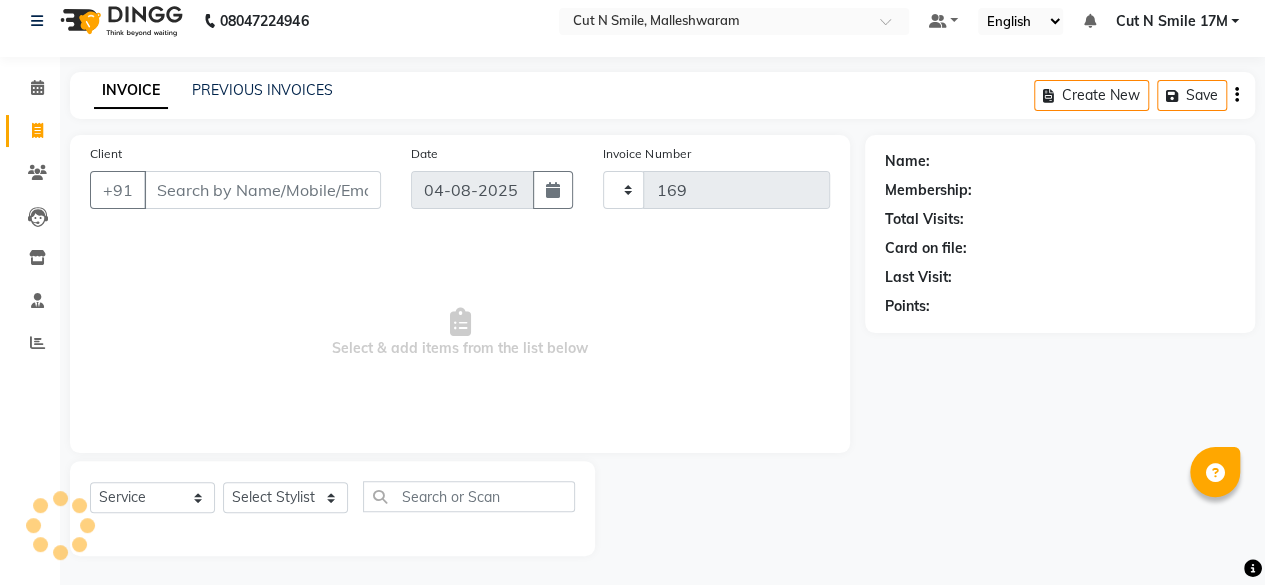select on "7223" 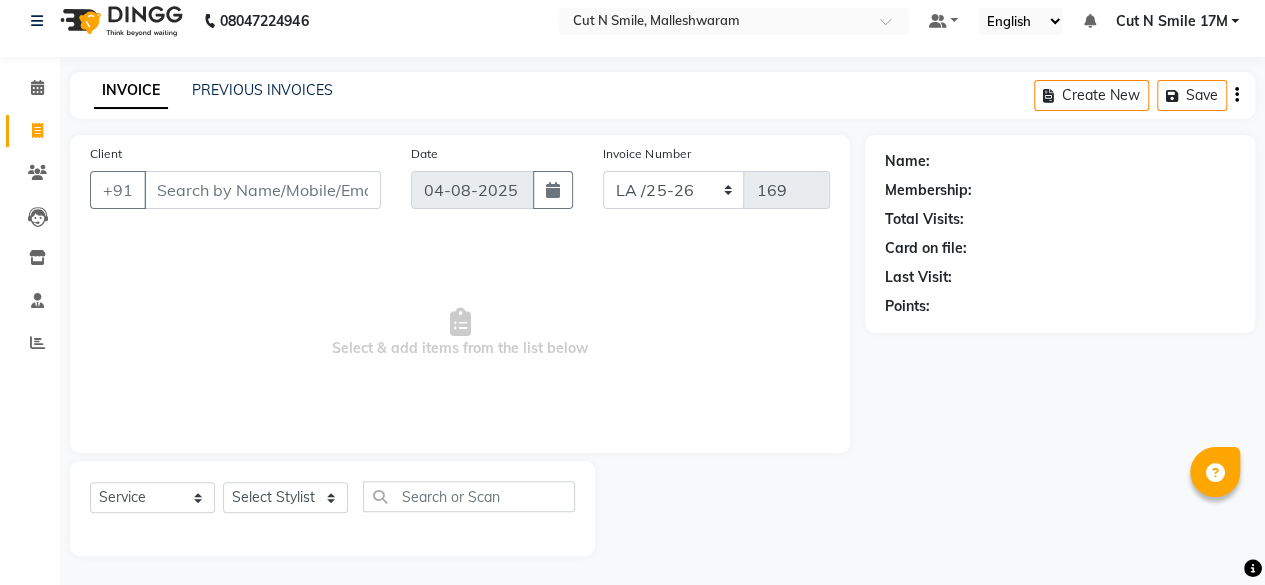 click on "Client" at bounding box center [262, 190] 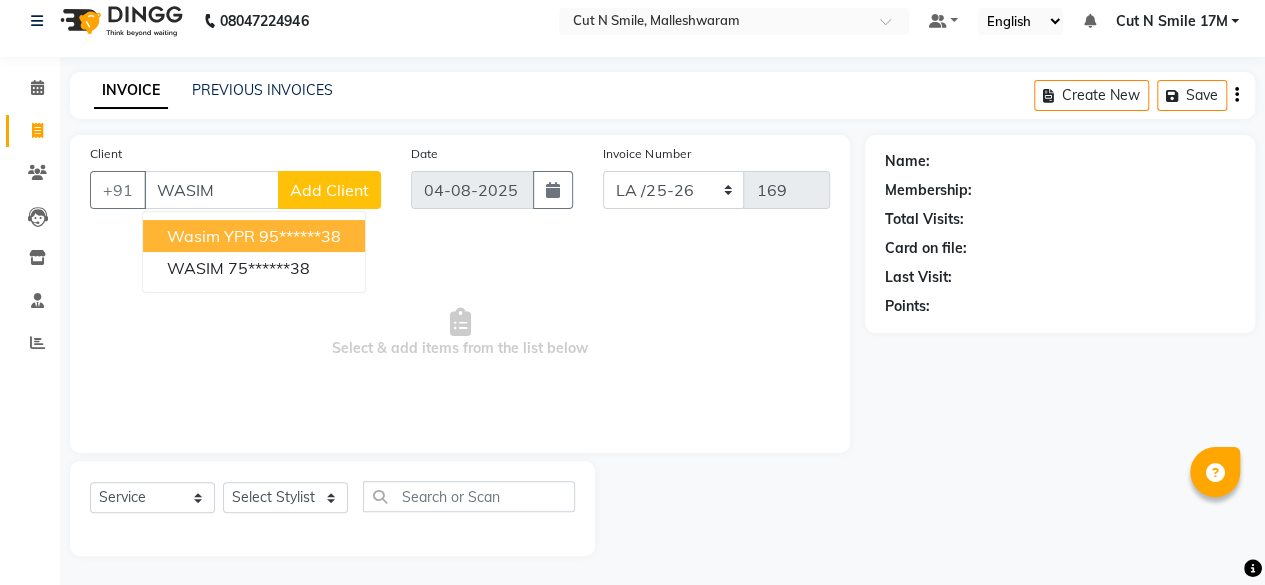 click on "95******38" at bounding box center (300, 236) 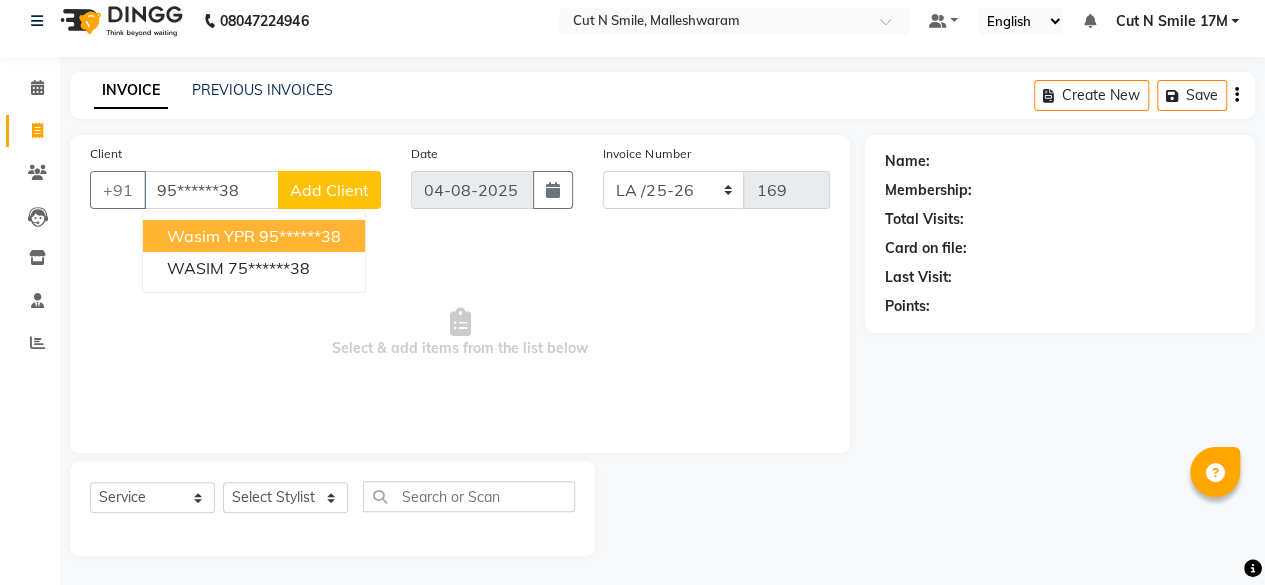 type on "95******38" 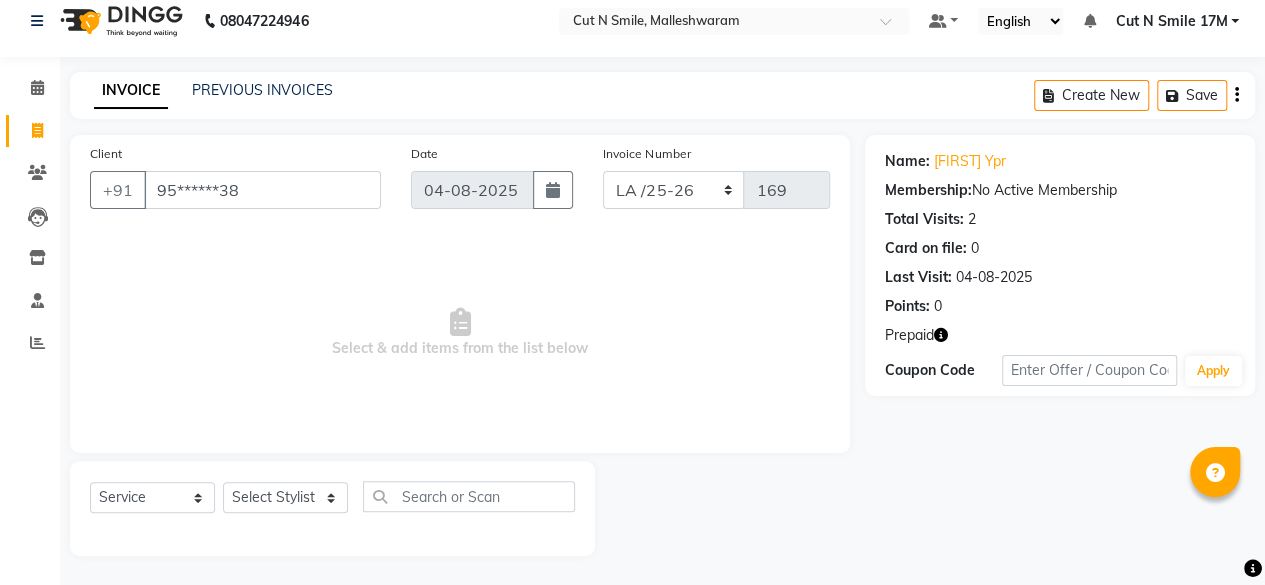 click 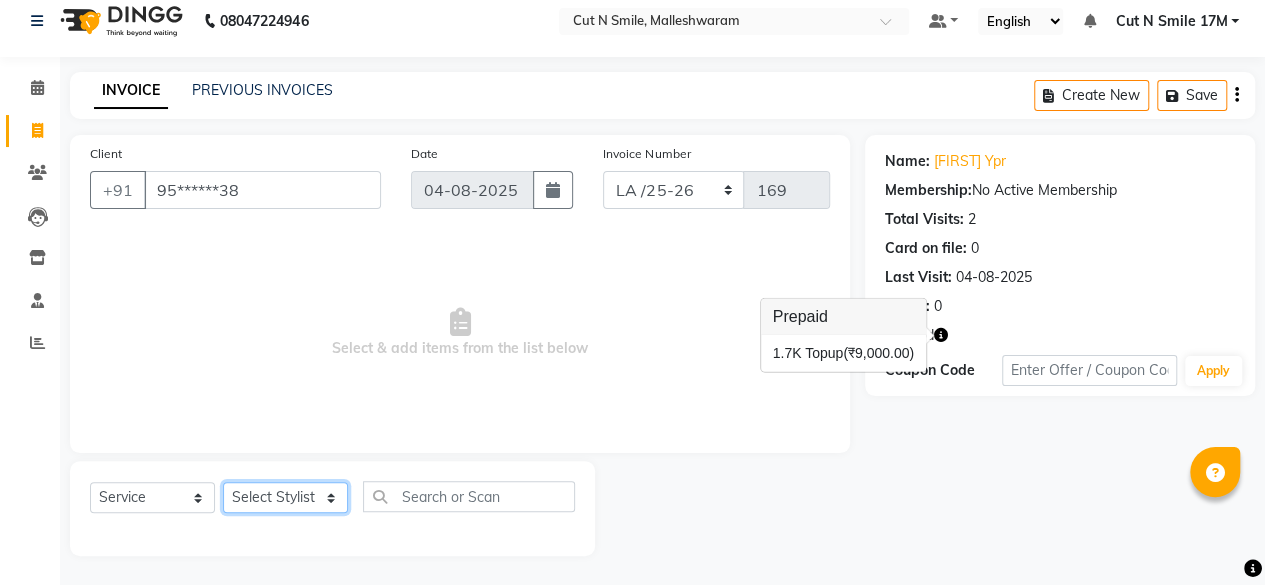 click on "Select Stylist Aarif 17M Adnan 9M Ajim 17M  Ali 17M Ali ML Alim ML Anjali 17M Armaan 17M Armaan 17O Arshad 17O Asahika ML Babbu ML  Cena 17M Chandrika 9M CNS 17 Malleshwaram CNS 9 Malleshwaram CNS Mahalakshmi Layout Cut N Smile 17O Deena 9M Dharani 17M  Fahim 9M Firoz ML Ganesh 9M Ganga 9M Govind ML Jessy 17M Madhu Thakur 17O Manjunath 17M Meena ML Mercy ML Mohammed 17M Monika 17M Mosim ML Nabijan 9M Nagrathna 9M Naveed 17M Pankaj 17M  Pavan Pavithra 9M Prashanth 9M Raghu 17M Rahil 9M Rajan ML Raju 9M Ranjith 9M Raza Raza 17M Riyaz 17O Sandeep 9M Sangeetha 17M Shakeel 17ML Shakir ML Shameem 17M Sharafath ML Sharanya  Sharanya ML SHubham 17M Sopna ML Sushila Suvarna 17M Tanjua 9M Teja 17M Tofeek 9M Tulsi 17O Viresh 17M Vishal 17M Vishal Bhatti 17O  Wasim ML" 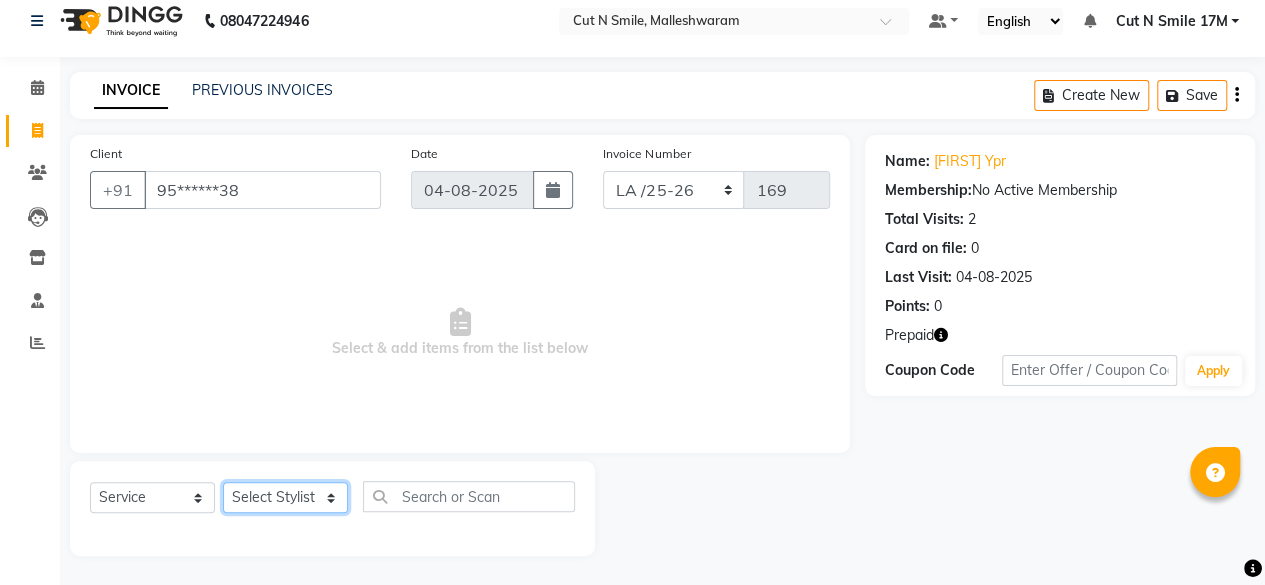 select on "76936" 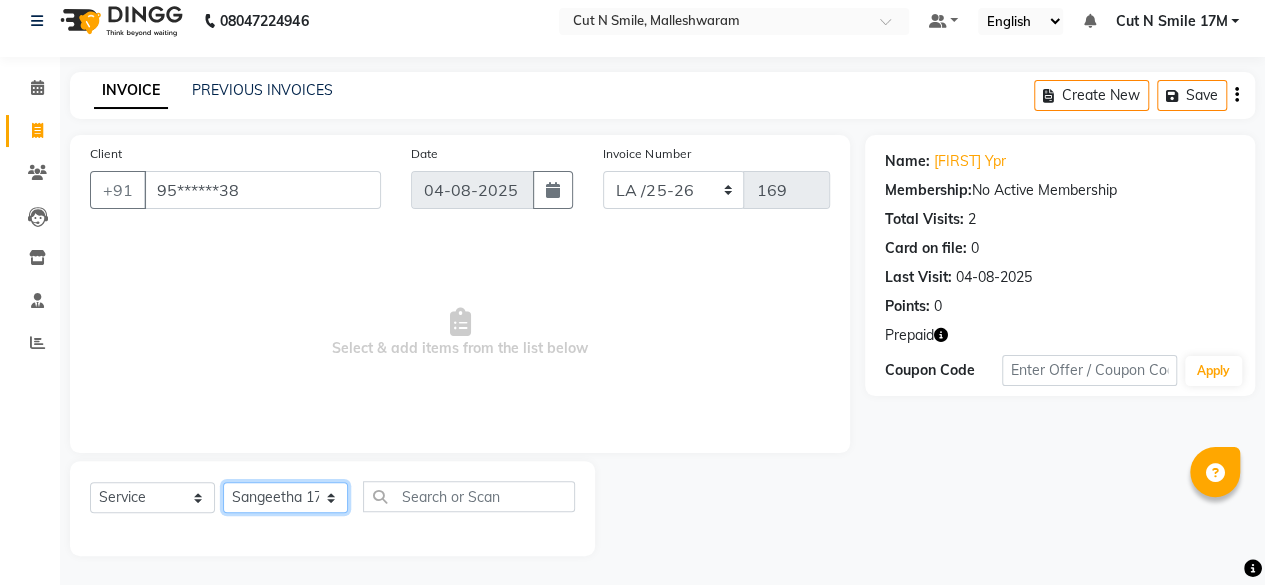 click on "Select Stylist Aarif 17M Adnan 9M Ajim 17M  Ali 17M Ali ML Alim ML Anjali 17M Armaan 17M Armaan 17O Arshad 17O Asahika ML Babbu ML  Cena 17M Chandrika 9M CNS 17 Malleshwaram CNS 9 Malleshwaram CNS Mahalakshmi Layout Cut N Smile 17O Deena 9M Dharani 17M  Fahim 9M Firoz ML Ganesh 9M Ganga 9M Govind ML Jessy 17M Madhu Thakur 17O Manjunath 17M Meena ML Mercy ML Mohammed 17M Monika 17M Mosim ML Nabijan 9M Nagrathna 9M Naveed 17M Pankaj 17M  Pavan Pavithra 9M Prashanth 9M Raghu 17M Rahil 9M Rajan ML Raju 9M Ranjith 9M Raza Raza 17M Riyaz 17O Sandeep 9M Sangeetha 17M Shakeel 17ML Shakir ML Shameem 17M Sharafath ML Sharanya  Sharanya ML SHubham 17M Sopna ML Sushila Suvarna 17M Tanjua 9M Teja 17M Tofeek 9M Tulsi 17O Viresh 17M Vishal 17M Vishal Bhatti 17O  Wasim ML" 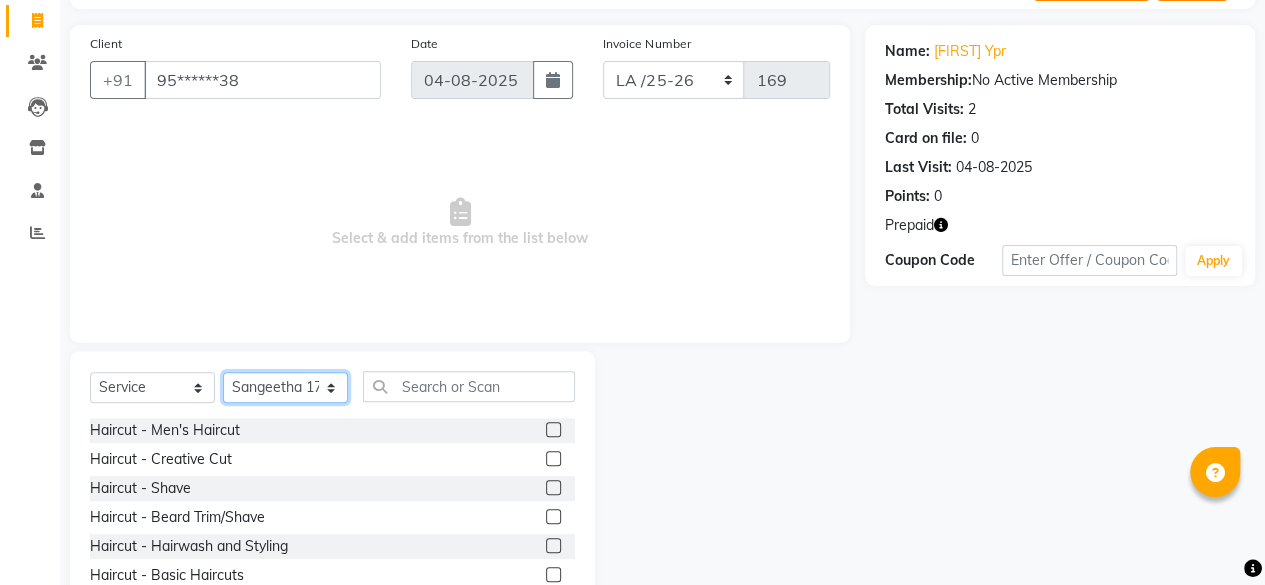 scroll, scrollTop: 215, scrollLeft: 0, axis: vertical 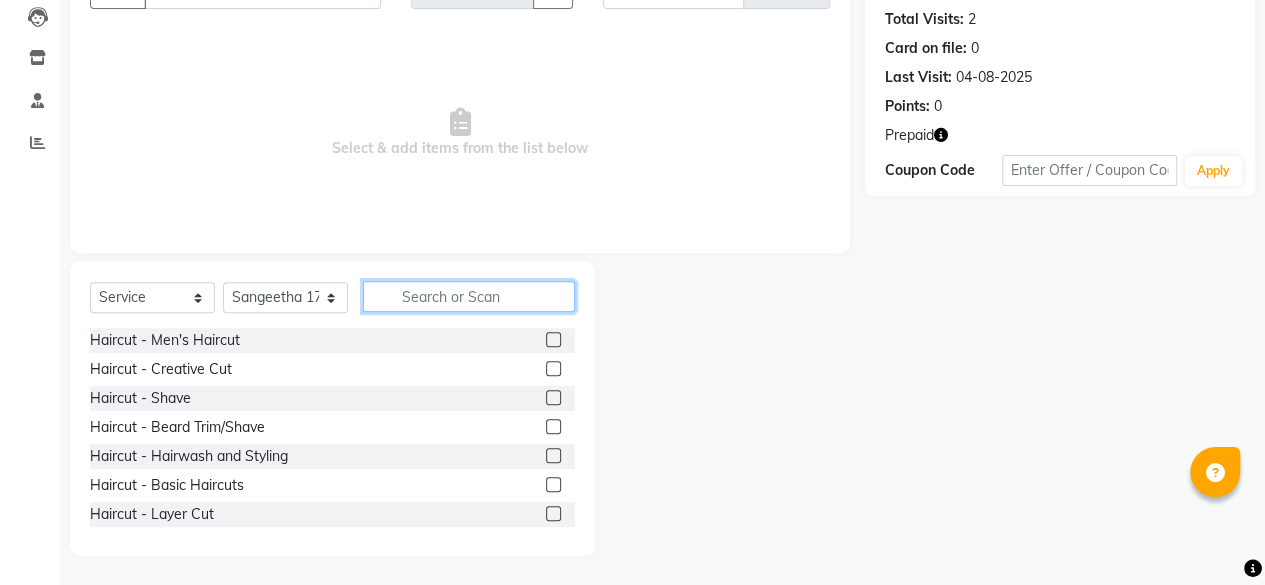click 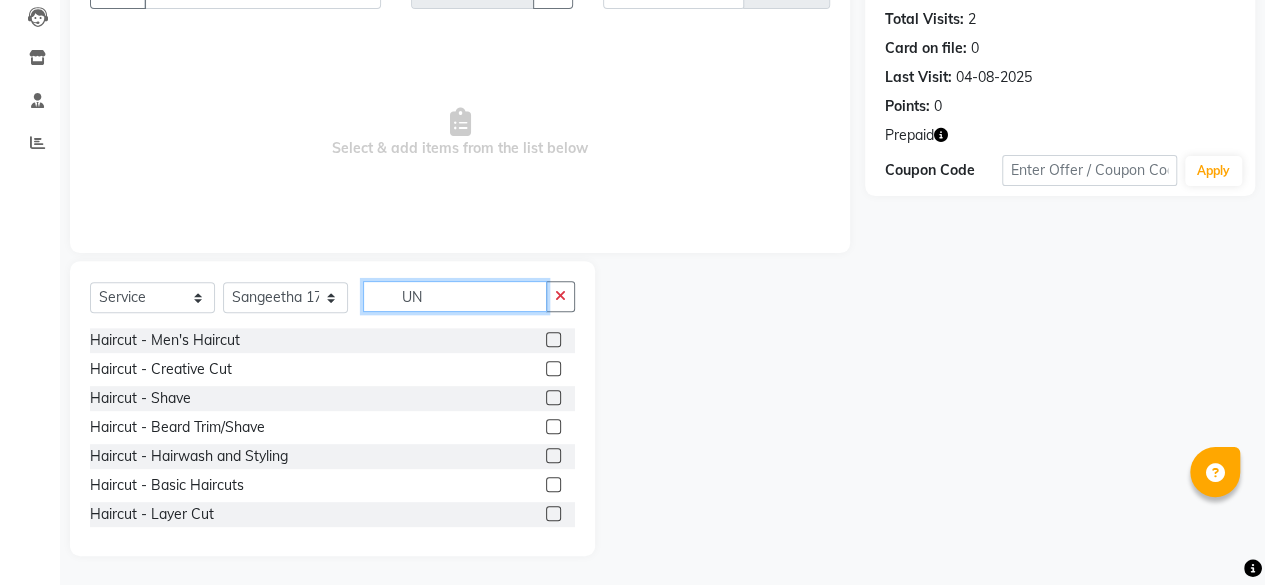 scroll, scrollTop: 102, scrollLeft: 0, axis: vertical 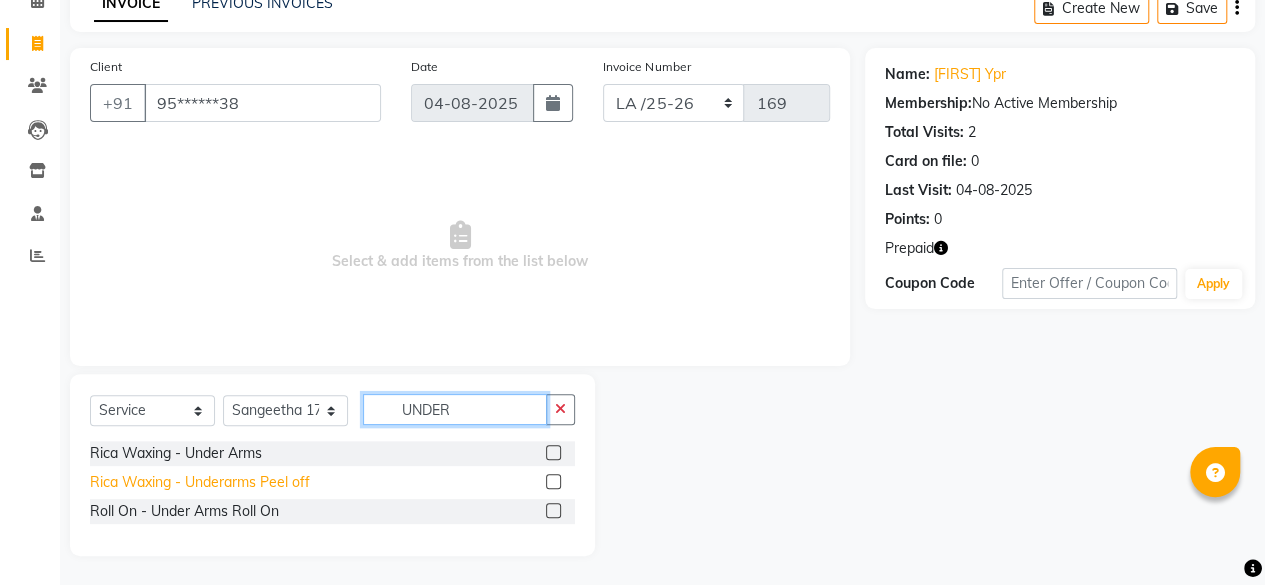 type on "UNDER" 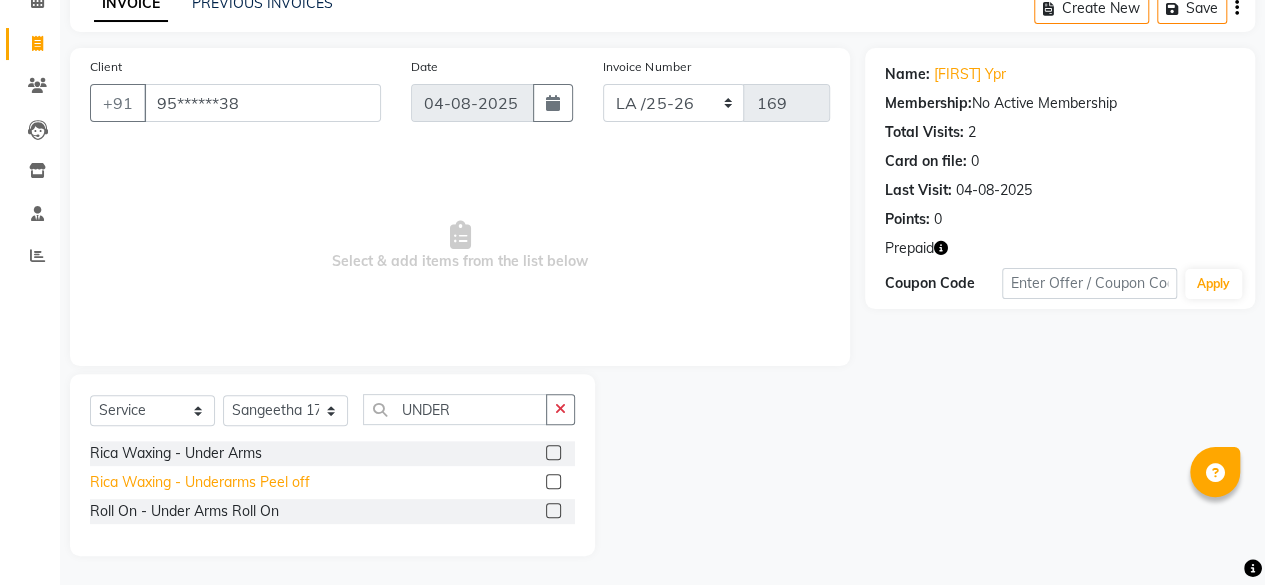click on "Rica Waxing - Underarms Peel off" 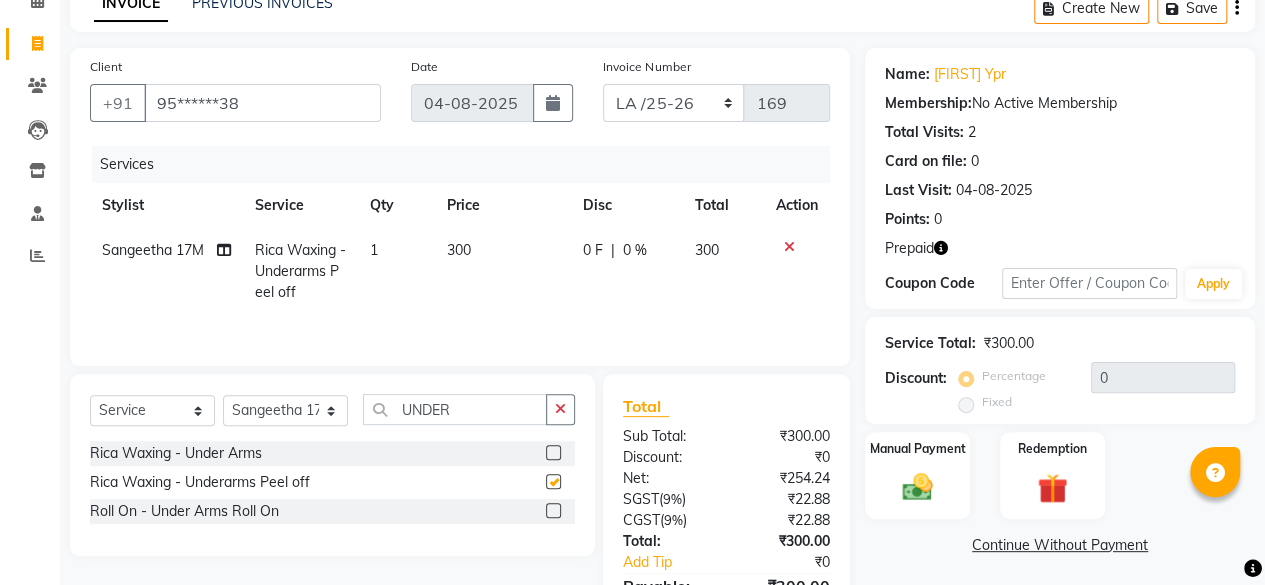 checkbox on "false" 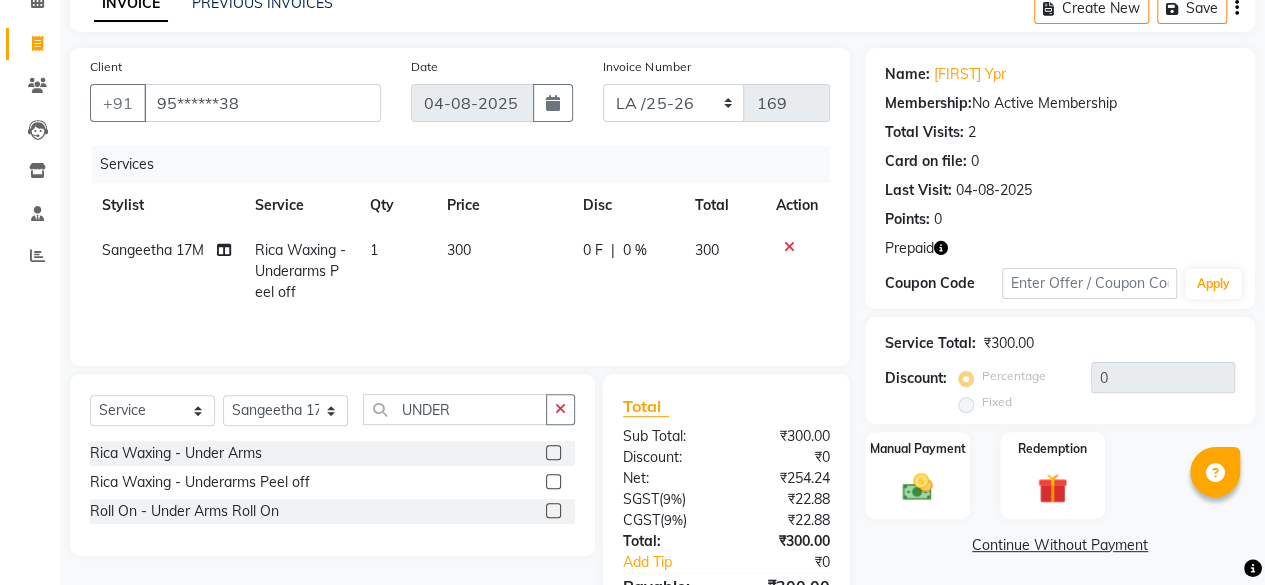 click on "300" 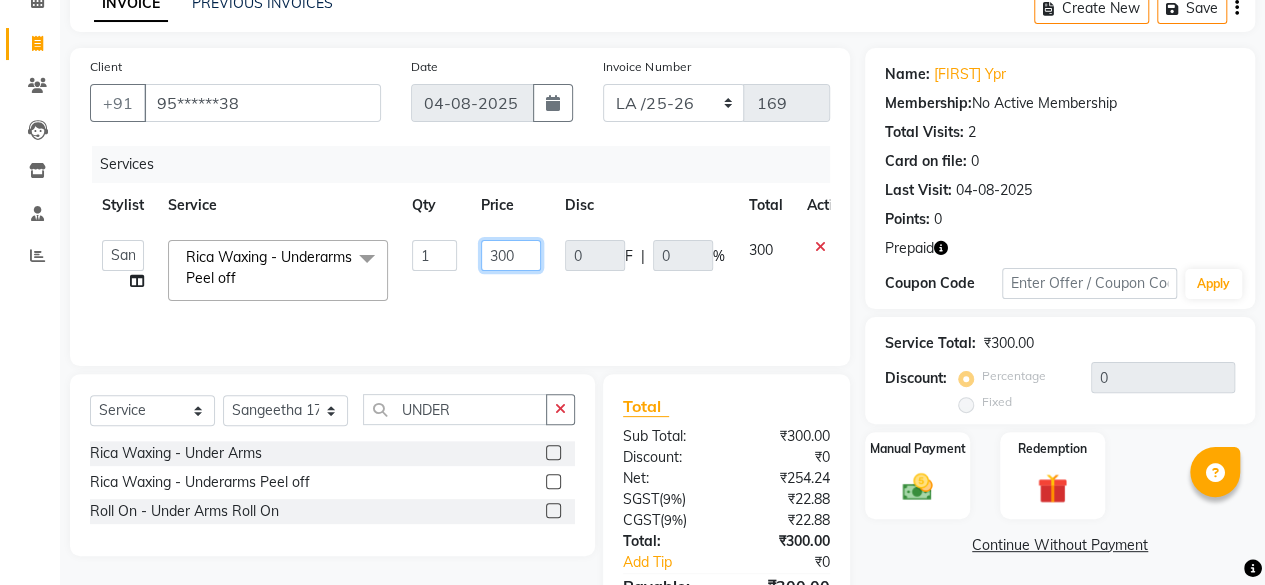 drag, startPoint x: 528, startPoint y: 258, endPoint x: 410, endPoint y: 247, distance: 118.511604 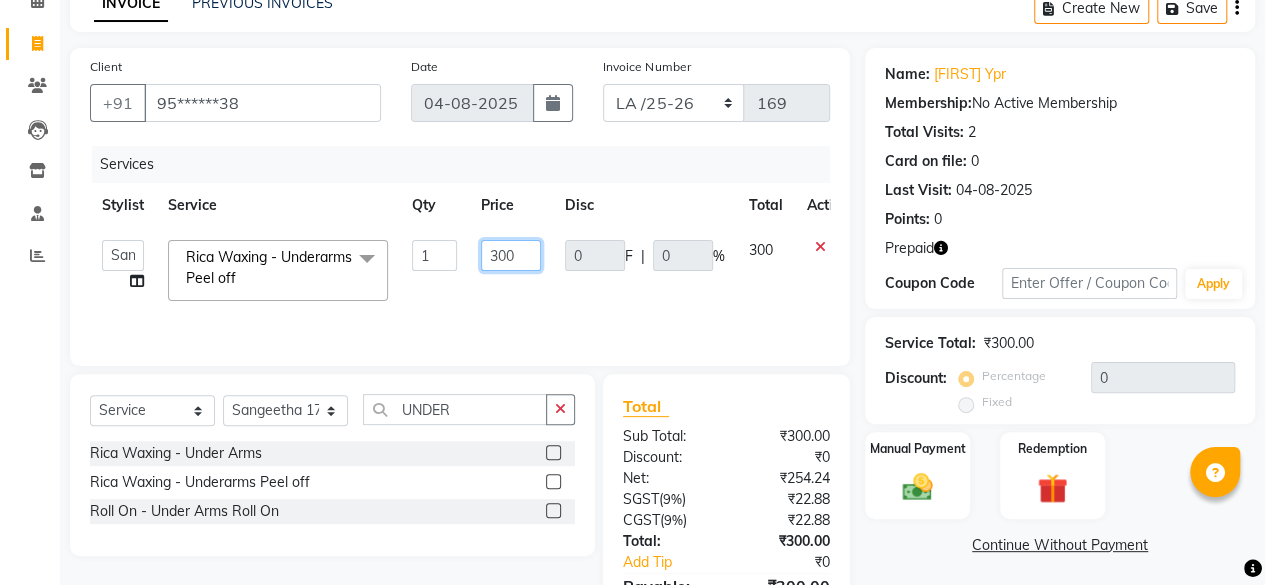 click on "[FIRST] 17M   [FIRST] 9M   [FIRST] 17M    [FIRST] 17M   [FIRST] ML   [FIRST] ML   [FIRST] 17M   [FIRST] 17M   [FIRST] 17O   [FIRST] 17O   [FIRST] ML   [FIRST] ML    [FIRST] 17M   [FIRST] 9M   CNS 17 [CITY]   CNS 9 [CITY]   CNS [CITY]   Cut N Smile 17O   [FIRST] 9M   [FIRST] 17M    [FIRST] 9M   [FIRST] ML   [FIRST] 9M   [FIRST] 9M   [FIRST] ML   [FIRST] 17M   [FIRST] [LAST] 17O   [FIRST] 17M   [FIRST] ML   [FIRST] ML   [FIRST] 17M   [FIRST] 17M   [FIRST] ML   [FIRST] 9M   [FIRST] 9M   [FIRST] 17M   [FIRST] 17M    [FIRST]   [FIRST] 9M   [FIRST] 9M   [FIRST] 17M   [FIRST] 9M   [FIRST] ML   [FIRST] 9M   [FIRST] 9M   [FIRST]   [FIRST] 17M   [FIRST] 17O   [FIRST] 9M   [FIRST] 17M   [FIRST] 17M   [FIRST] [LAST] 17O    [FIRST] ML   Rica Waxing - Underarms Peel off  x Haircut  - Men's Haircut Haircut  - Creative Cut Haircut  - Shave Haircut  - Beard Trim/Shave 1 0" 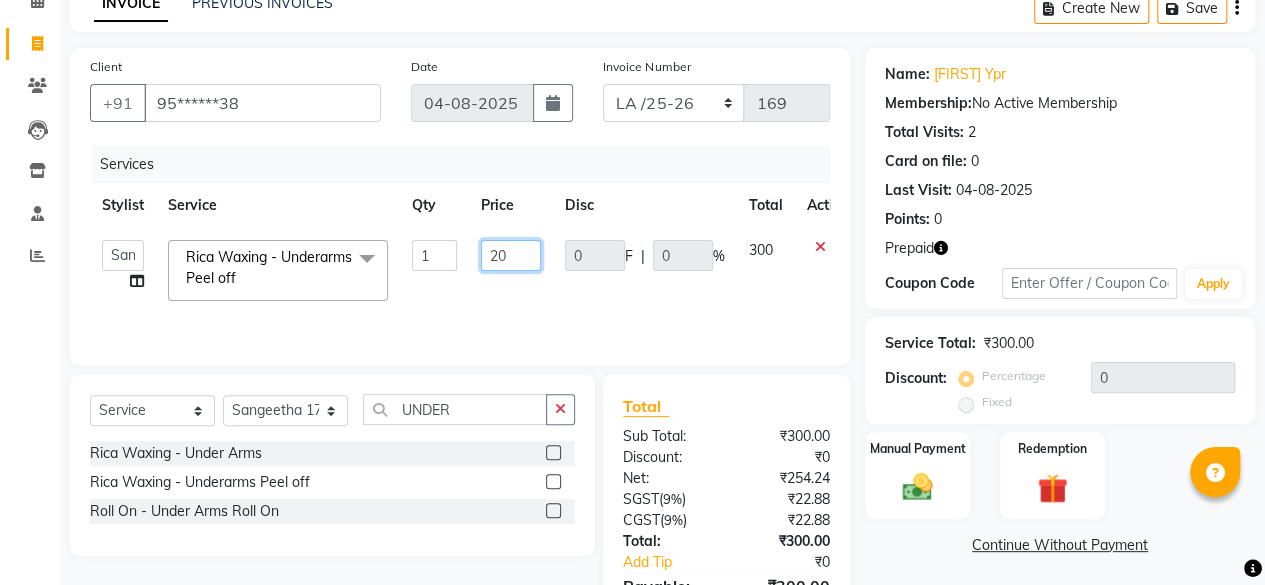 type on "200" 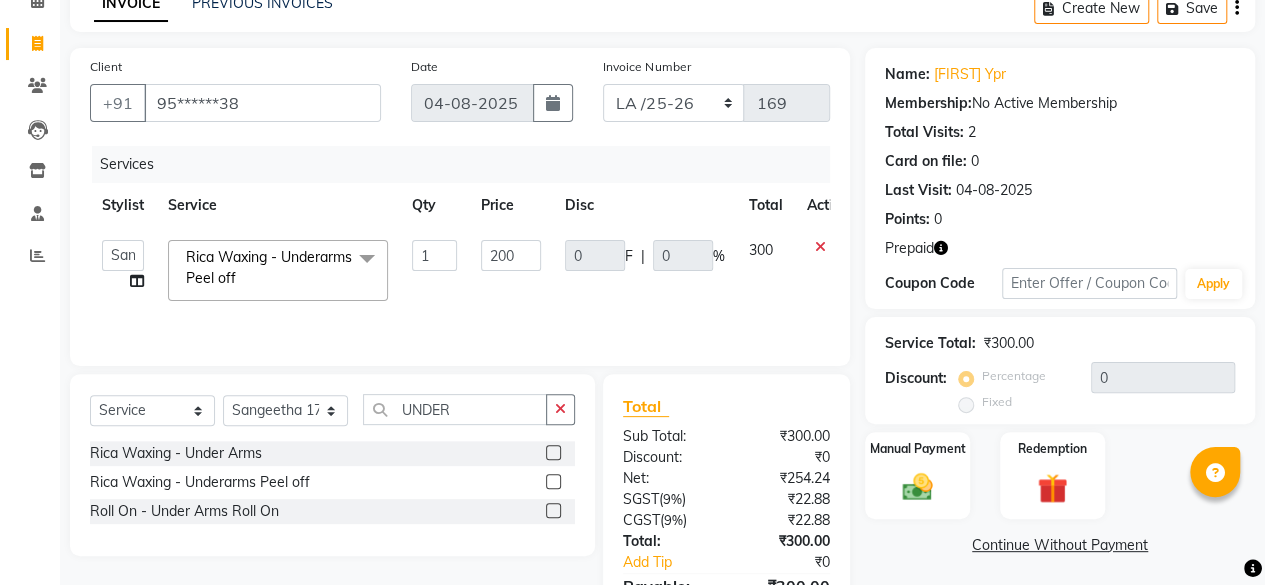 click on "[FIRST] 17M   [FIRST] 9M   [FIRST] 17M    [FIRST] 17M   [FIRST] ML   [FIRST] ML   [FIRST] 17M   [FIRST] 17M   [FIRST] 17O   [FIRST] 17O   [FIRST] ML   [FIRST] ML    [FIRST] 17M   [FIRST] 9M   CNS 17 [CITY]   CNS 9 [CITY]   CNS [CITY]   Cut N Smile 17O   [FIRST] 9M   [FIRST] 17M    [FIRST] 9M   [FIRST] ML   [FIRST] 9M   [FIRST] 9M   [FIRST] ML   [FIRST] 17M   [FIRST] [LAST] 17O   [FIRST] 17M   [FIRST] ML   [FIRST] ML   [FIRST] 17M   [FIRST] 17M   [FIRST] ML   [FIRST] 9M   [FIRST] 9M   [FIRST] 17M   [FIRST] 17M    [FIRST]   [FIRST] 9M   [FIRST] 9M   [FIRST] 17M   [FIRST] 9M   [FIRST] ML   [FIRST] 9M   [FIRST] 9M   [FIRST]   [FIRST] 17M   [FIRST] 17O   [FIRST] 9M   [FIRST] 17M   [FIRST] 17M   [FIRST] [LAST] 17O    [FIRST] ML   Rica Waxing - Underarms Peel off  x Haircut  - Men's Haircut Haircut  - Creative Cut Haircut  - Shave Haircut  - Beard Trim/Shave 1 0" 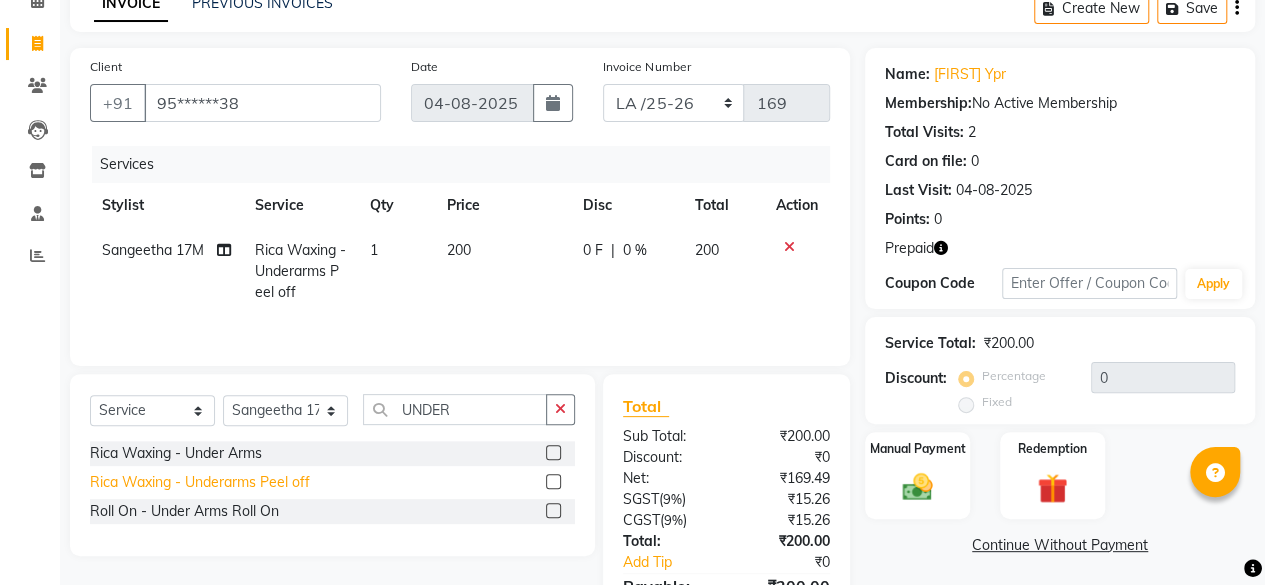 click on "Rica Waxing - Underarms Peel off" 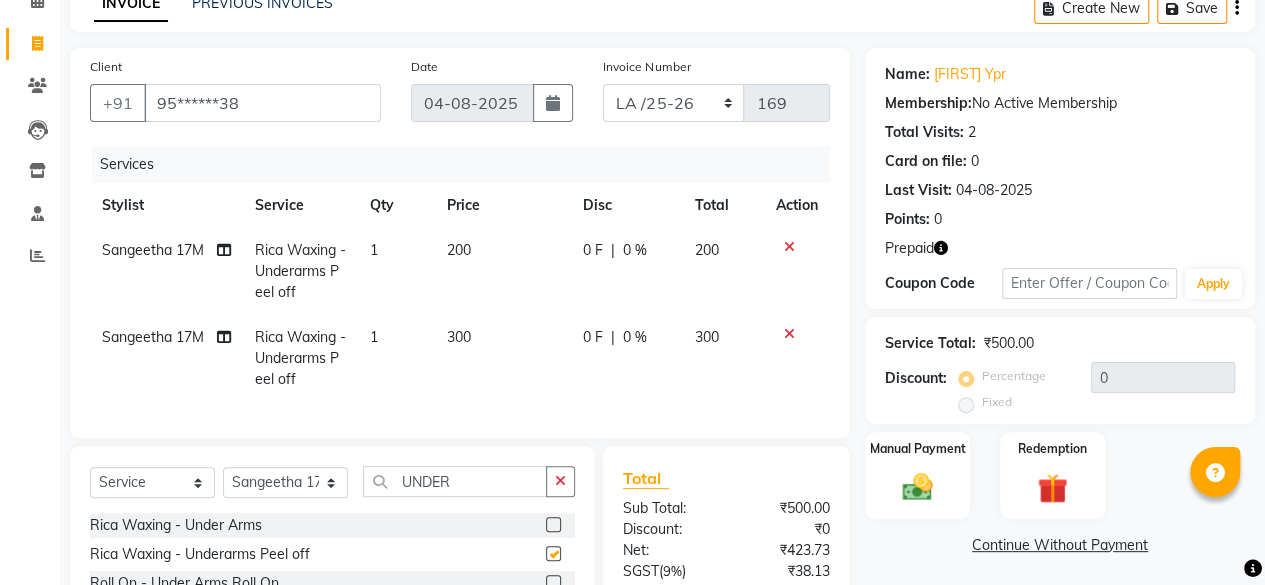 checkbox on "false" 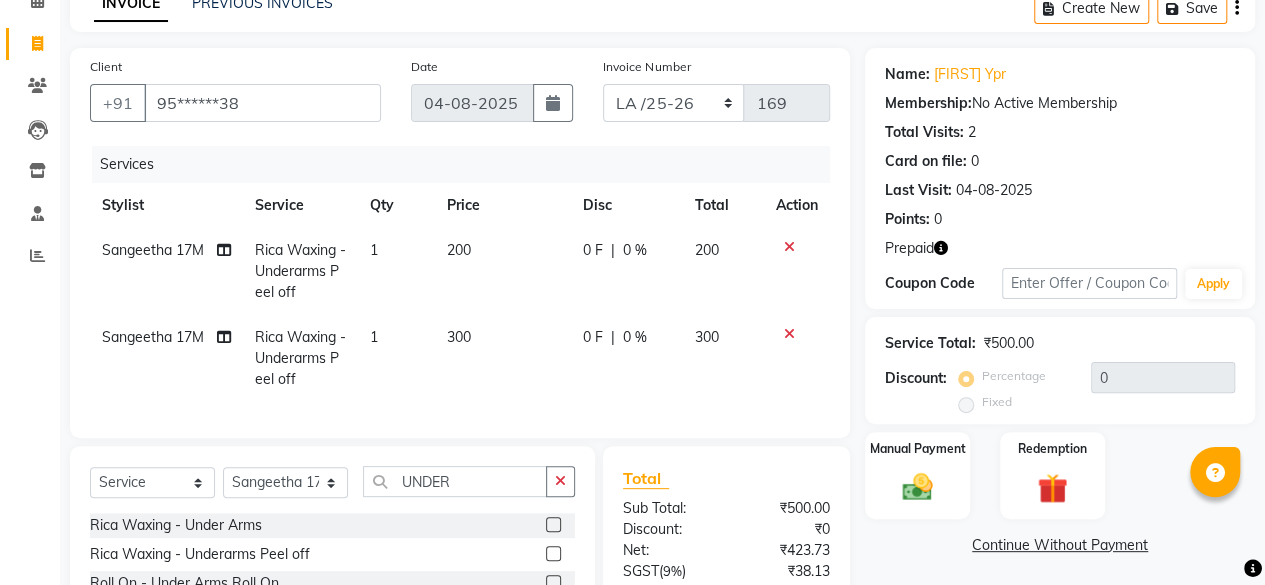 click on "300" 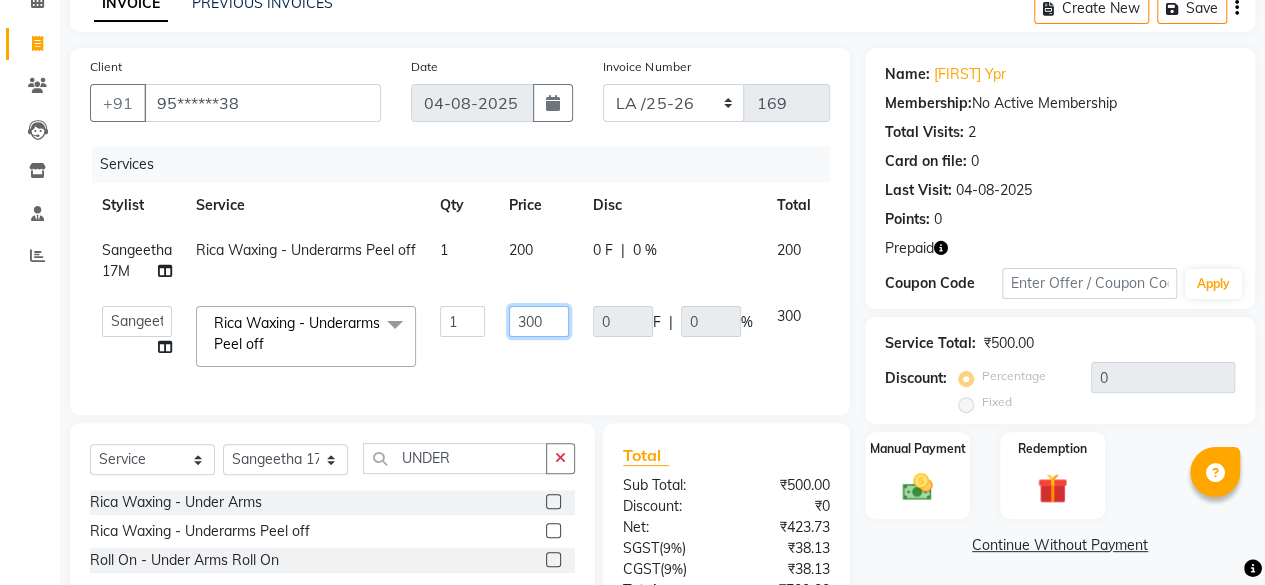 drag, startPoint x: 566, startPoint y: 321, endPoint x: 480, endPoint y: 293, distance: 90.44335 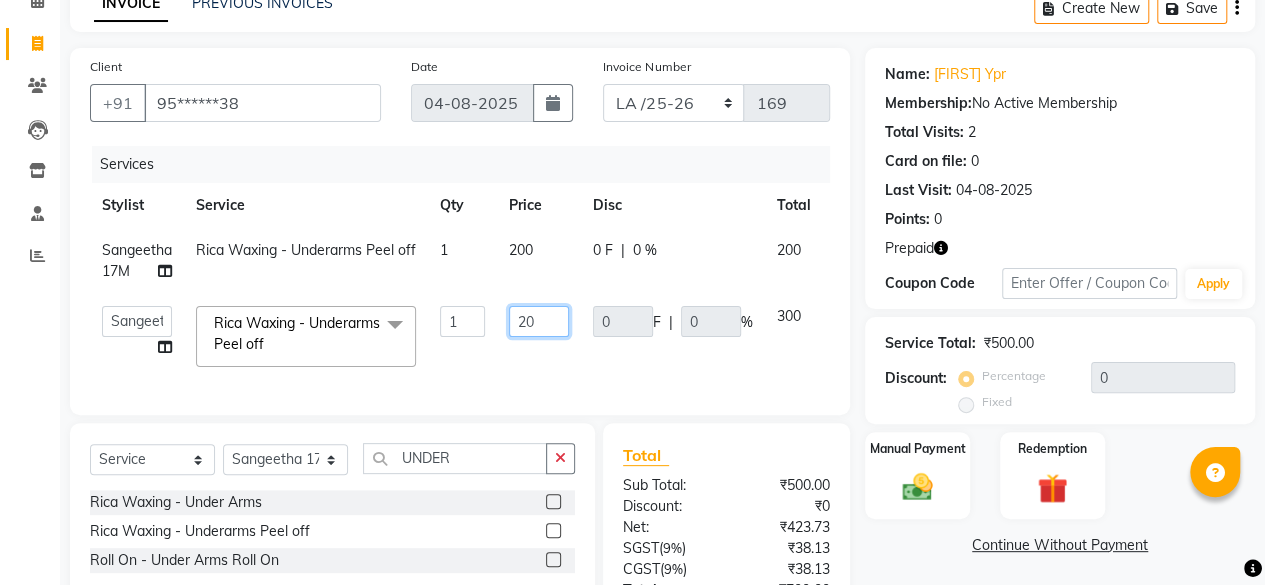 type on "200" 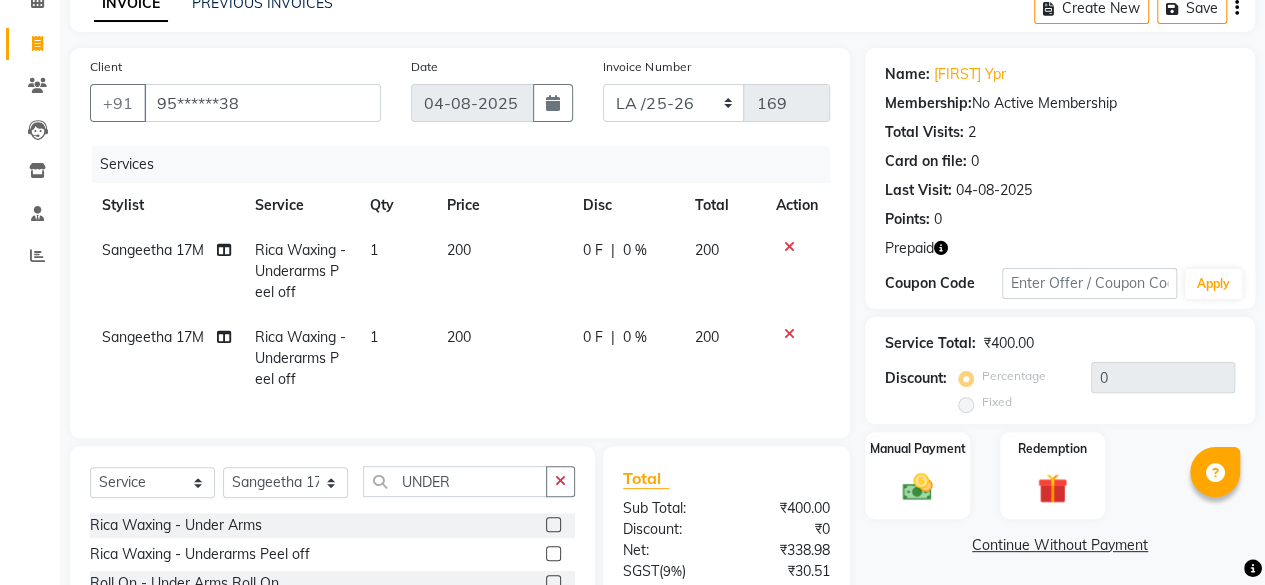 click on "[FIRST] 17M Rica Waxing - Underarms Peel off 1 200 0 F | 0 % 200 [FIRST] 17M Rica Waxing - Underarms Peel off 1 200 0 F | 0 % 200" 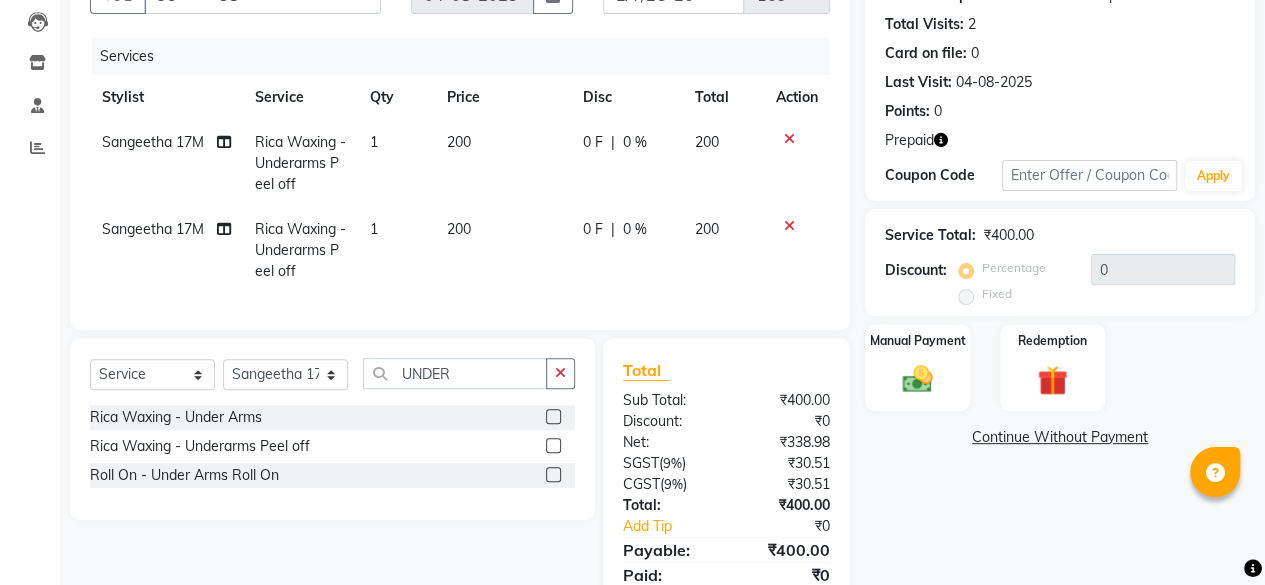 scroll, scrollTop: 200, scrollLeft: 0, axis: vertical 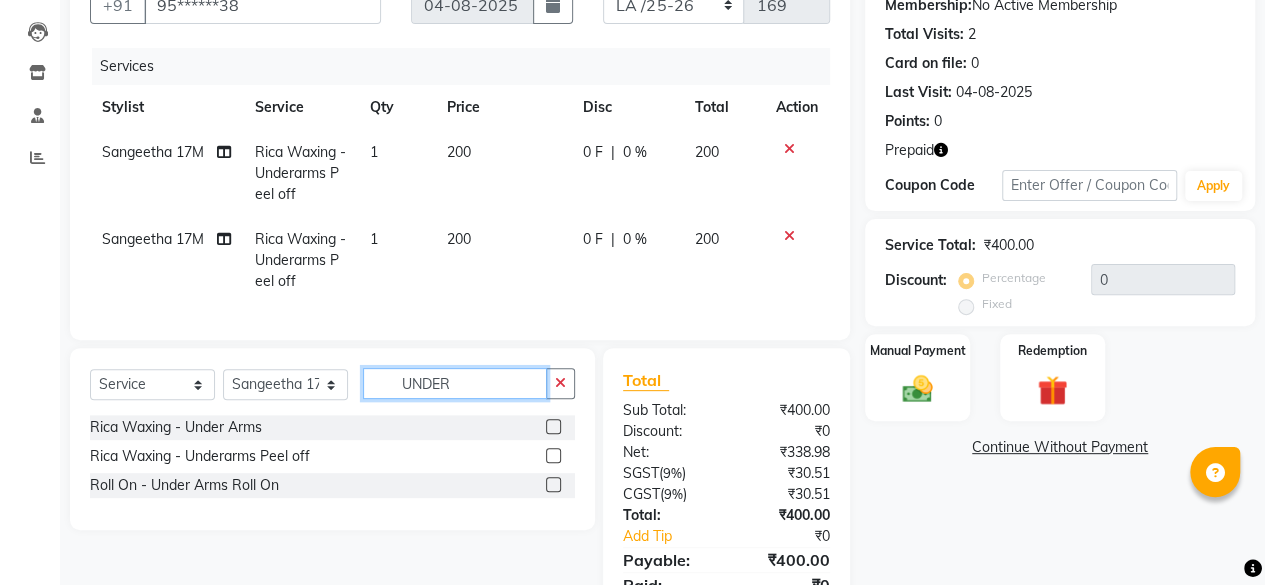 drag, startPoint x: 476, startPoint y: 406, endPoint x: 338, endPoint y: 371, distance: 142.36923 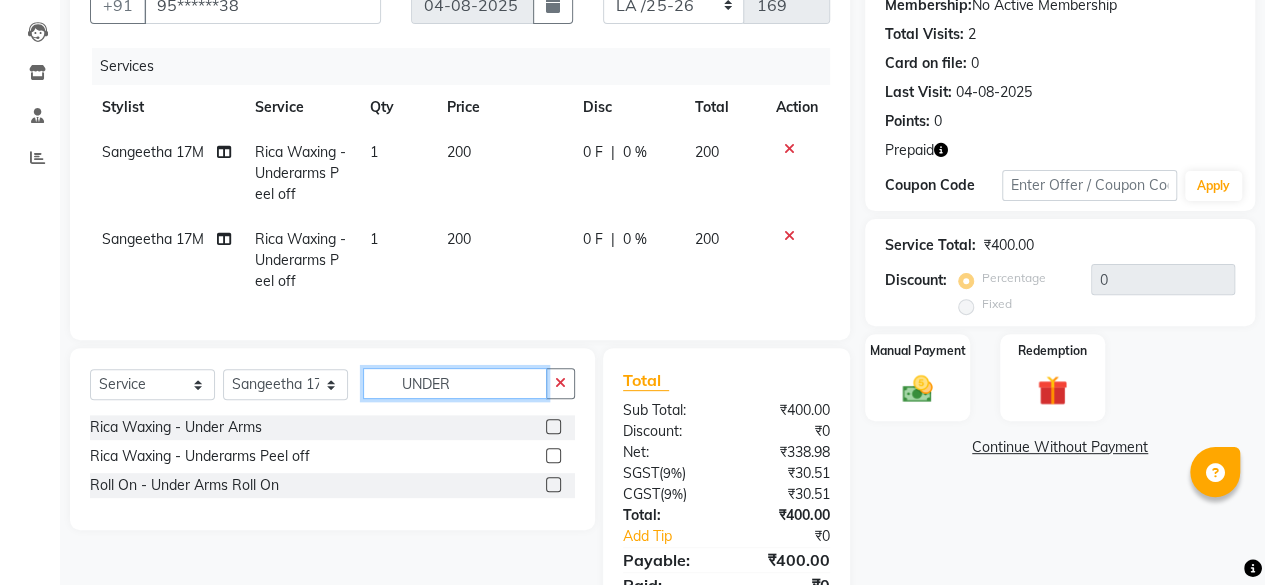 click on "Select  Service  Product  Membership  Package Voucher Prepaid Gift Card  Select Stylist [FIRST] 17M [FIRST] 9M [FIRST] 17M  [FIRST] 17M [FIRST] ML [FIRST] ML [FIRST] 17M [FIRST] 17M [FIRST] 17O [FIRST] 17O [FIRST] ML [FIRST] ML  [FIRST] 17M [FIRST] 9M CNS 17 [CITY] CNS 9 [CITY] CNS [CITY] Cut N Smile 17O [FIRST] 9M [FIRST] 17M  [FIRST] 9M [FIRST] ML [FIRST] 9M [FIRST] 9M [FIRST] ML [FIRST] 17M [FIRST] [LAST] 17O [FIRST] 17M [FIRST] ML [FIRST] ML [FIRST] 17M [FIRST] 17M [FIRST] ML [FIRST] 9M [FIRST] 9M [FIRST] 17M [FIRST] 17M  [FIRST] [FIRST] 9M [FIRST] 9M [FIRST] 17M [FIRST] 9M [FIRST] ML [FIRST] 9M [FIRST] 9M [FIRST]  [FIRST] 17M [FIRST] 17O [FIRST] 9M [FIRST] 17M [FIRST] 17M [FIRST] [LAST] 17O  [FIRST] ML  UNDER Rica Waxing - Under Arms  Rica Waxing - Underarms Peel off  Roll On  - Under Arms Roll On" 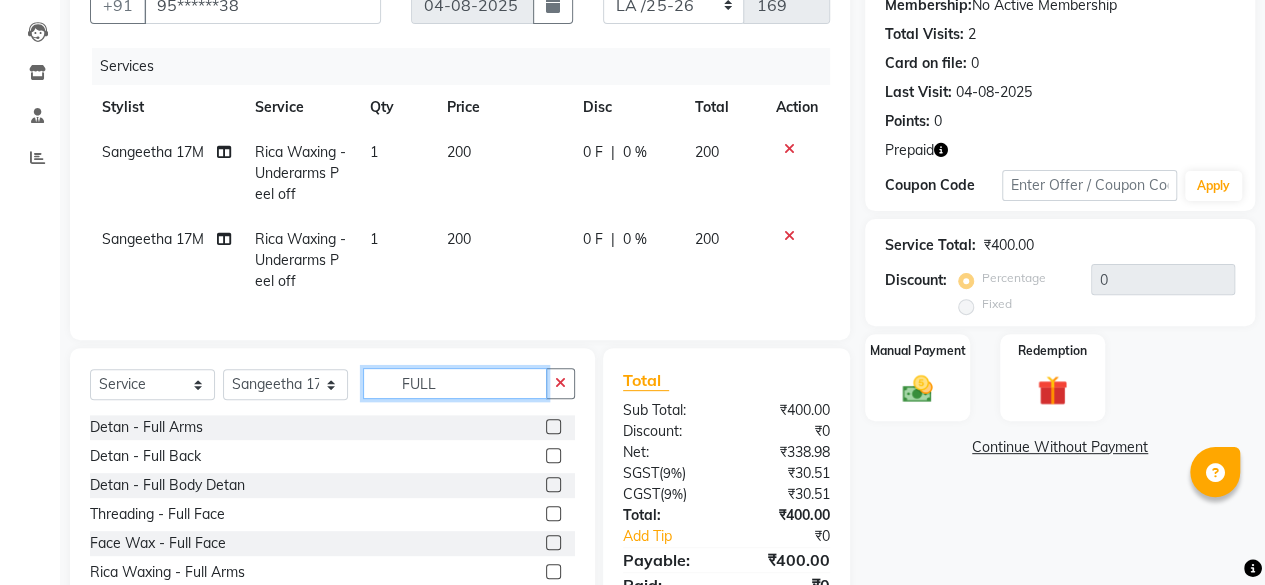 drag, startPoint x: 472, startPoint y: 392, endPoint x: 374, endPoint y: 371, distance: 100.22475 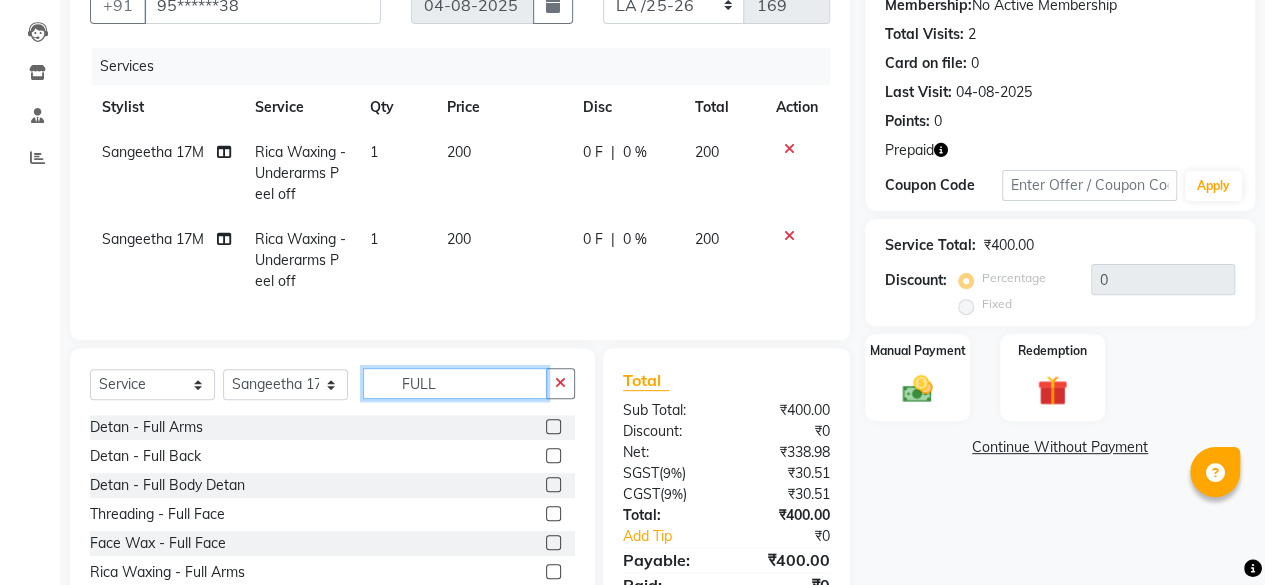 click on "Select  Service  Product  Membership  Package Voucher Prepaid Gift Card  Select Stylist [FIRST] 17M [FIRST] 9M [FIRST] 17M  [FIRST] 17M [FIRST] ML [FIRST] ML [FIRST] 17M [FIRST] 17M [FIRST] 17O [FIRST] 17O [FIRST] ML [FIRST] ML  [FIRST] 17M [FIRST] 9M CNS 17 [CITY] CNS 9 [CITY] CNS [CITY] Cut N Smile 17O [FIRST] 9M [FIRST] 17M  [FIRST] 9M [FIRST] ML [FIRST] 9M [FIRST] 9M [FIRST] ML [FIRST] 17M [FIRST] [LAST] 17O [FIRST] 17M [FIRST] ML [FIRST] ML [FIRST] 17M [FIRST] 17M [FIRST] ML [FIRST] 9M [FIRST] 9M [FIRST] 17M [FIRST] 17M  [FIRST] [FIRST] 9M [FIRST] 9M [FIRST] 17M [FIRST] 9M [FIRST] ML [FIRST] 9M [FIRST] 9M [FIRST]  [FIRST] 17M [FIRST] 17O [FIRST] 9M [FIRST] 17M [FIRST] 17M [FIRST] [LAST] 17O  [FIRST] ML  FULL Detan  - Full Arms  Detan  - Full Back  Detan  - Full Body Detan  Threading  - Full Face  Face Wax  - Full Face  Rica Waxing - Full Arms  Rica Waxing - Full Legs" 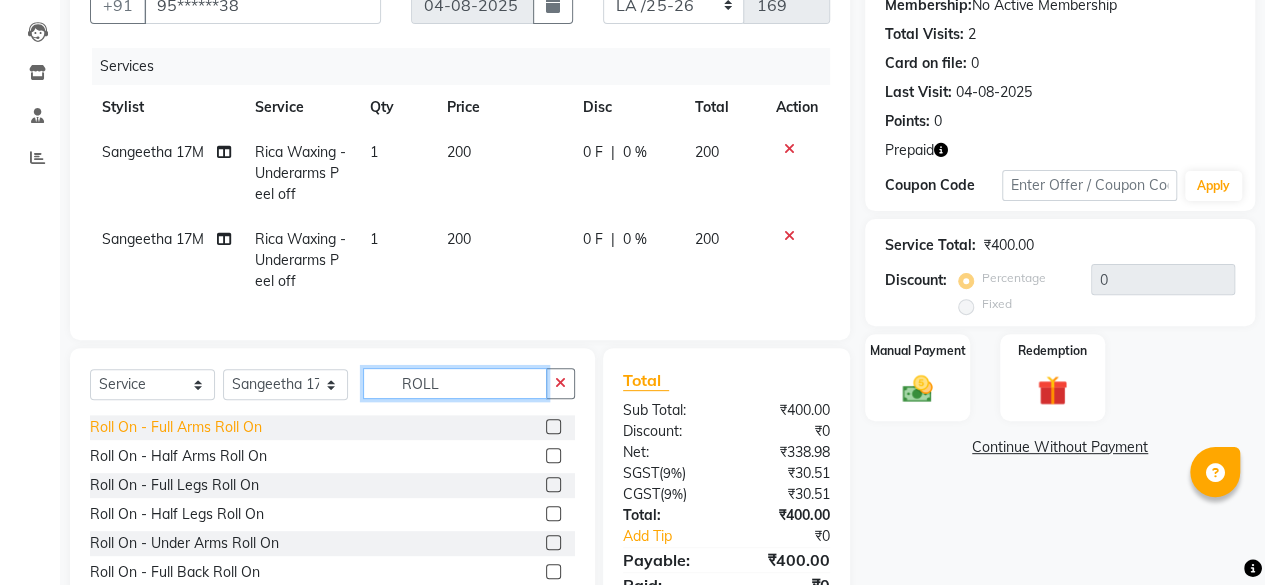 type on "ROLL" 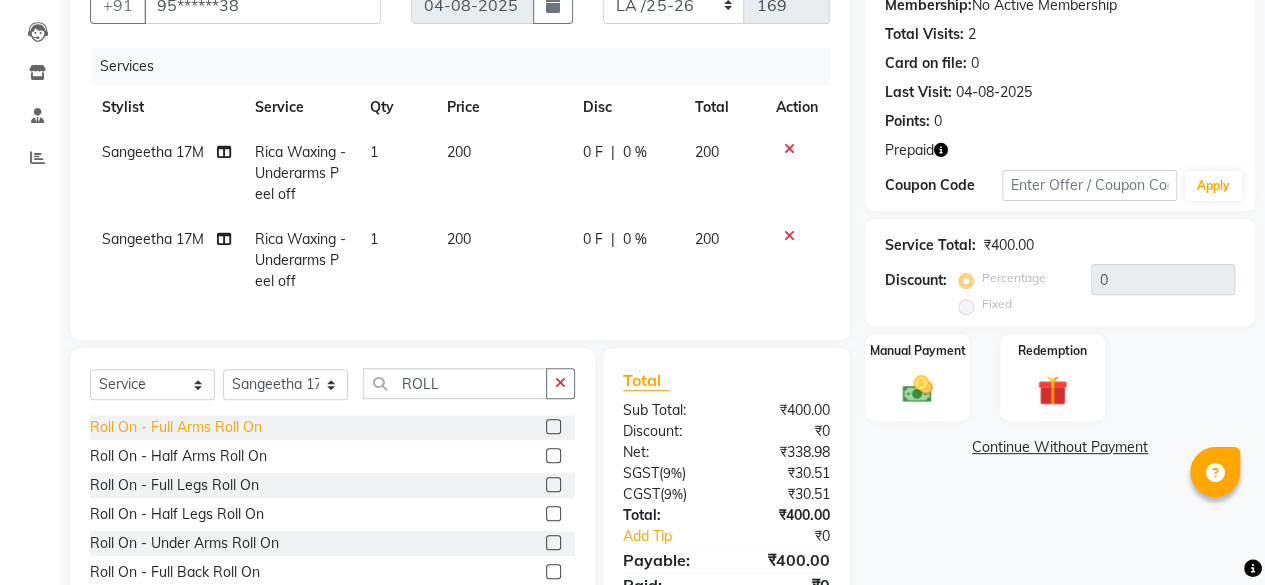 click on "Roll On  - Full Arms Roll On" 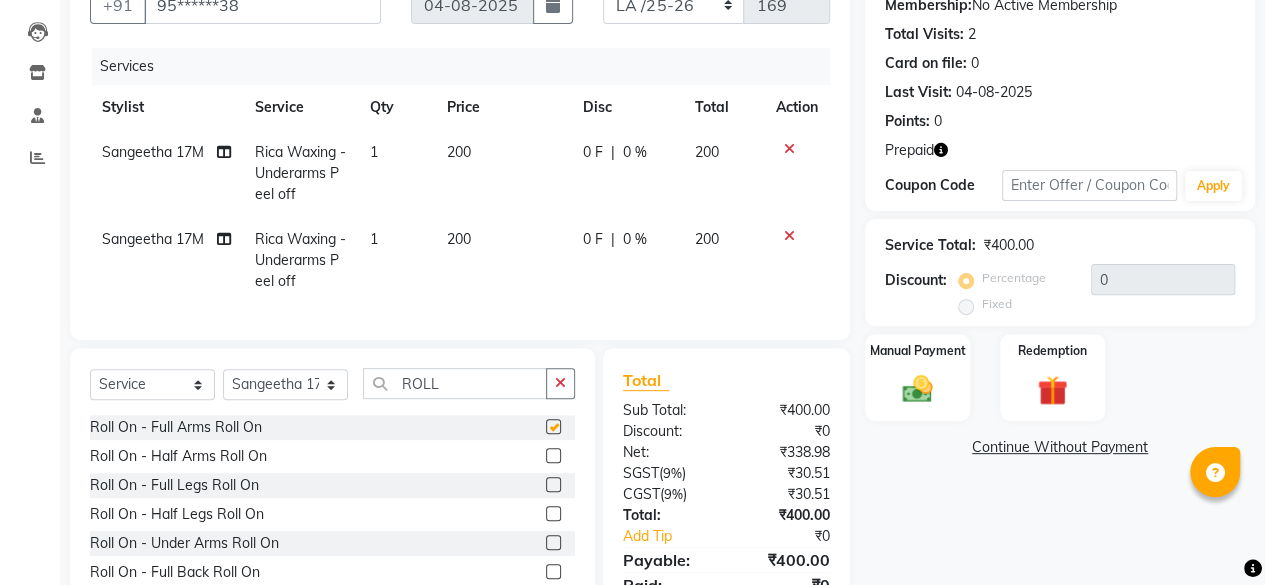 checkbox on "false" 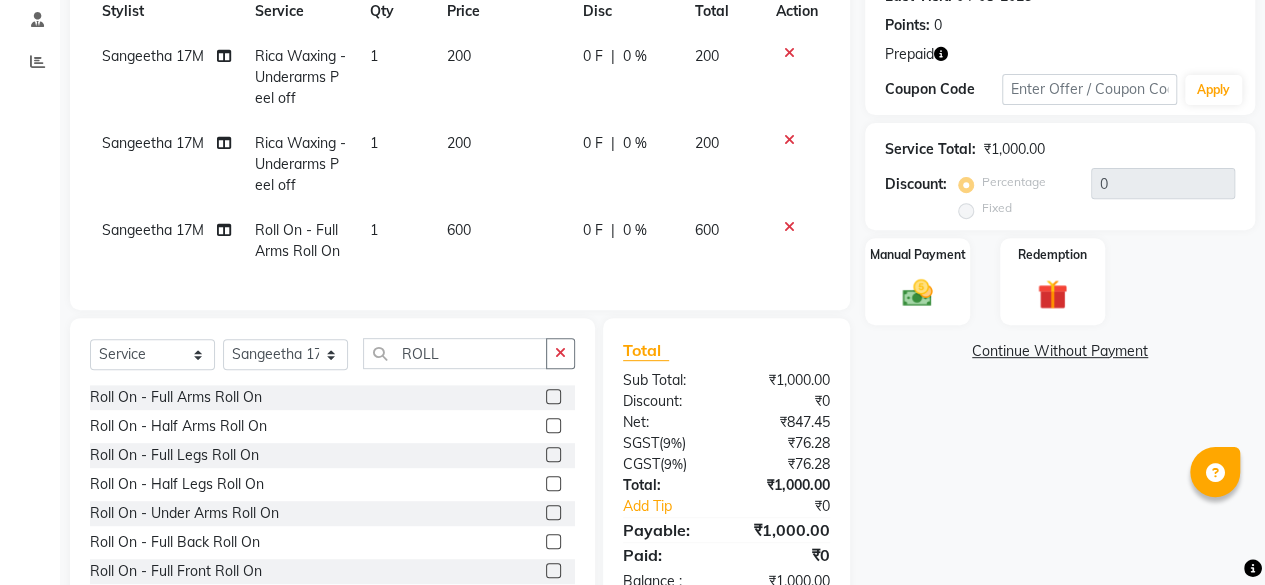 scroll, scrollTop: 368, scrollLeft: 0, axis: vertical 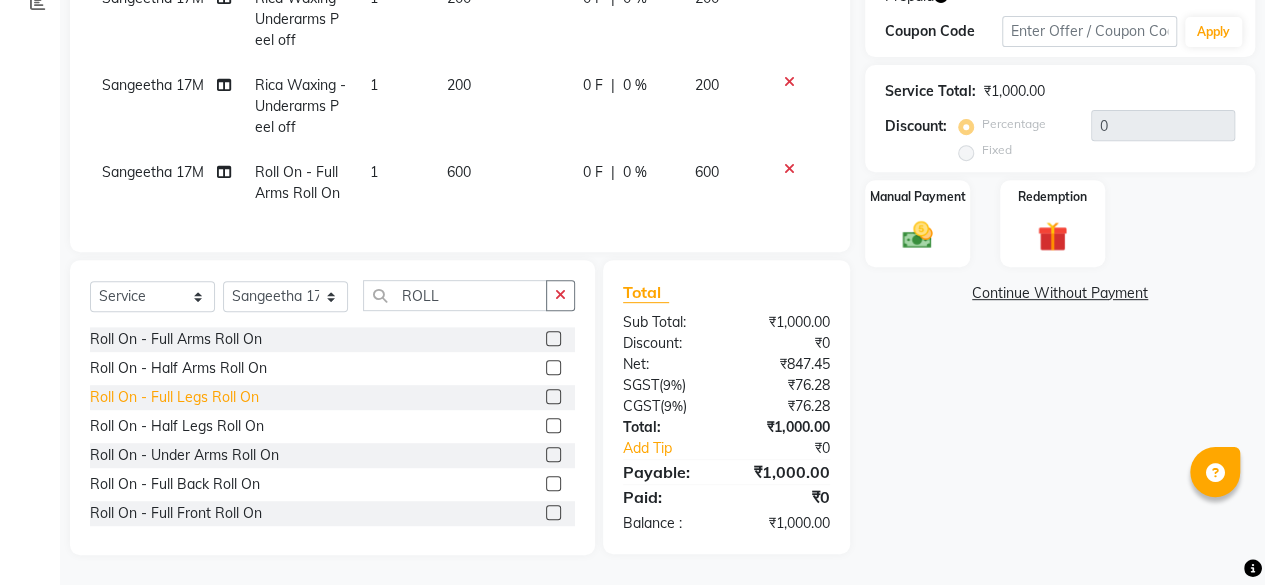 click on "Roll On  - Full Legs Roll On" 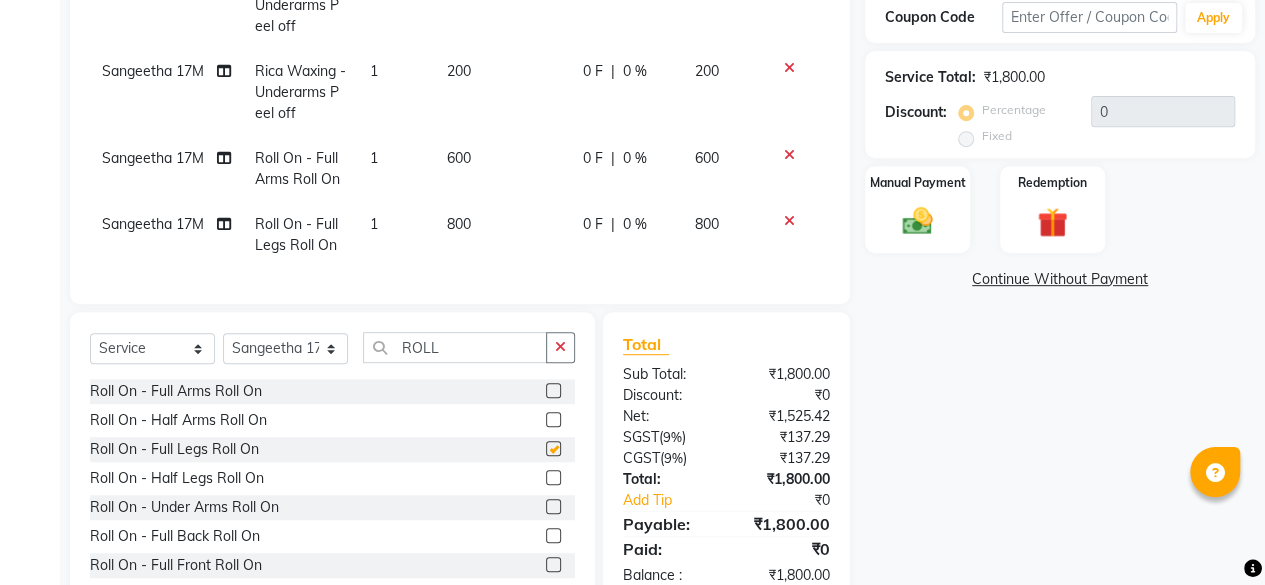 checkbox on "false" 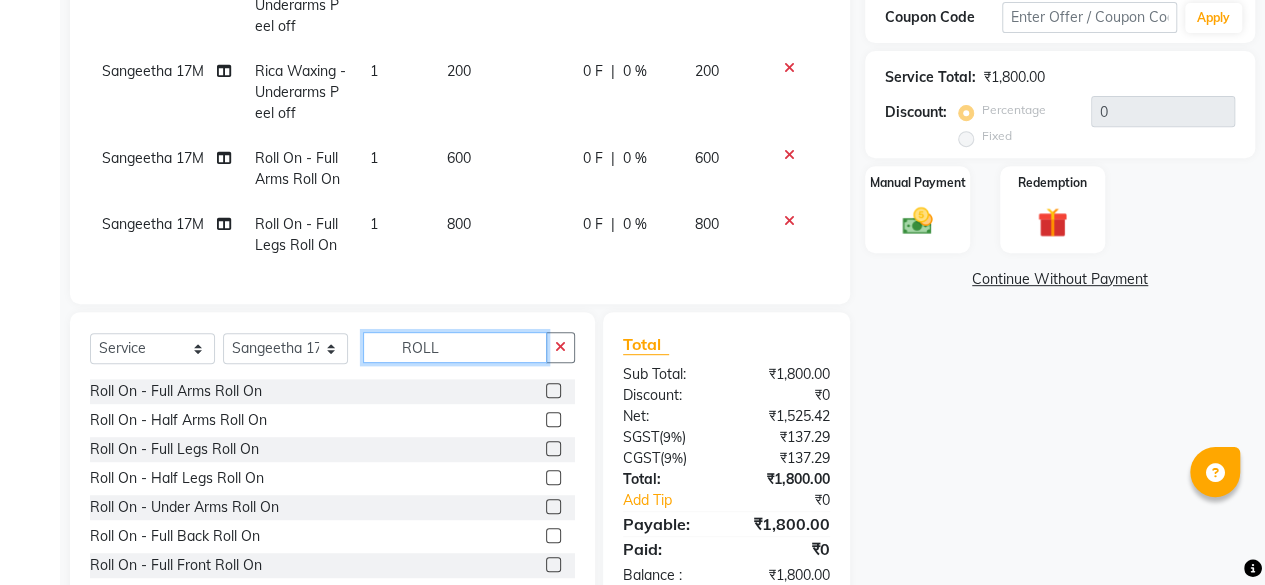 drag, startPoint x: 436, startPoint y: 371, endPoint x: 256, endPoint y: 367, distance: 180.04443 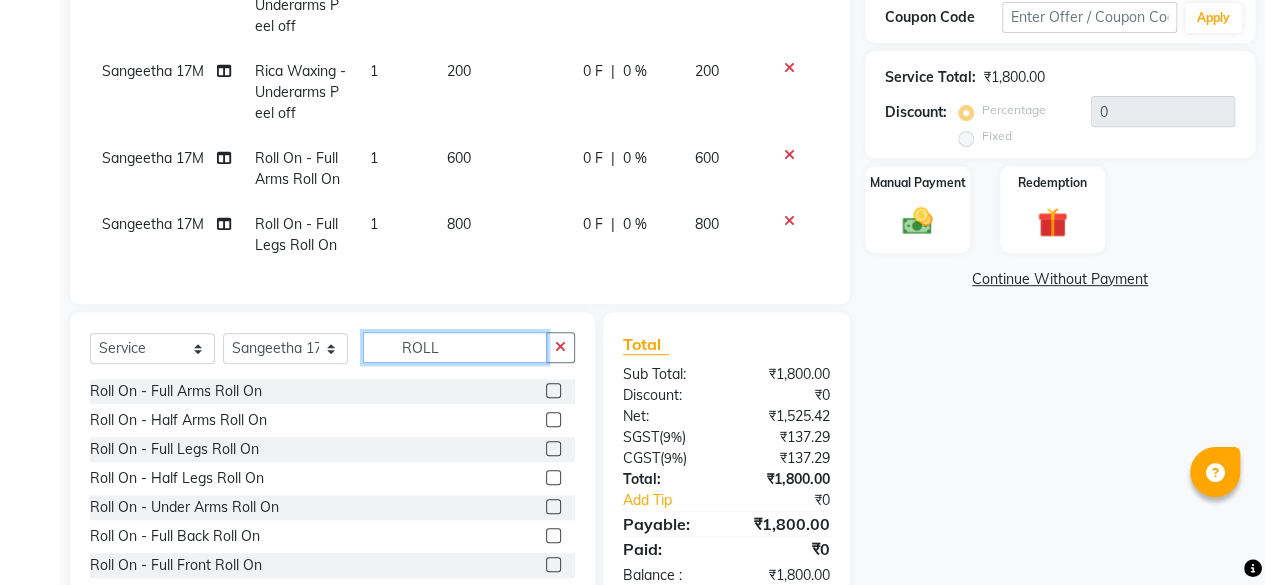 click on "Select  Service  Product  Membership  Package Voucher Prepaid Gift Card  Select Stylist [FIRST] 17M [FIRST] 9M [FIRST] 17M  [FIRST] 17M [FIRST] ML [FIRST] ML [FIRST] 17M [FIRST] 17M [FIRST] 17O [FIRST] 17O [FIRST] ML [FIRST] ML  [FIRST] 17M [FIRST] 9M CNS 17 [CITY] CNS 9 [CITY] CNS [CITY] Cut N Smile 17O [FIRST] 9M [FIRST] 17M  [FIRST] 9M [FIRST] ML [FIRST] 9M [FIRST] 9M [FIRST] ML [FIRST] 17M [FIRST] [LAST] 17O [FIRST] 17M [FIRST] ML [FIRST] ML [FIRST] 17M [FIRST] 17M [FIRST] ML [FIRST] 9M [FIRST] 9M [FIRST] 17M [FIRST] 17M  [FIRST] [FIRST] 9M [FIRST] 9M [FIRST] 17M [FIRST] 9M [FIRST] ML [FIRST] 9M [FIRST] 9M [FIRST]  [FIRST] 17M [FIRST] 17O [FIRST] 9M [FIRST] 17M [FIRST] 17M [FIRST] [LAST] 17O  [FIRST] ML  ROLL" 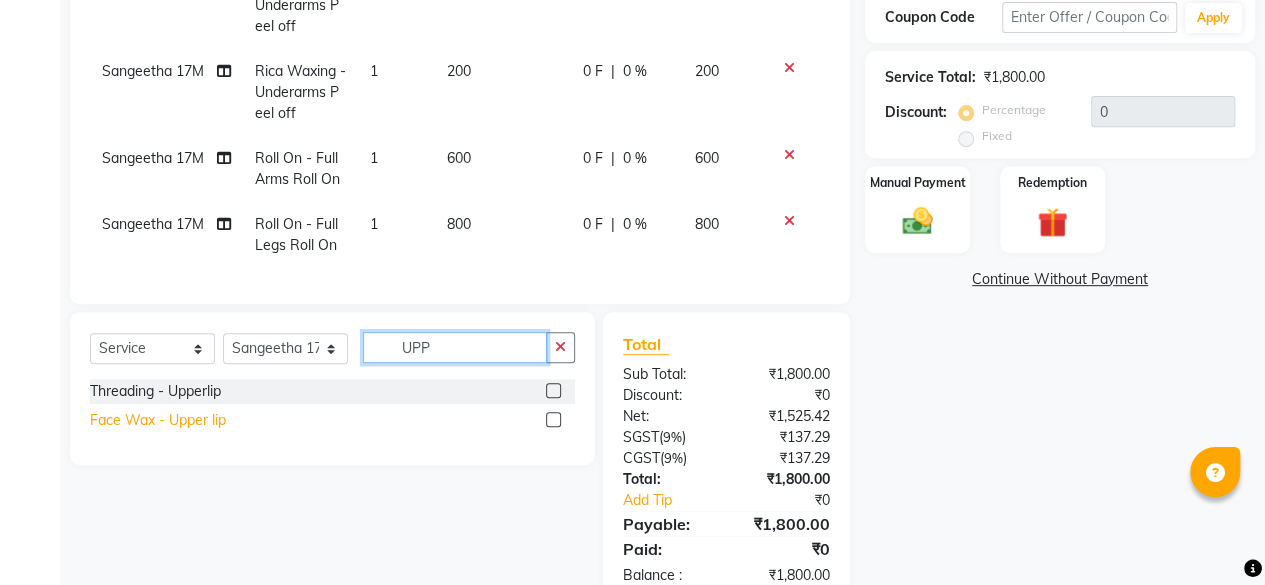 type on "UPP" 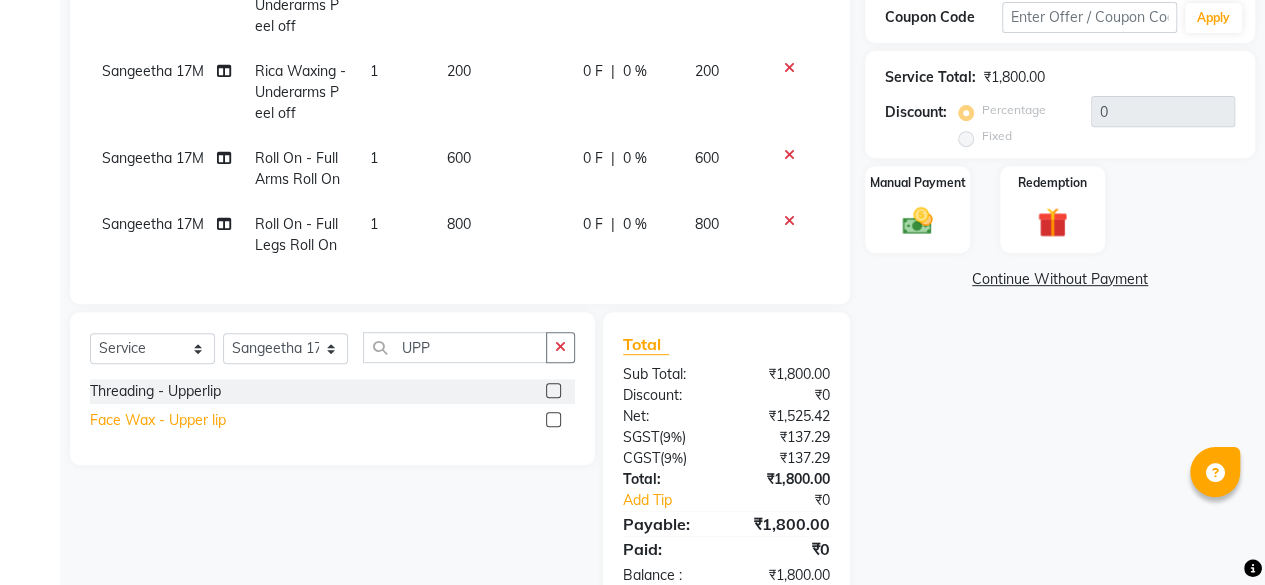 click on "Face Wax  - Upper lip" 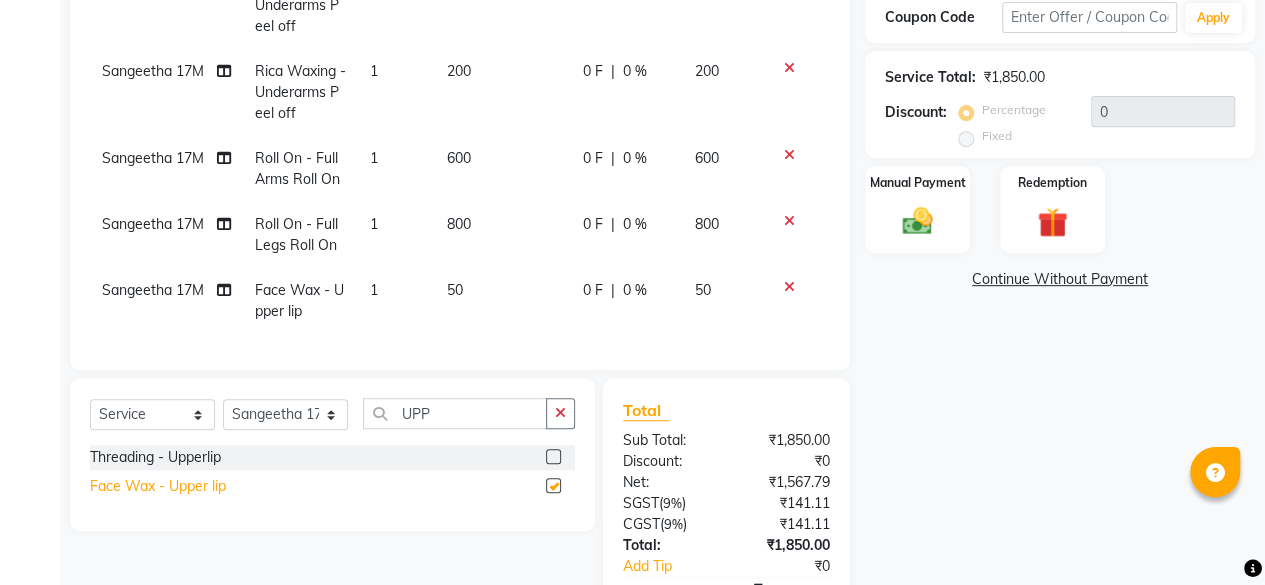 checkbox on "false" 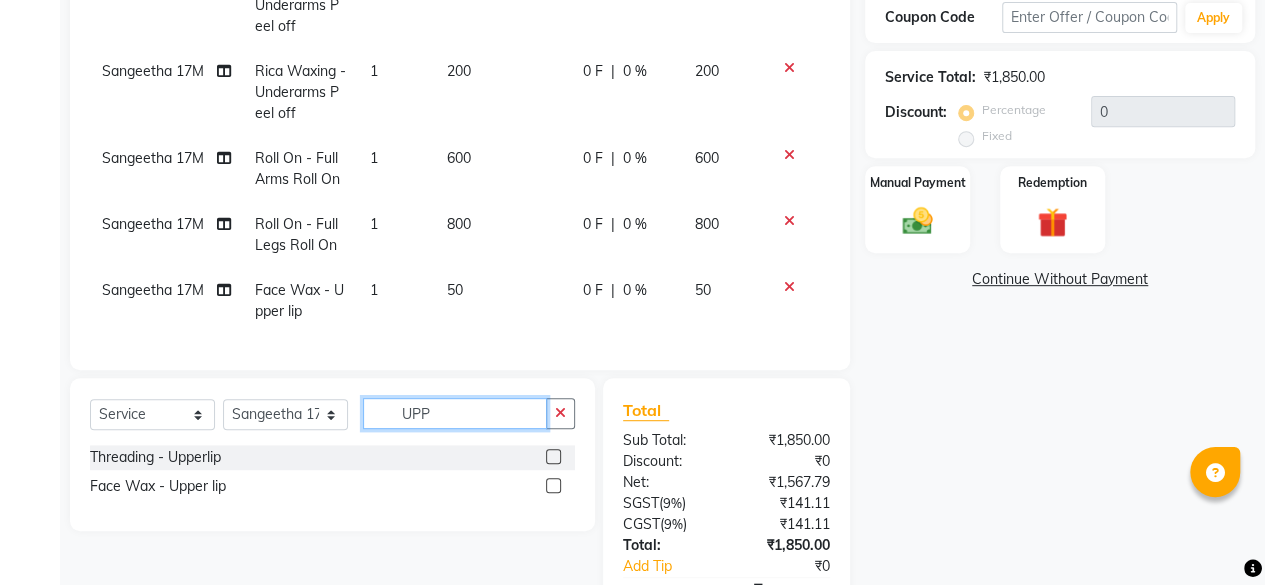 drag, startPoint x: 460, startPoint y: 436, endPoint x: 392, endPoint y: 425, distance: 68.88396 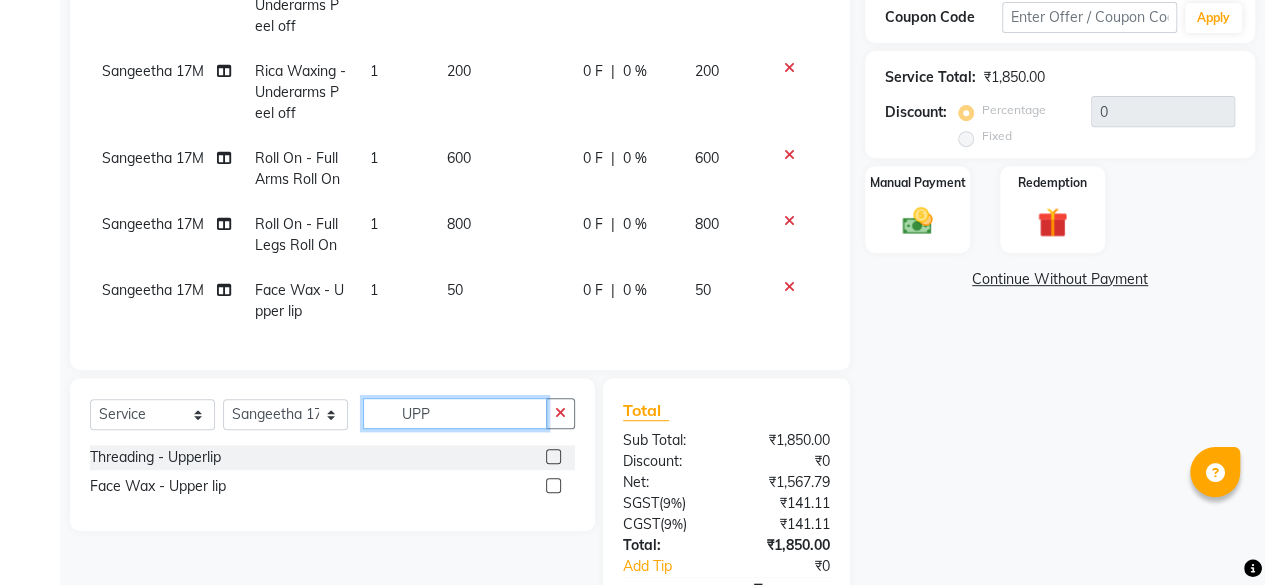 click on "UPP" 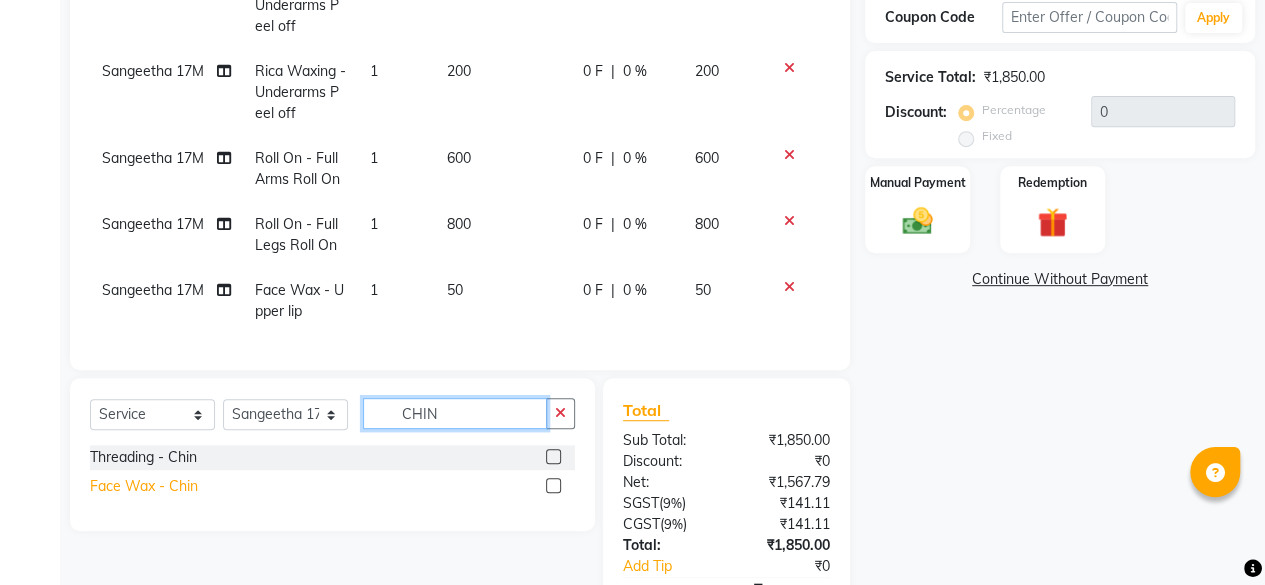 type on "CHIN" 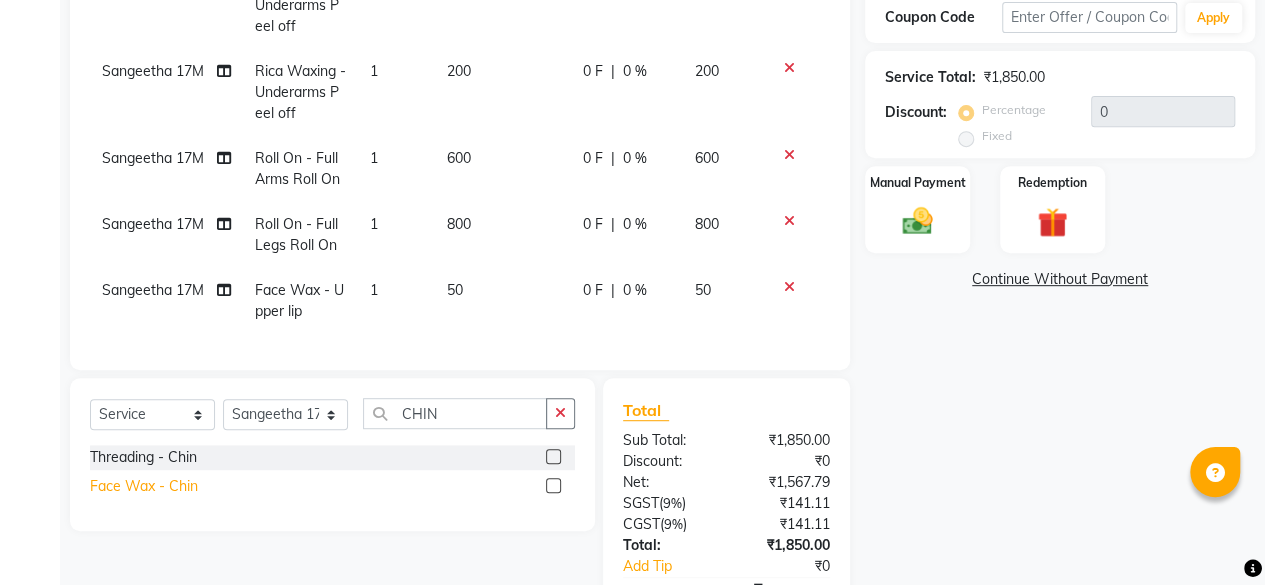 click on "Face Wax  - Chin" 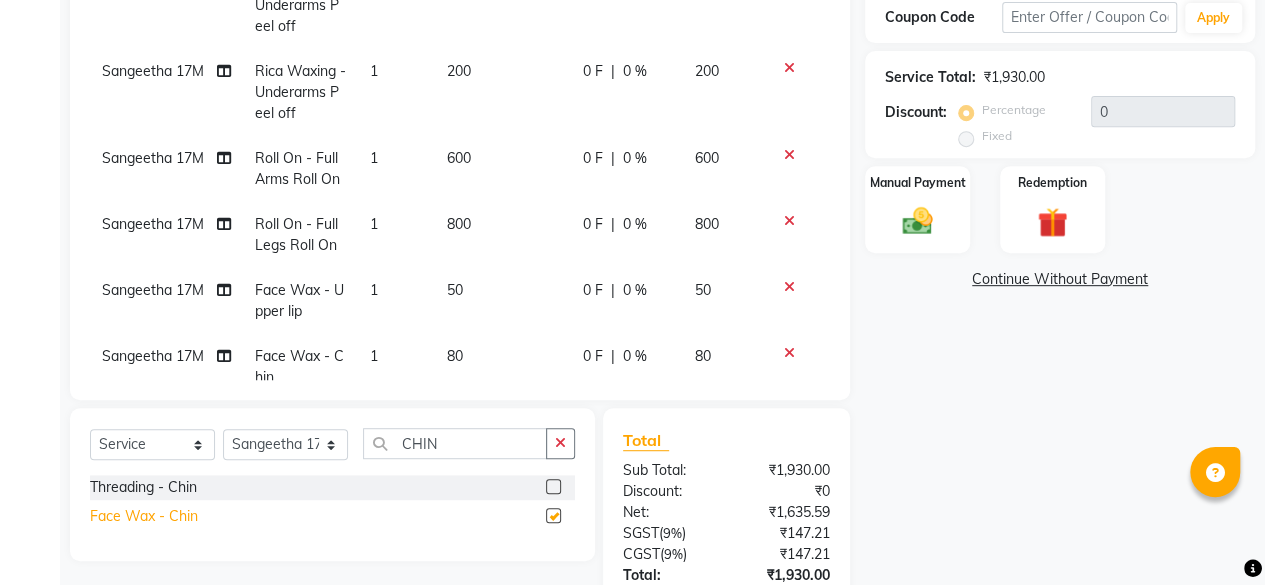 checkbox on "false" 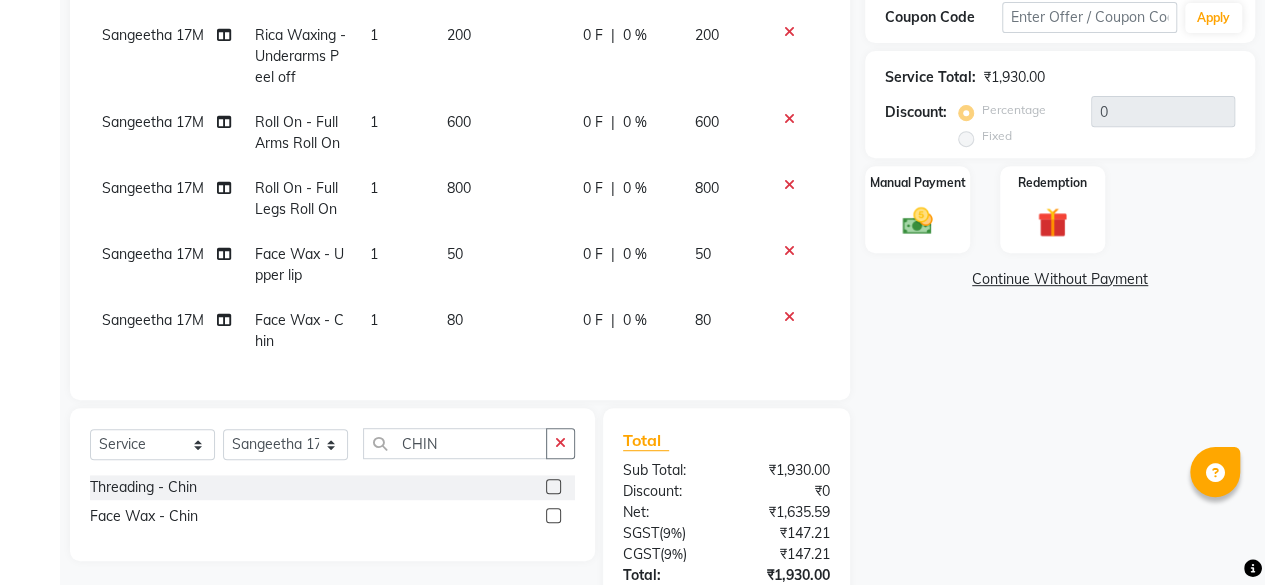 click on "80" 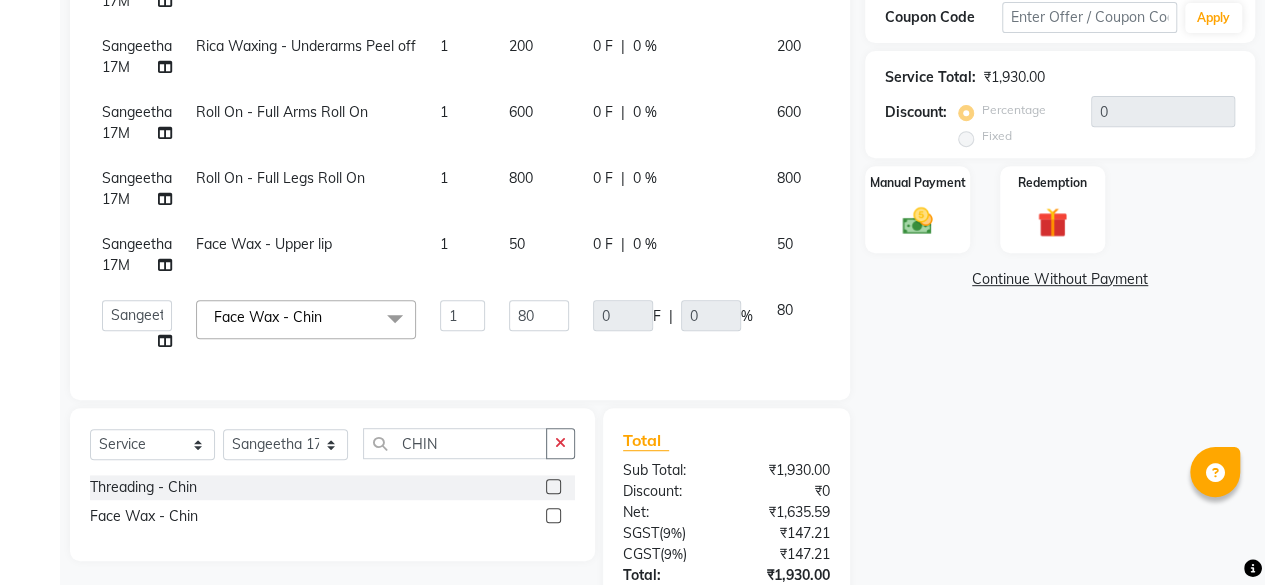 scroll, scrollTop: 19, scrollLeft: 0, axis: vertical 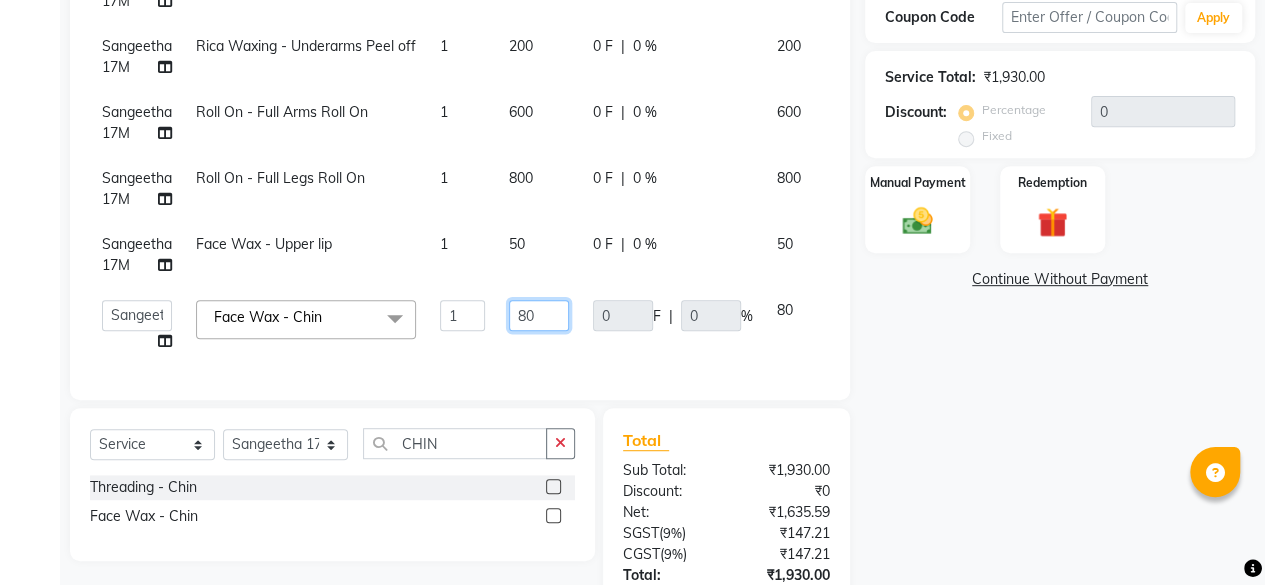 click on "[FIRST] 17M   [FIRST] 9M   [FIRST] 17M    [FIRST] 17M   [FIRST] ML   [FIRST] ML   [FIRST] 17M   [FIRST] 17M   [FIRST] 17O   [FIRST] 17O   [FIRST] ML   [FIRST] ML    [FIRST] 17M   [FIRST] 9M   CNS 17 [CITY]   CNS 9 [CITY]   CNS [CITY]   Cut N Smile 17O   [FIRST] 9M   [FIRST] 17M    [FIRST] 9M   [FIRST] ML   [FIRST] 9M   [FIRST] 9M   [FIRST] ML   [FIRST] 17M   [FIRST] [LAST] 17O   [FIRST] 17M   [FIRST] ML   [FIRST] ML   [FIRST] 17M   [FIRST] 17M   [FIRST] ML   [FIRST] 9M   [FIRST] 9M   [FIRST] 17M   [FIRST] 17M    [FIRST]   [FIRST] 9M   [FIRST] 9M   [FIRST] 17M   [FIRST] 9M   [FIRST] ML   [FIRST] 9M   [FIRST] 9M   [FIRST]   [FIRST] 17M   [FIRST] 17O   [FIRST] 9M   [FIRST] 17M   [FIRST] 17M   [FIRST] [LAST] 17O    [FIRST] ML   Face Wax  - Chin  x Haircut  - Men's Haircut Haircut  - Creative Cut Haircut  - Shave Haircut  - Beard Trim/Shave Haircut - Layer Cut" 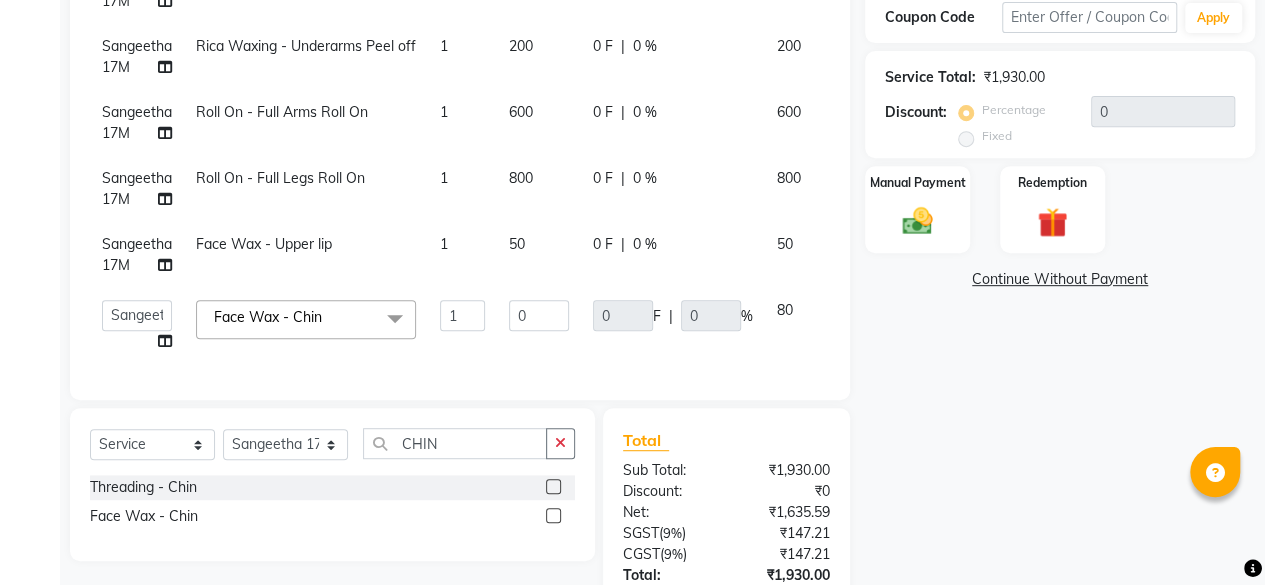 click on "[FIRST] 17M   [FIRST] 9M   [FIRST] 17M    [FIRST] 17M   [FIRST] ML   [FIRST] ML   [FIRST] 17M   [FIRST] 17M   [FIRST] 17O   [FIRST] 17O   [FIRST] ML   [FIRST] ML    [FIRST] 17M   [FIRST] 9M   CNS 17 [CITY]   CNS 9 [CITY]   CNS [CITY]   Cut N Smile 17O   [FIRST] 9M   [FIRST] 17M    [FIRST] 9M   [FIRST] ML   [FIRST] 9M   [FIRST] 9M   [FIRST] ML   [FIRST] 17M   [FIRST] [LAST] 17O   [FIRST] 17M   [FIRST] ML   [FIRST] ML   [FIRST] 17M   [FIRST] 17M   [FIRST] ML   [FIRST] 9M   [FIRST] 9M   [FIRST] 17M   [FIRST] 17M    [FIRST]   [FIRST] 9M   [FIRST] 9M   [FIRST] 17M   [FIRST] 9M   [FIRST] ML   [FIRST] 9M   [FIRST] 9M   [FIRST]   [FIRST] 17M   [FIRST] 17O   [FIRST] 9M   [FIRST] 17M   [FIRST] 17M   [FIRST] [LAST] 17O    [FIRST] ML   Face Wax  - Chin  x Haircut  - Men's Haircut Haircut  - Creative Cut Haircut  - Shave Haircut  - Beard Trim/Shave Haircut - Layer Cut" 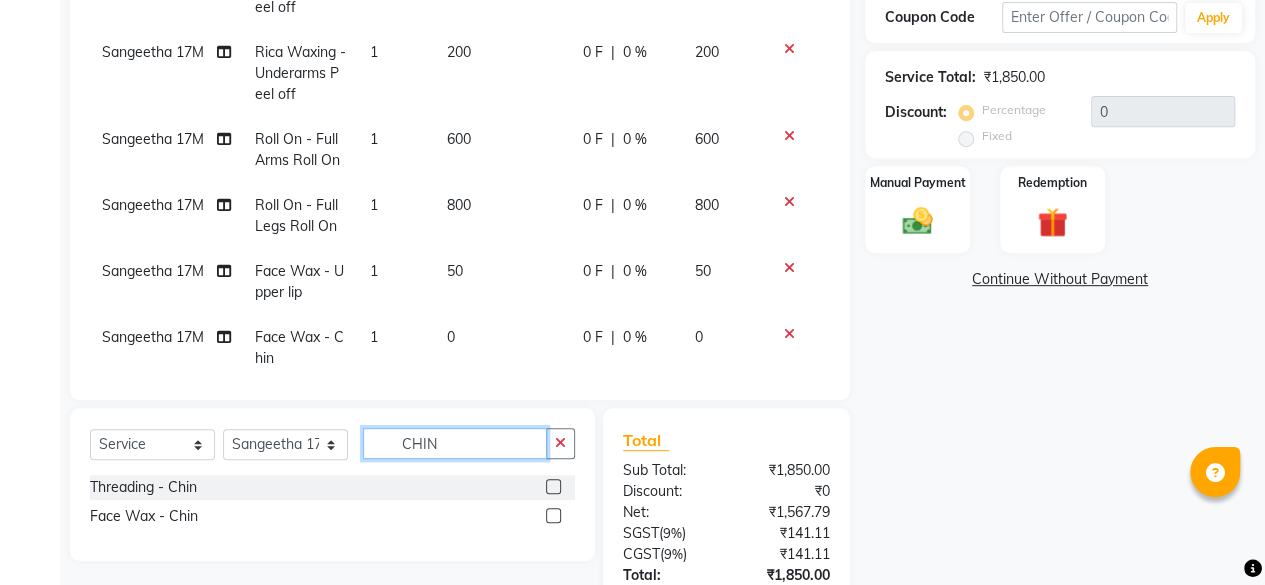 drag, startPoint x: 484, startPoint y: 439, endPoint x: 280, endPoint y: 409, distance: 206.19408 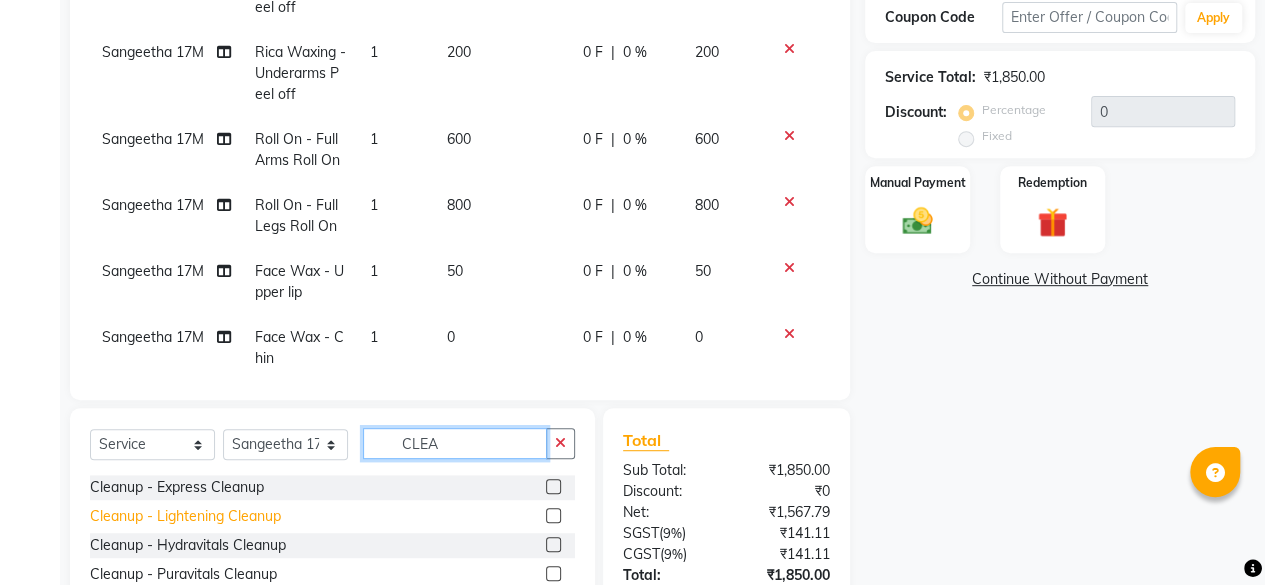 type on "CLEA" 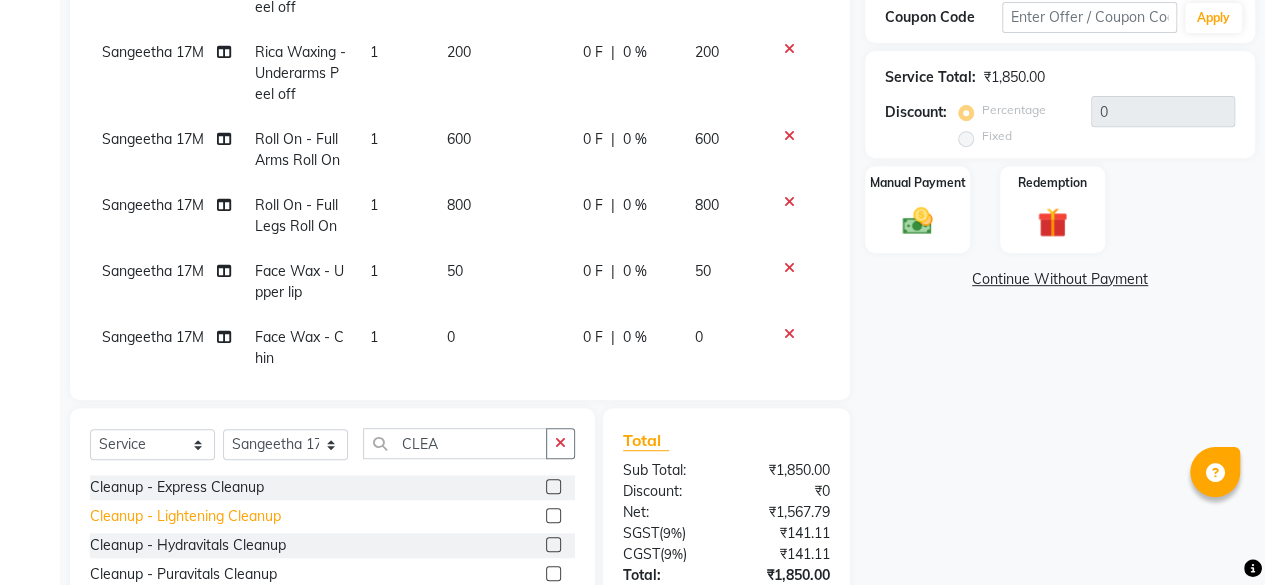 click on "Cleanup  - Lightening Cleanup" 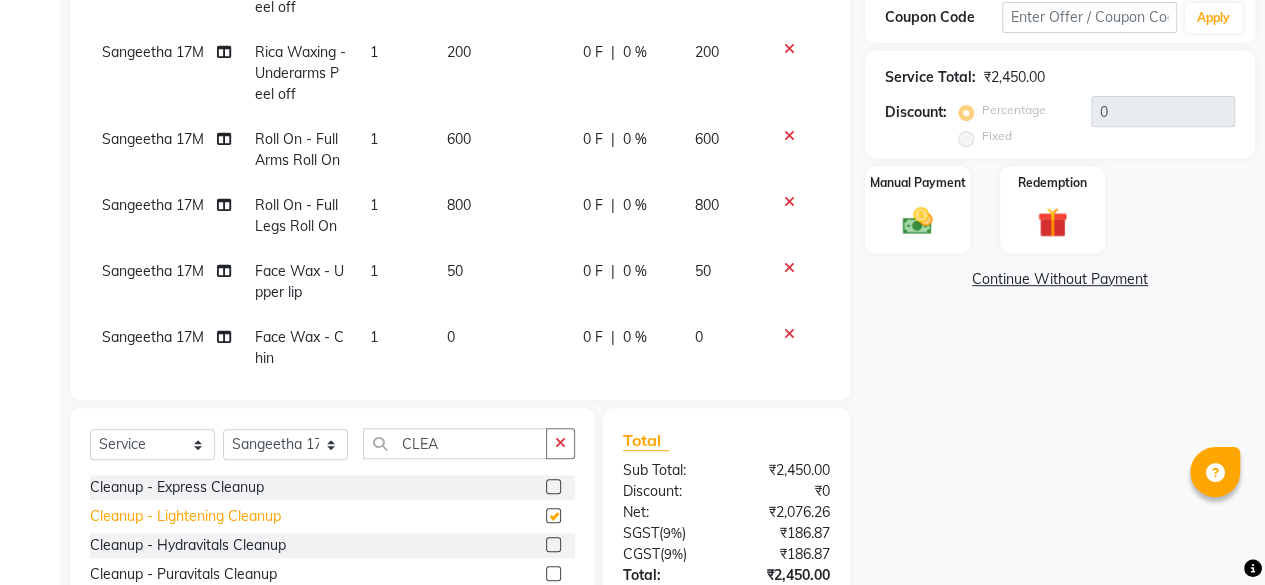 checkbox on "false" 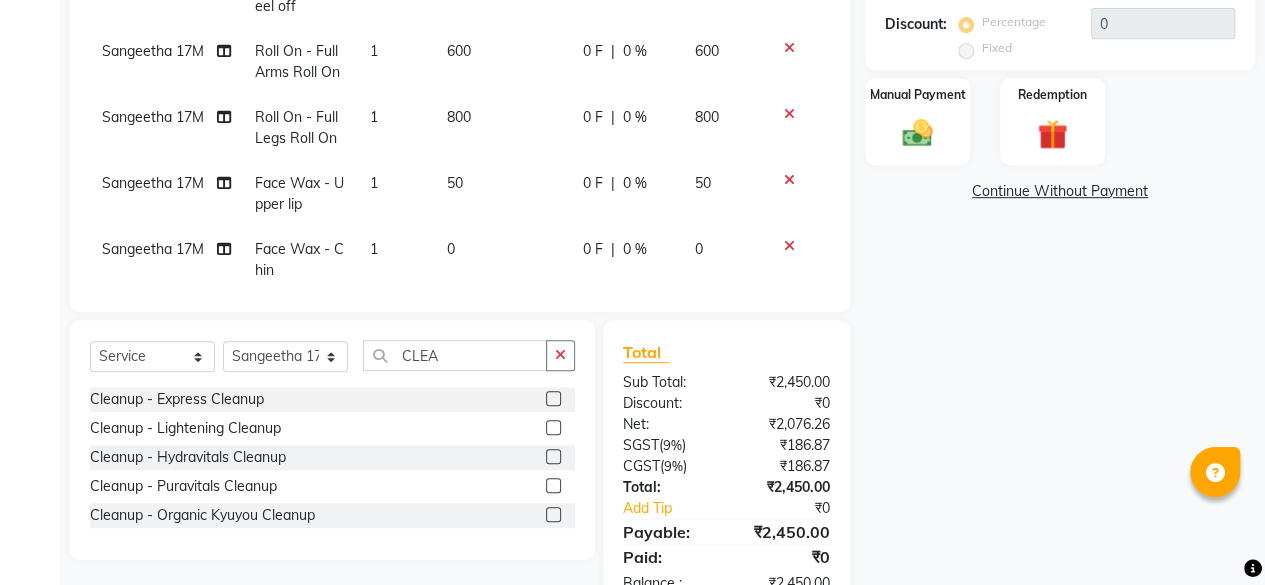 scroll, scrollTop: 513, scrollLeft: 0, axis: vertical 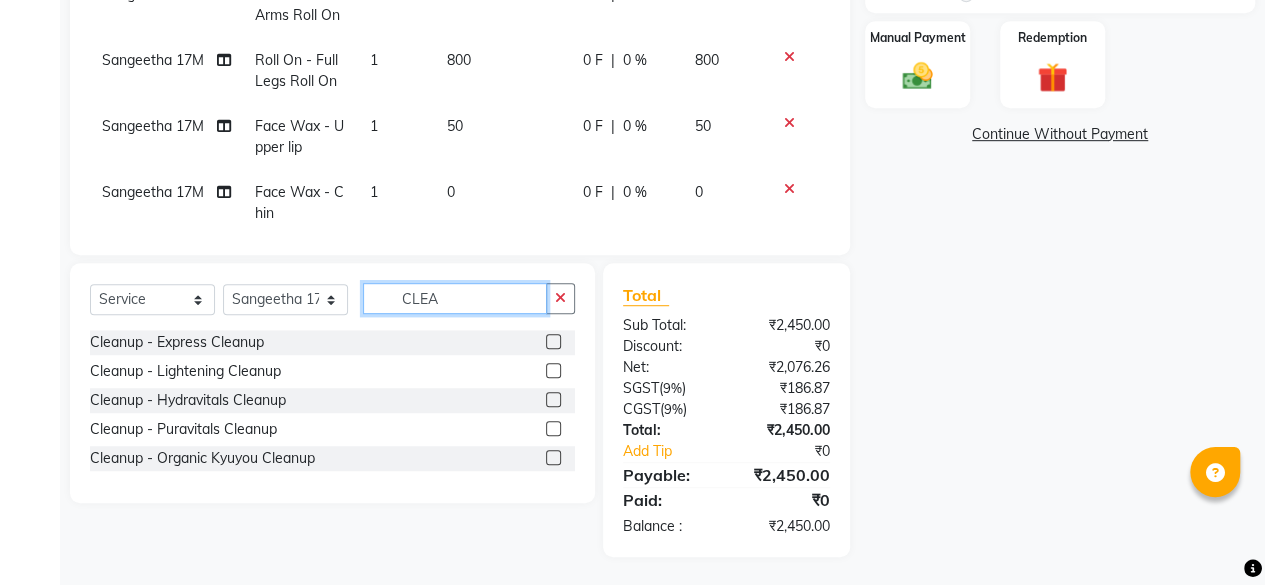 drag, startPoint x: 448, startPoint y: 299, endPoint x: 272, endPoint y: 273, distance: 177.9101 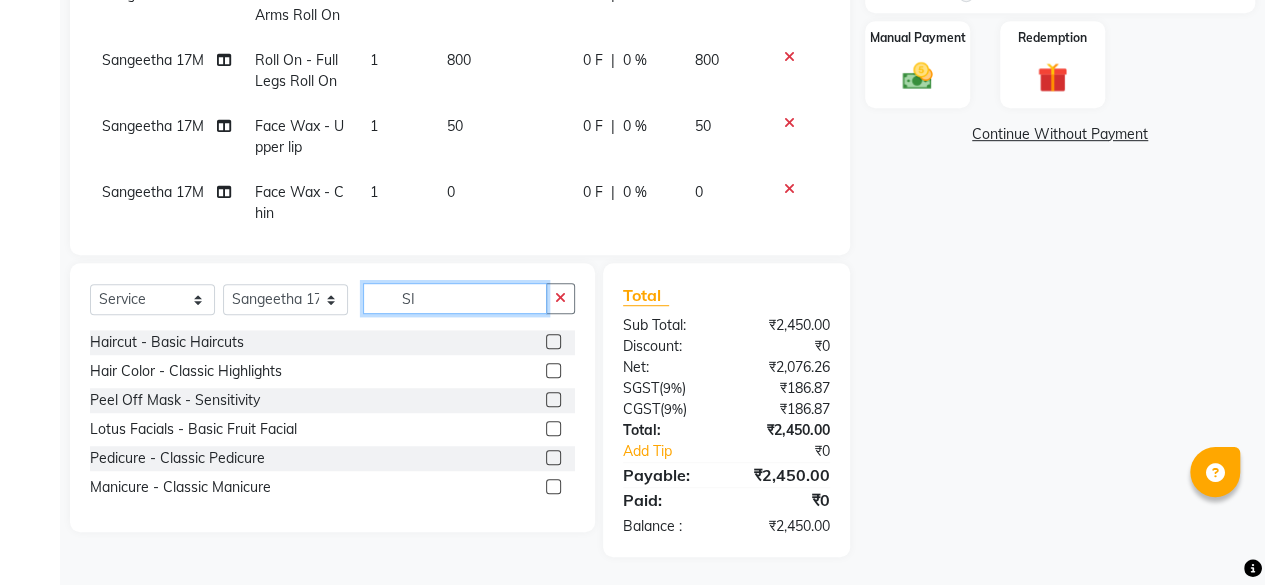 type on "S" 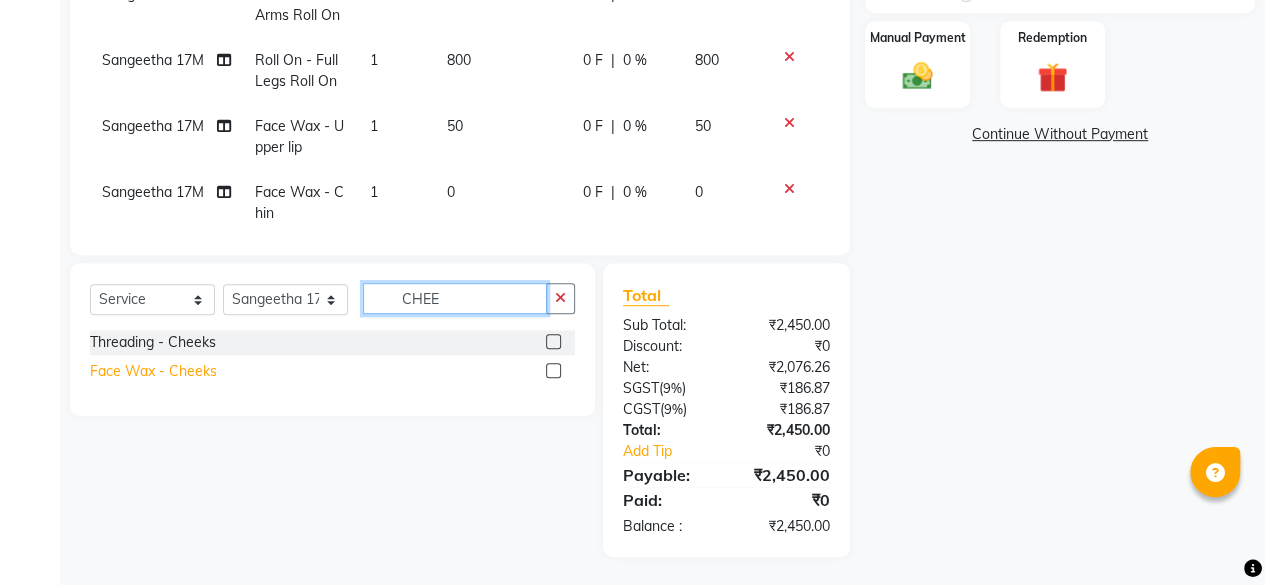 type on "CHEE" 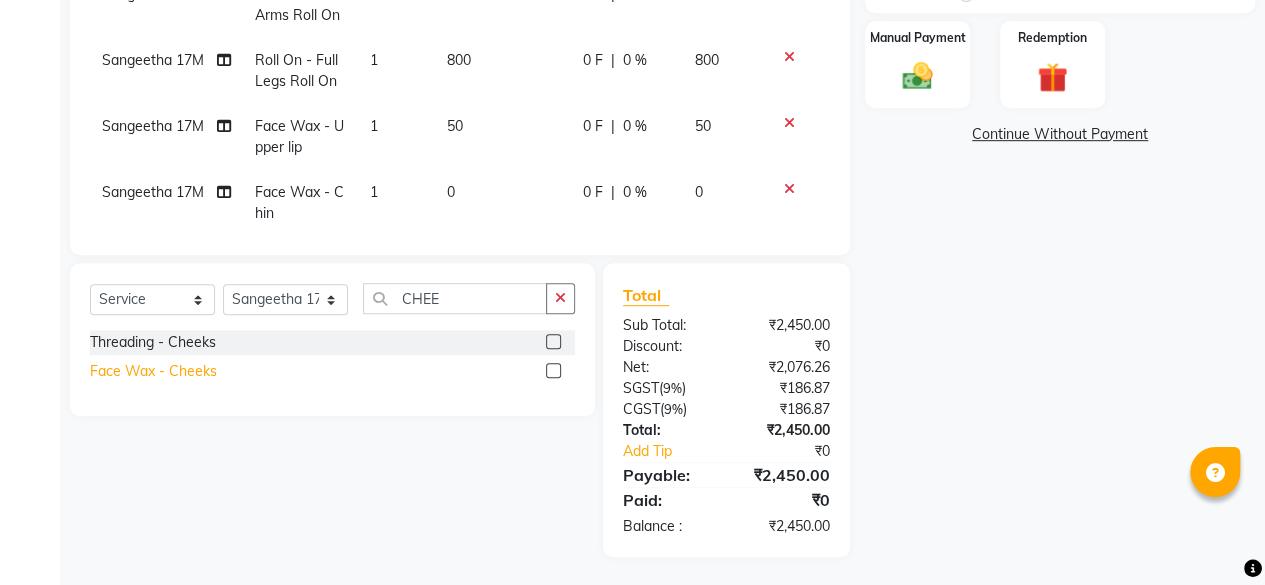 click on "Face Wax  - Cheeks" 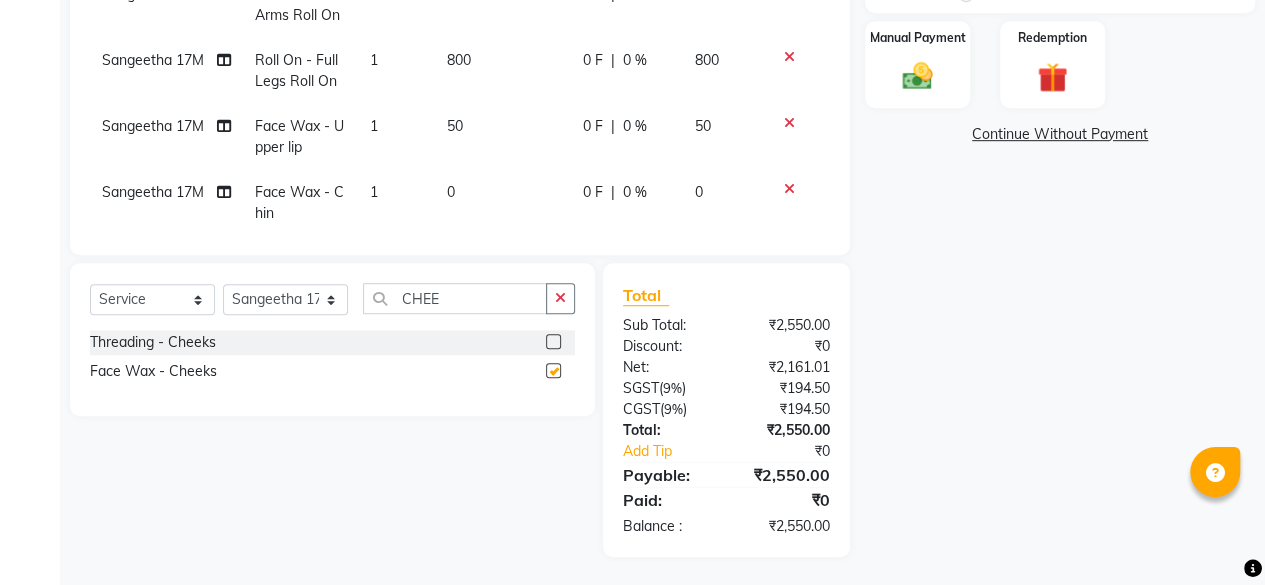 checkbox on "false" 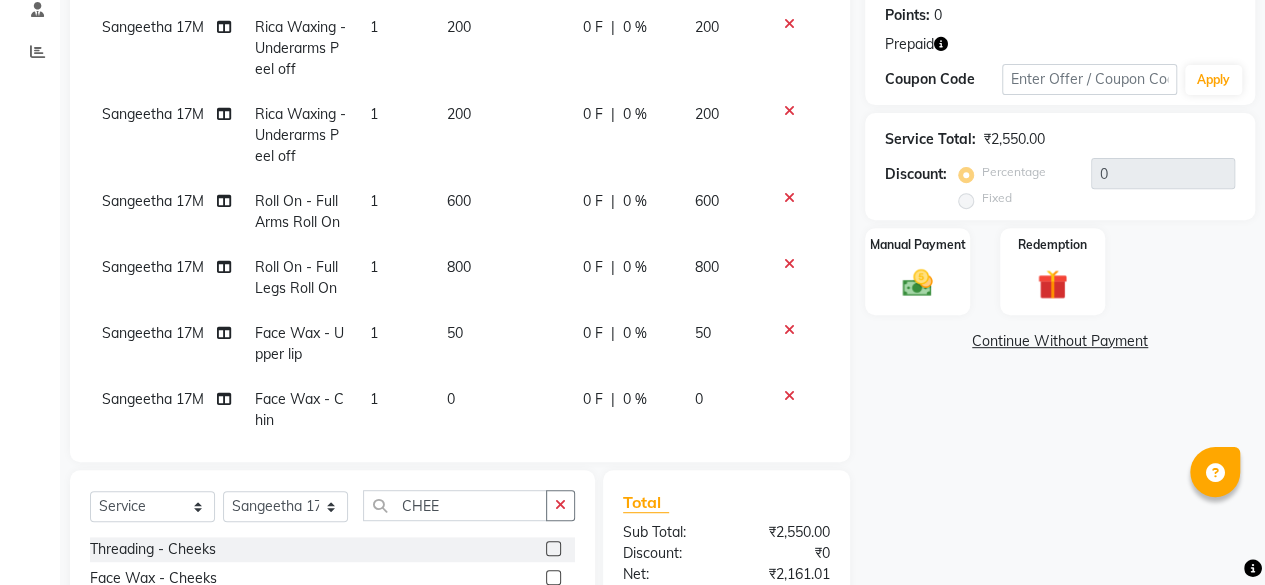 scroll, scrollTop: 213, scrollLeft: 0, axis: vertical 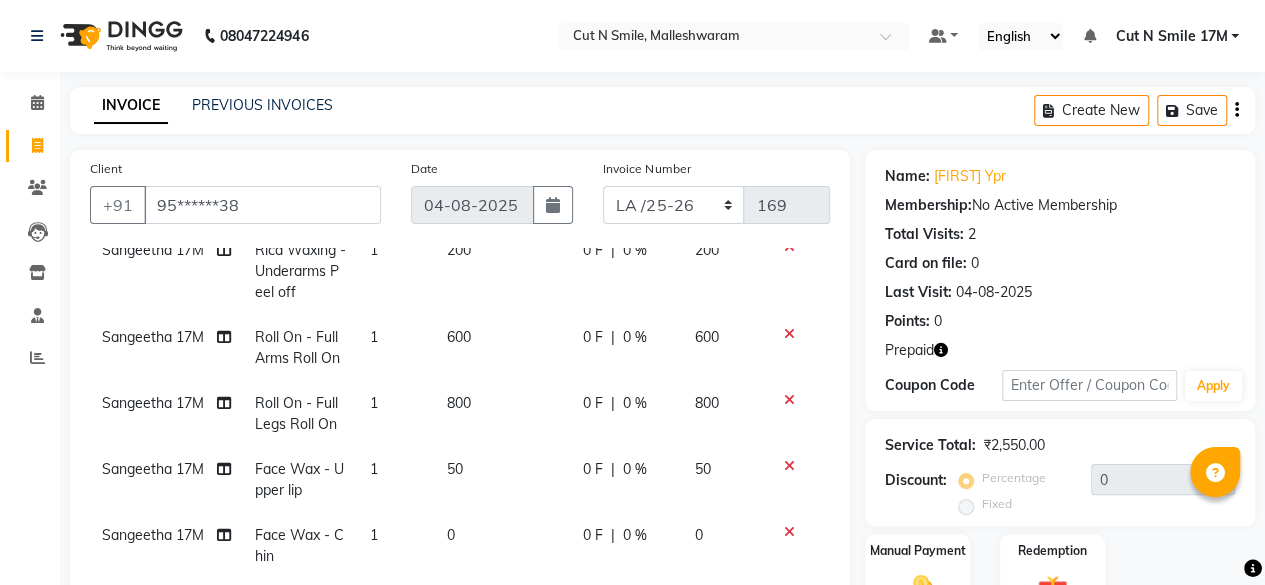 click on "INVOICE PREVIOUS INVOICES Create New   Save" 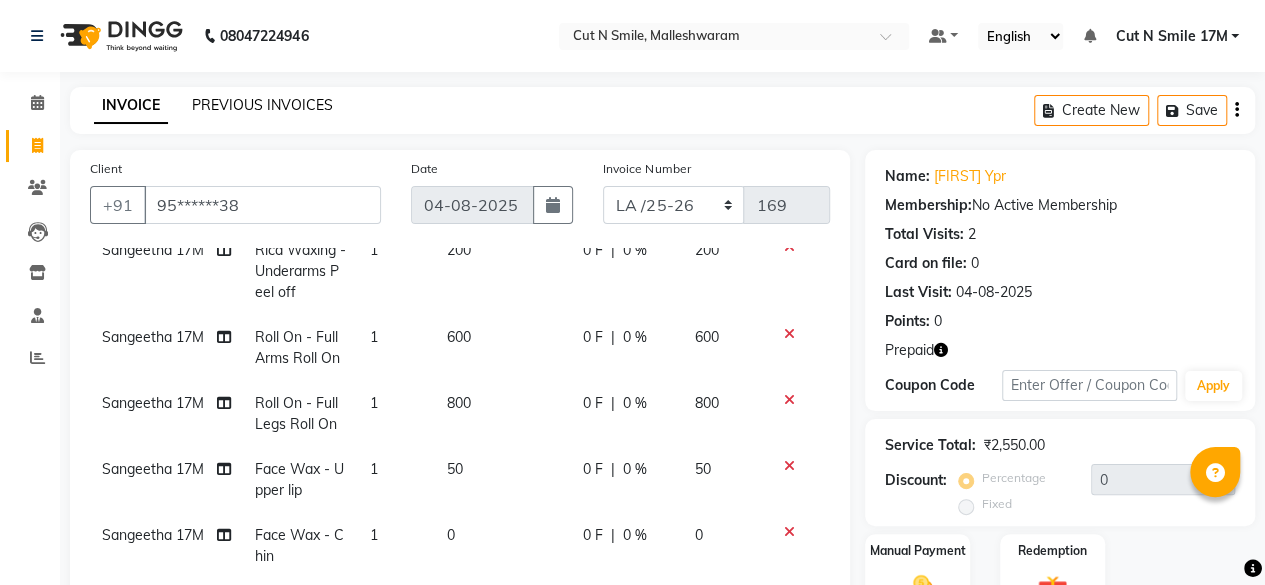 click on "PREVIOUS INVOICES" 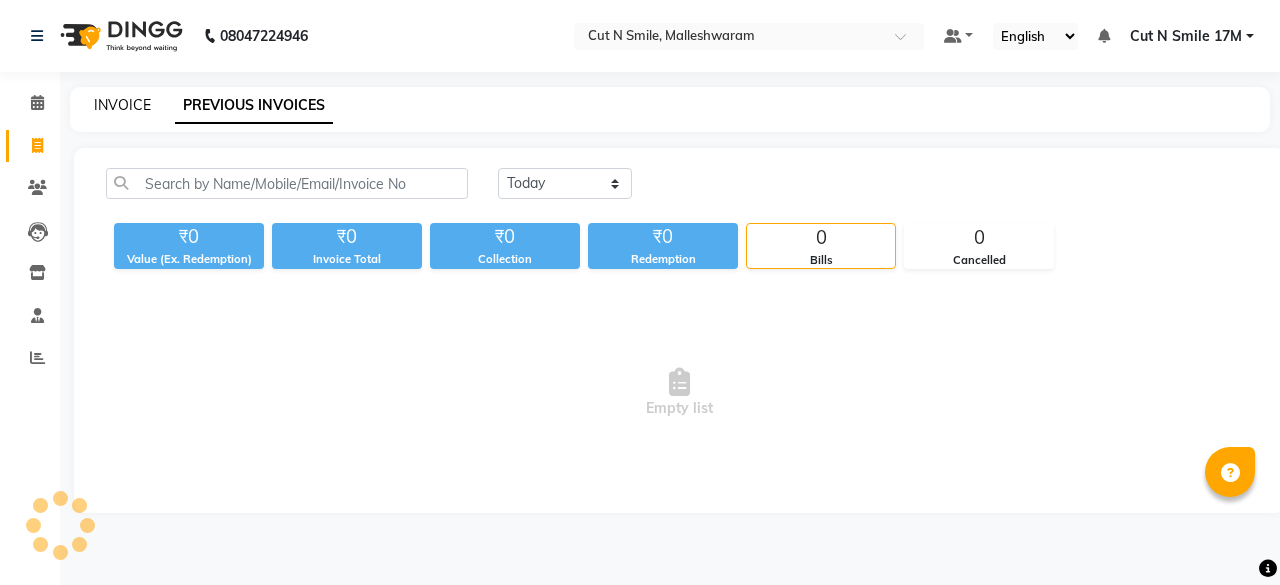 click on "INVOICE" 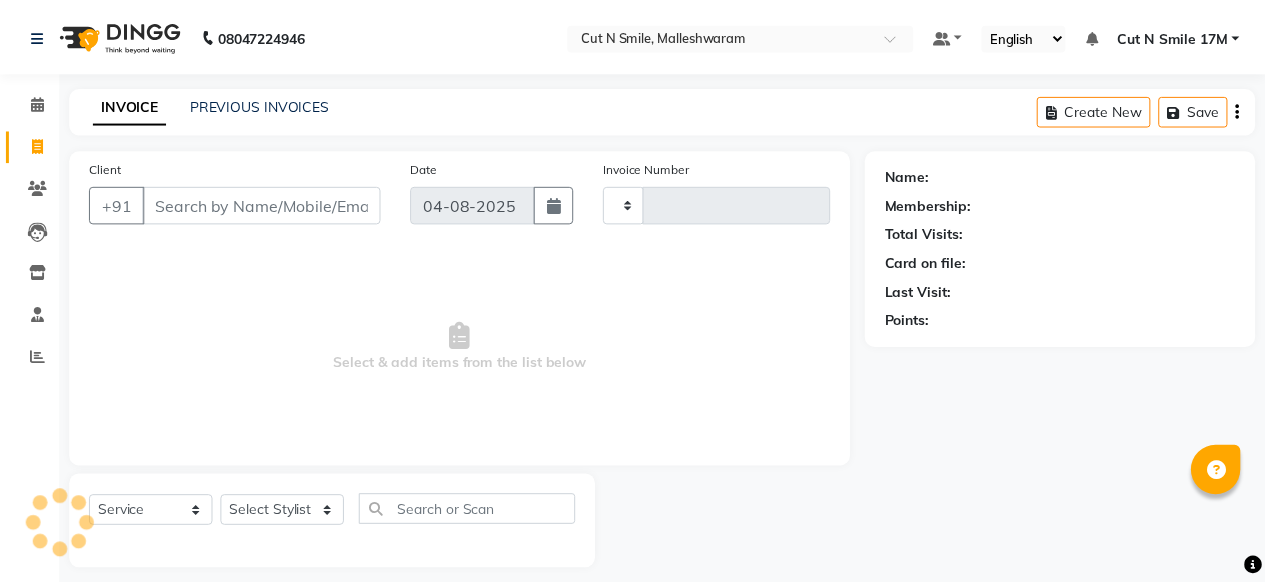 scroll, scrollTop: 15, scrollLeft: 0, axis: vertical 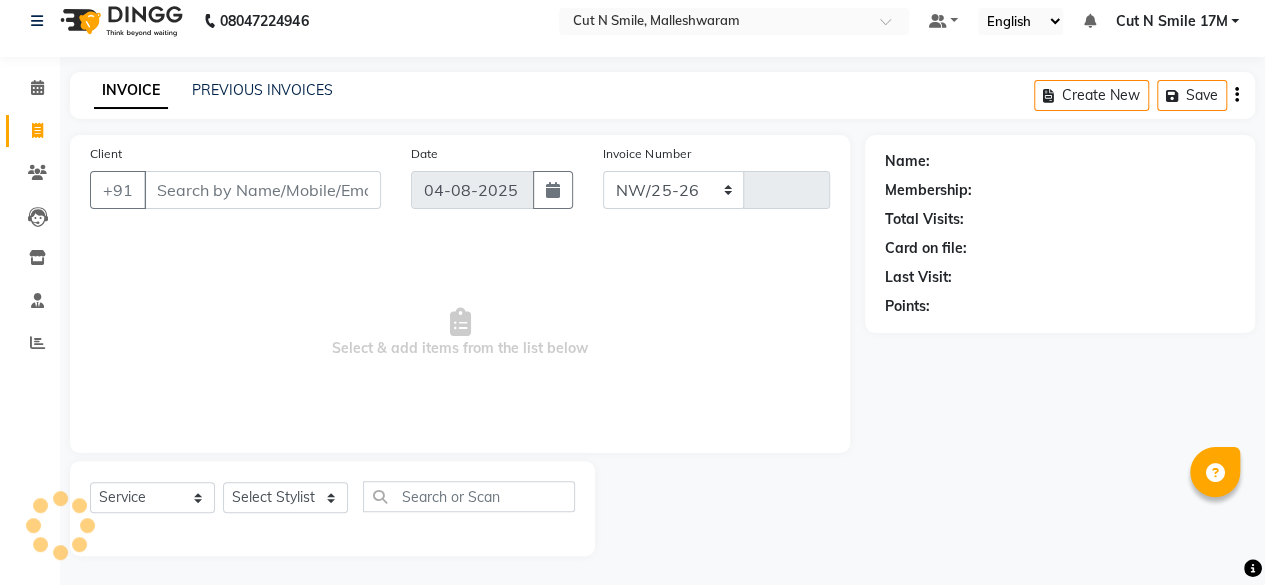 select on "7223" 